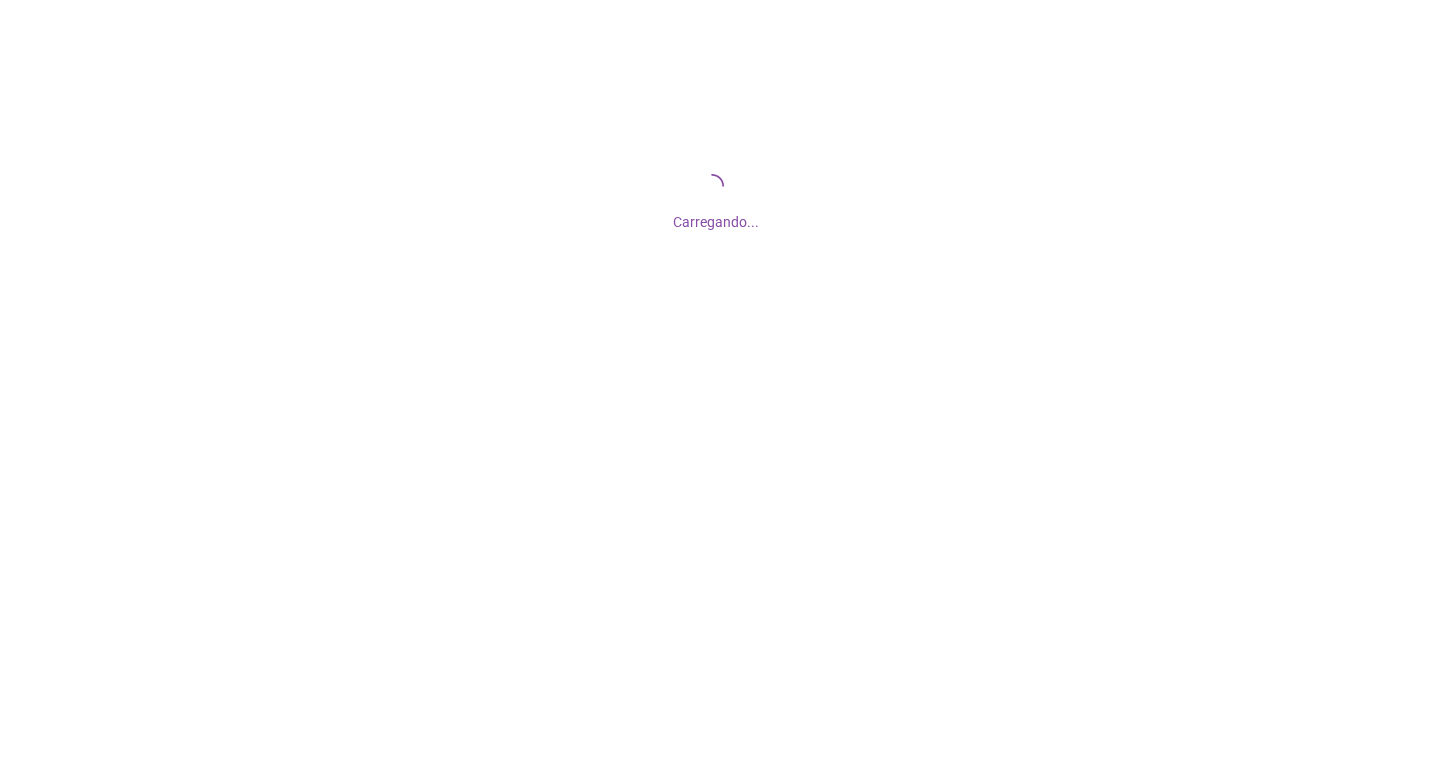 scroll, scrollTop: 0, scrollLeft: 0, axis: both 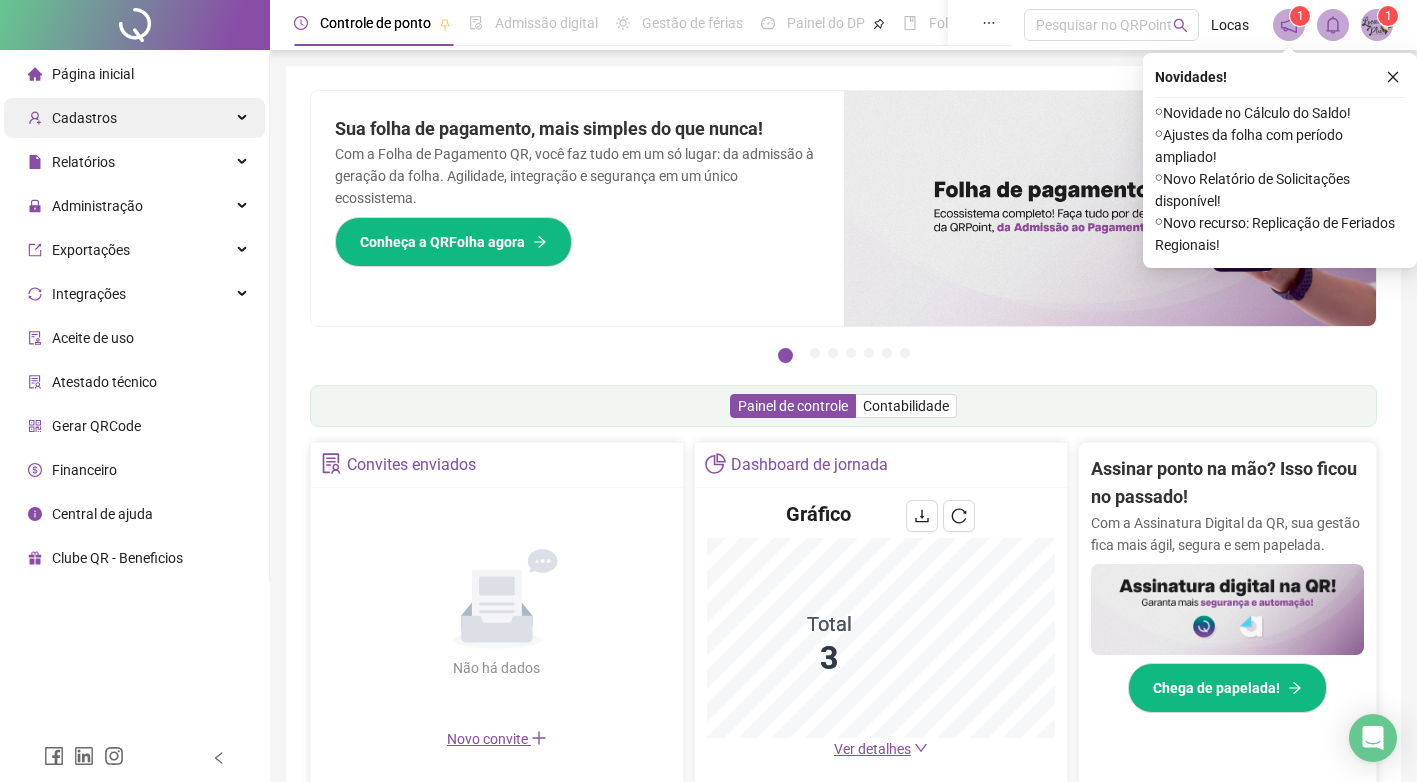 click on "Cadastros" at bounding box center (84, 118) 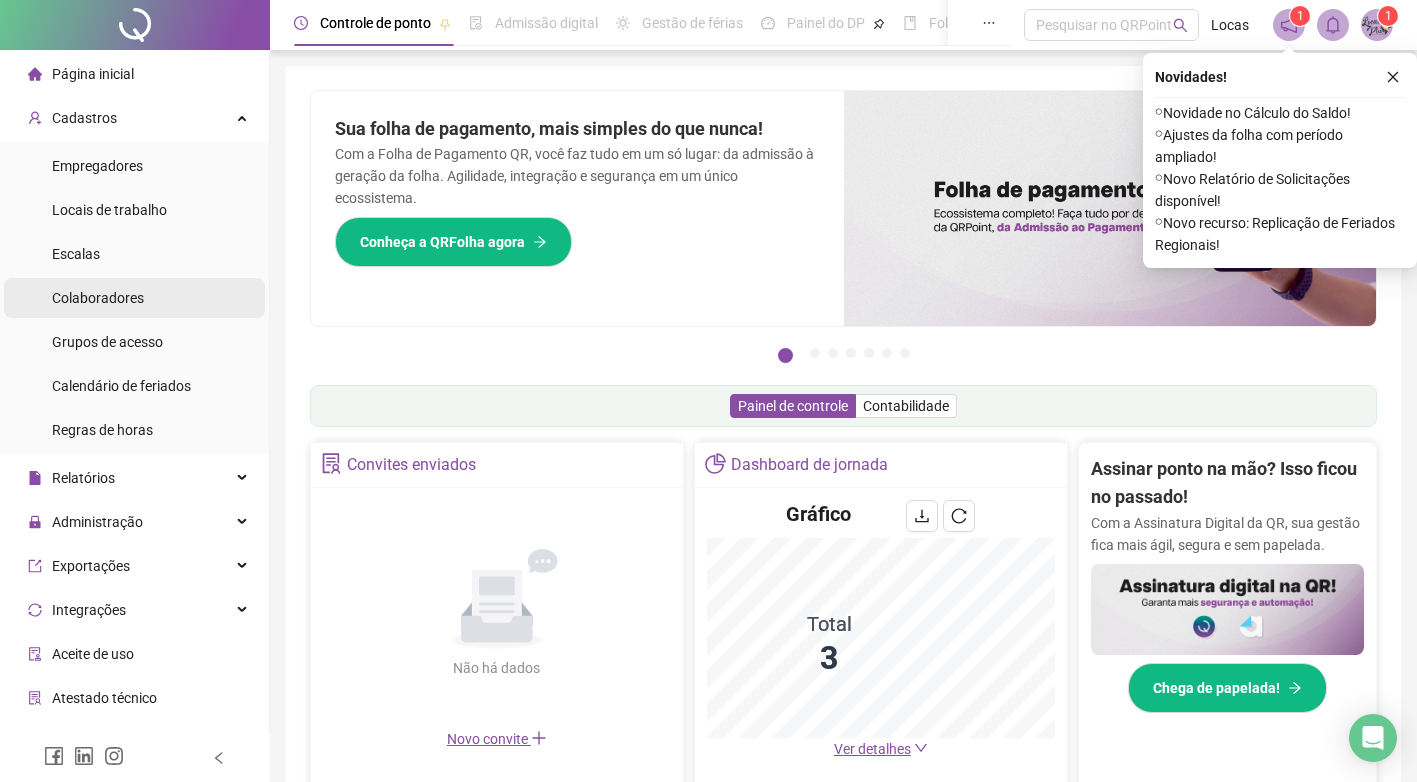 click on "Colaboradores" at bounding box center (134, 298) 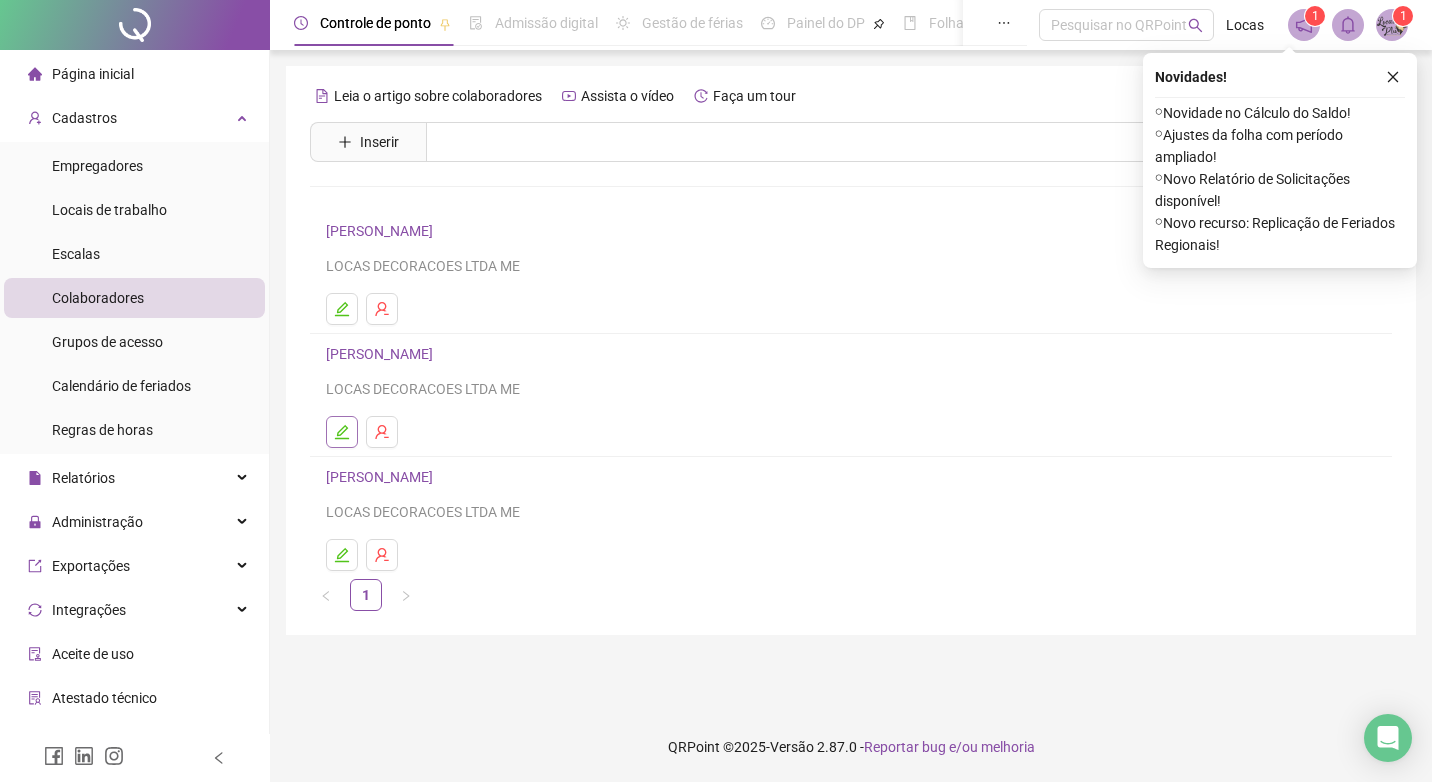 click 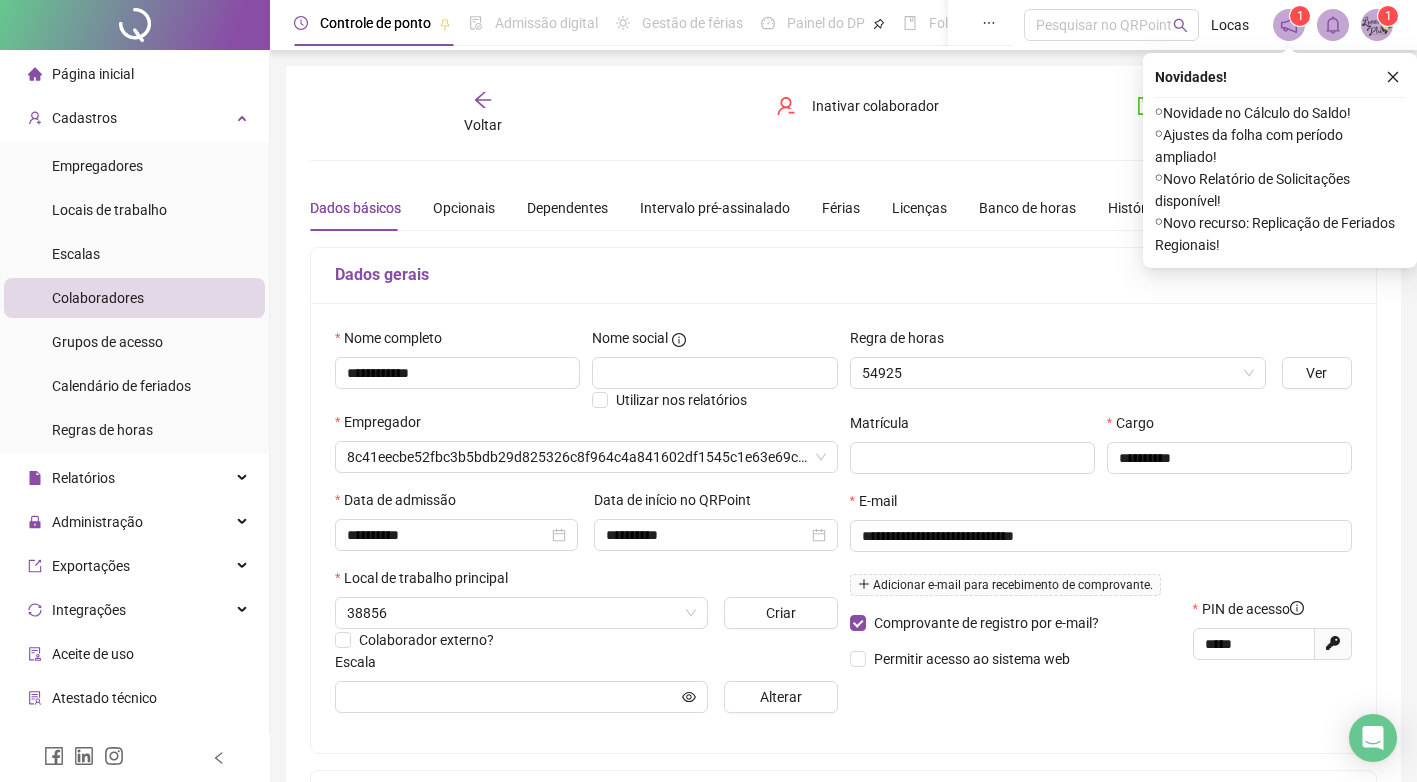 type on "**********" 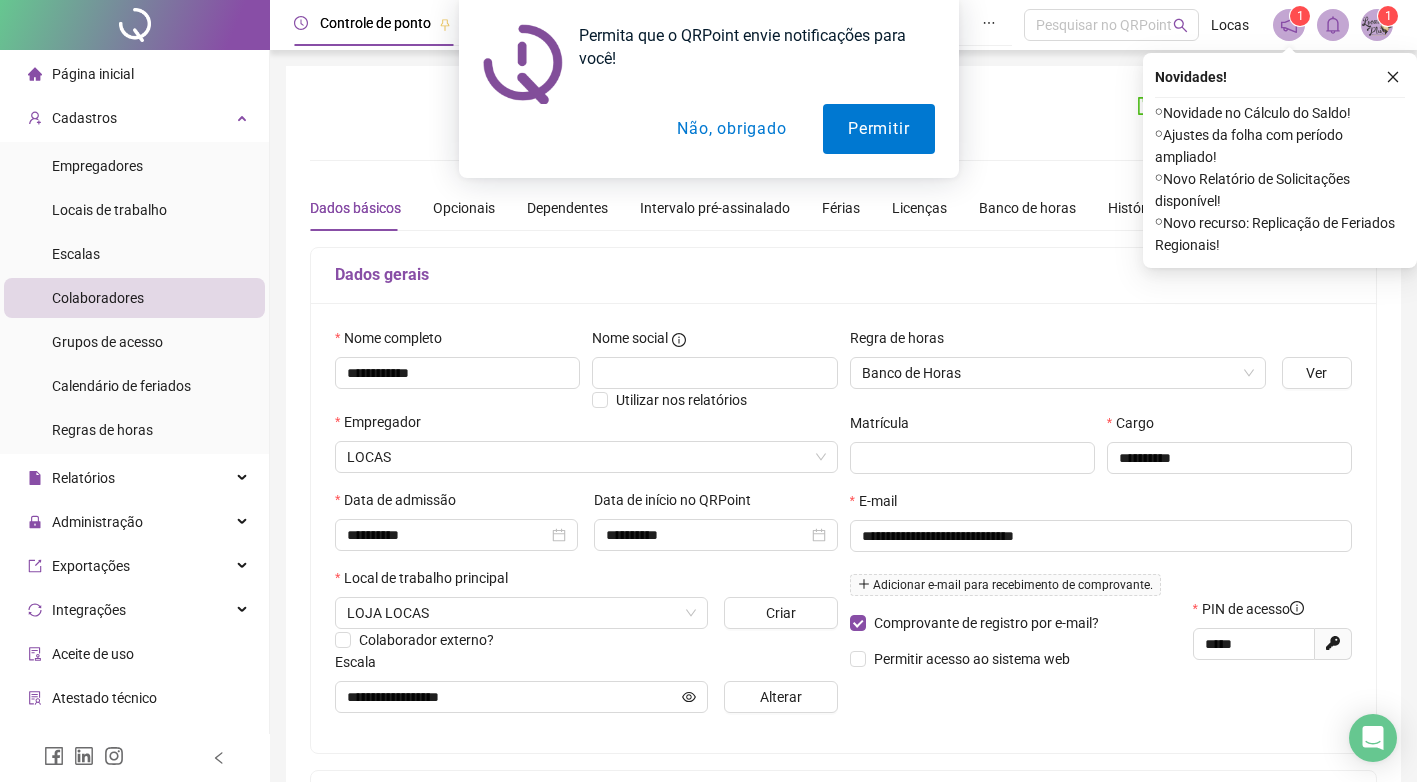 click on "Permita que o QRPoint envie notificações para você! Permitir Não, obrigado" at bounding box center [708, 89] 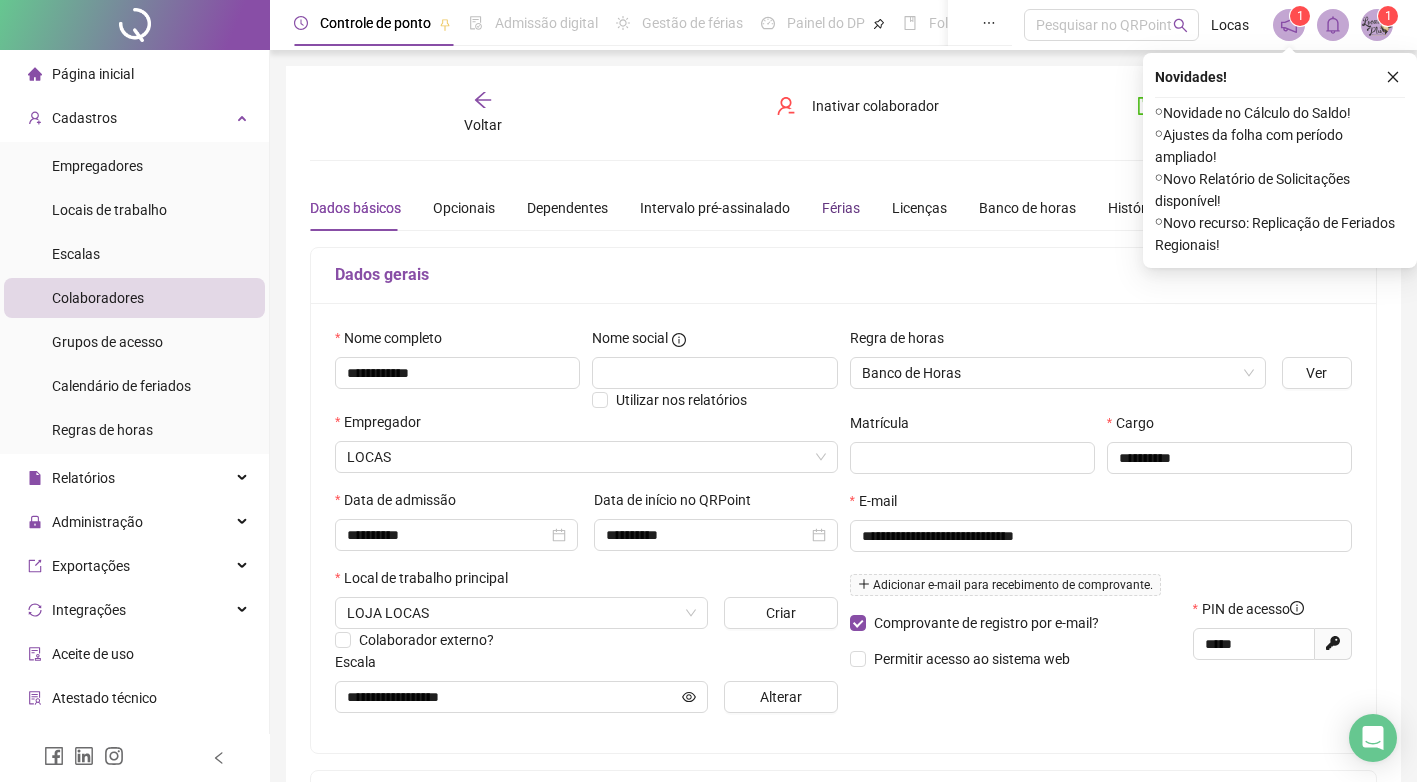click on "Férias" at bounding box center (841, 208) 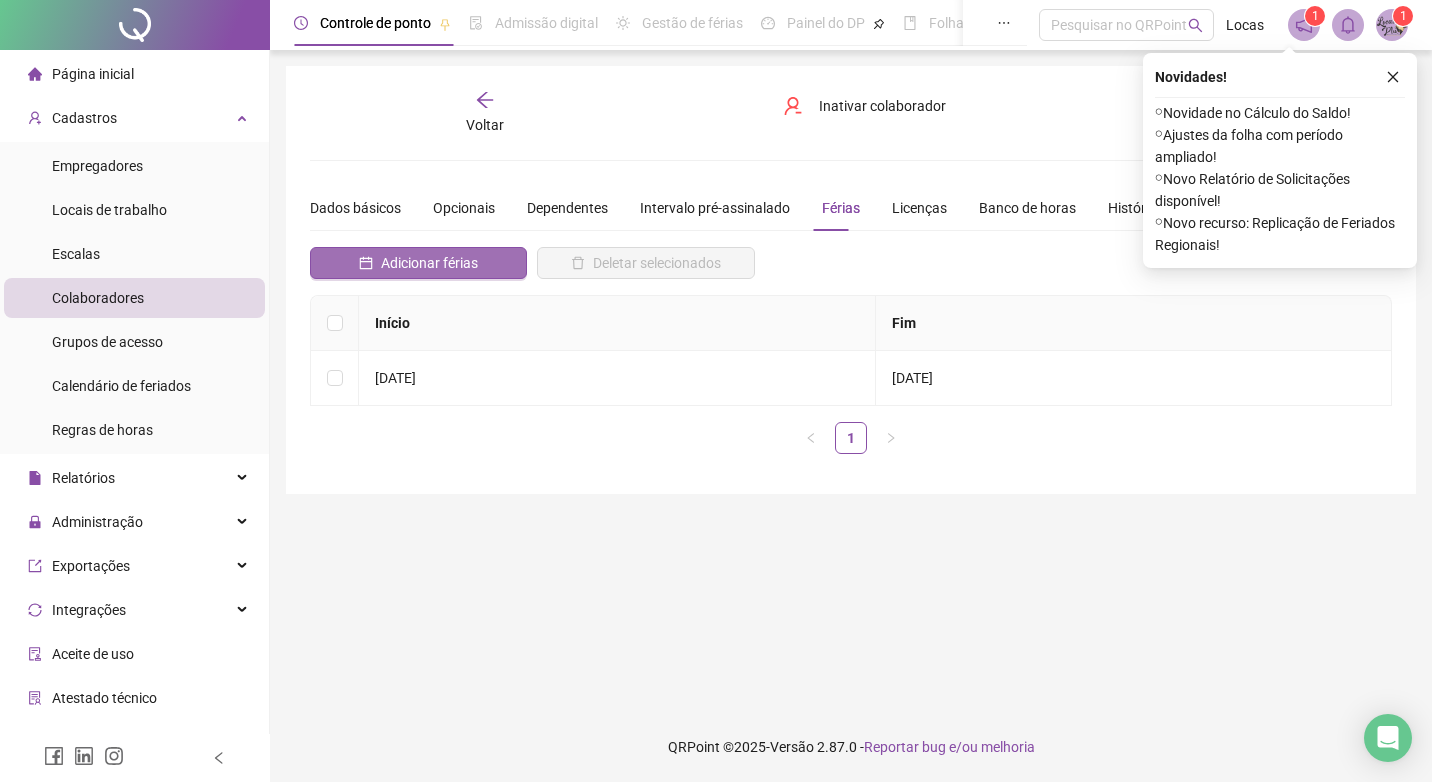 click on "Adicionar férias" at bounding box center [429, 263] 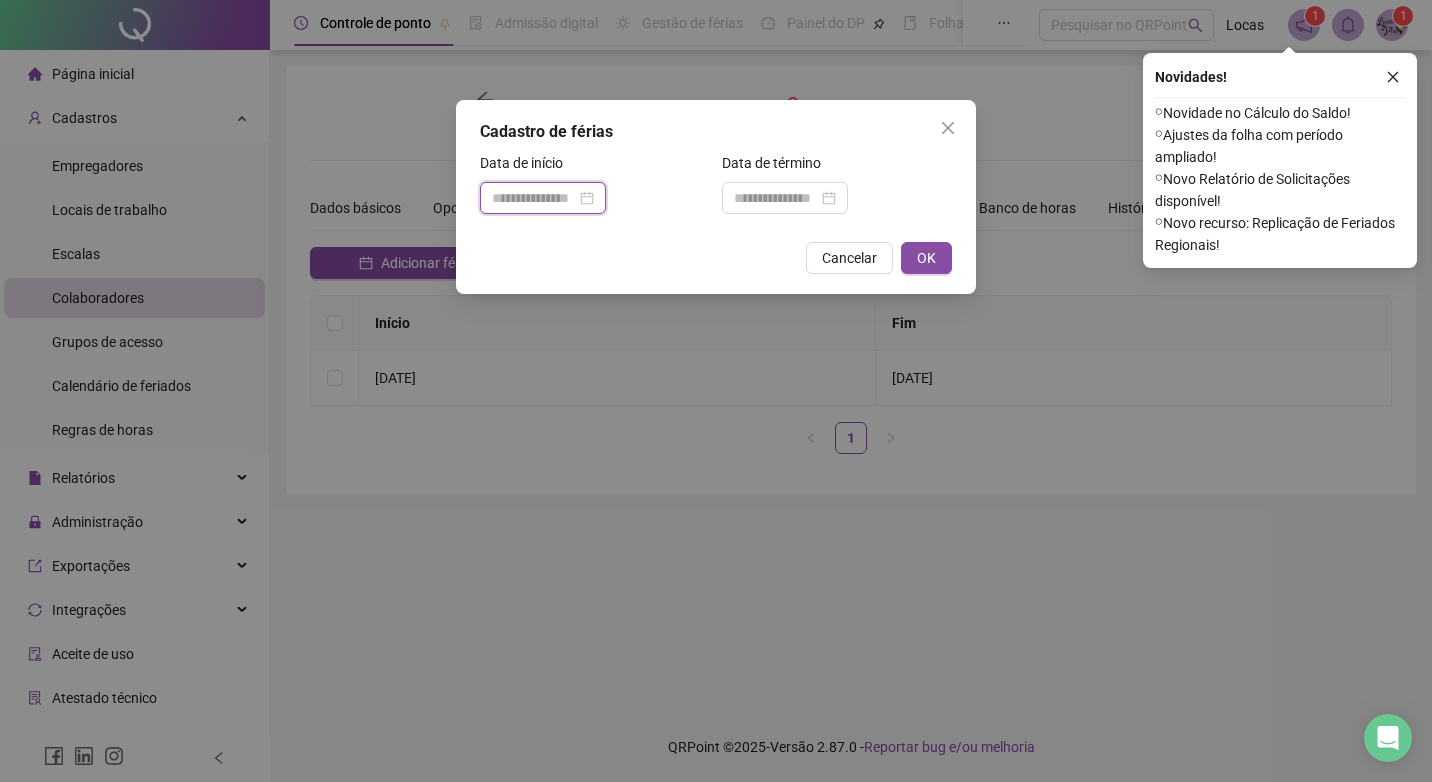 click at bounding box center (534, 198) 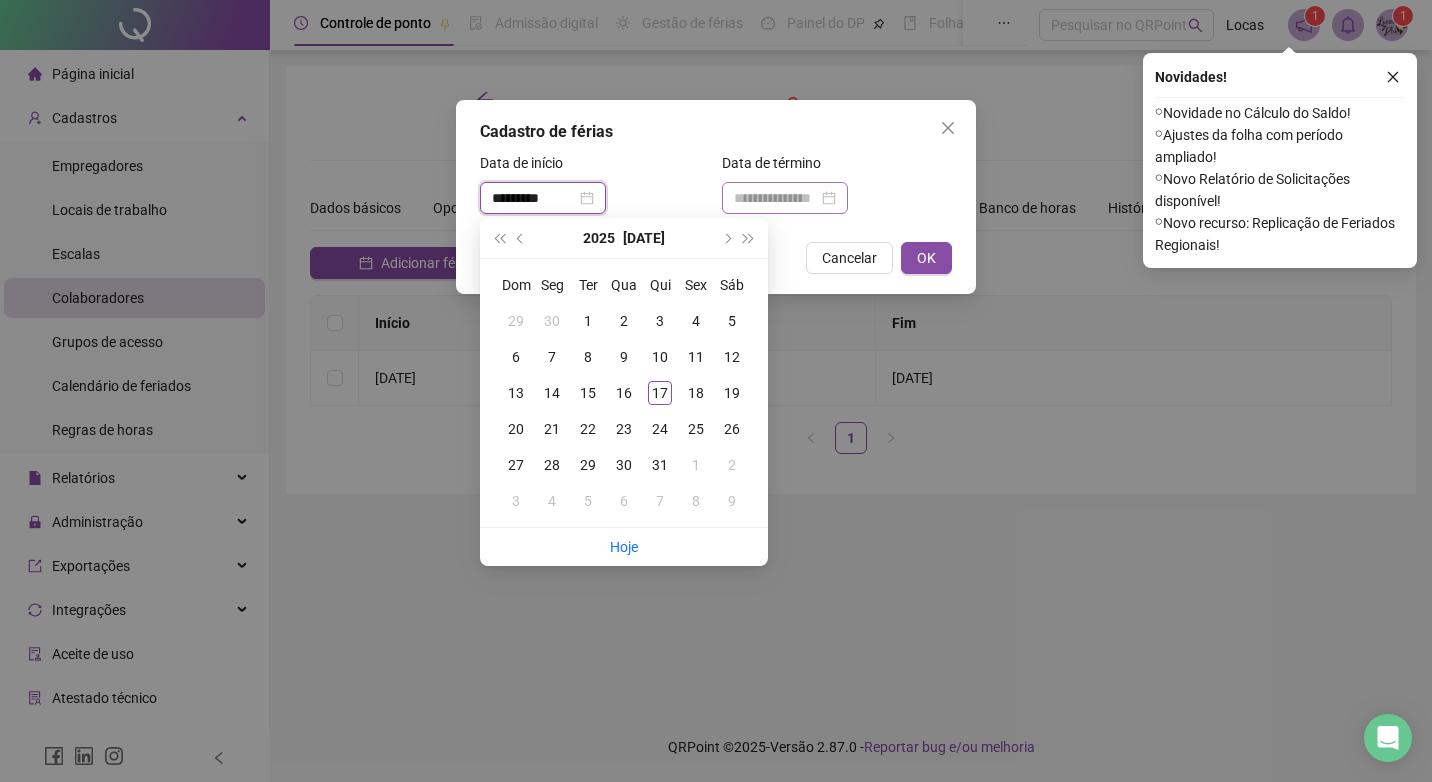 type on "*********" 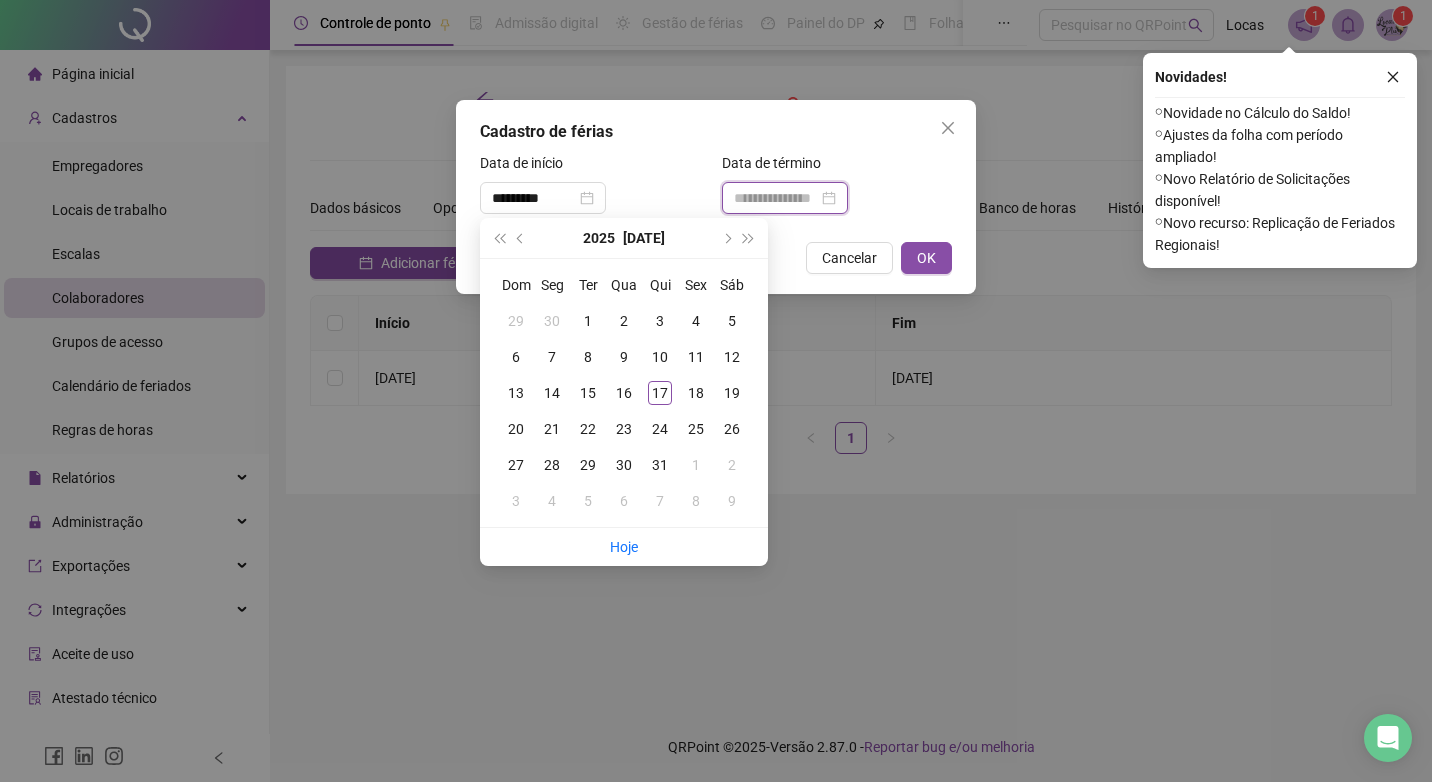 type 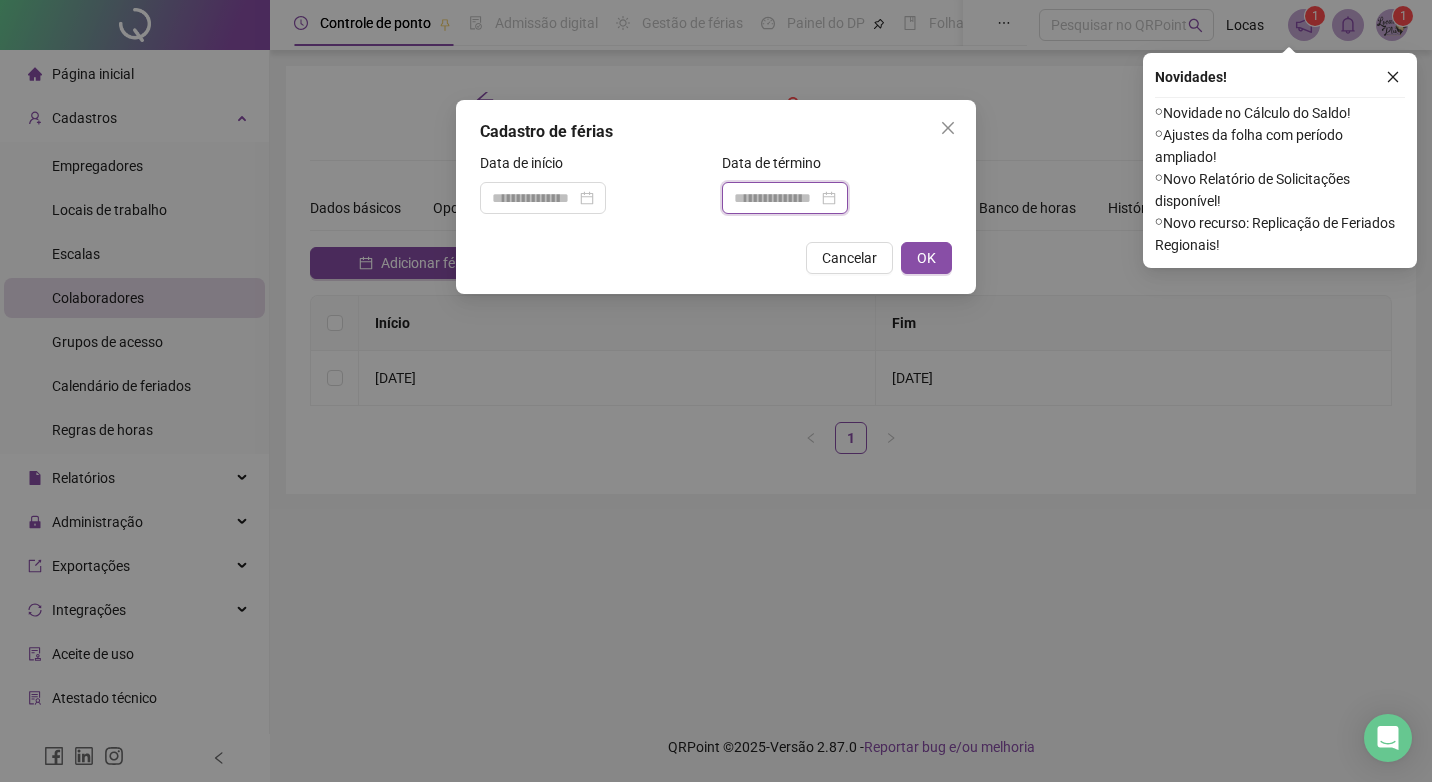 click at bounding box center (776, 198) 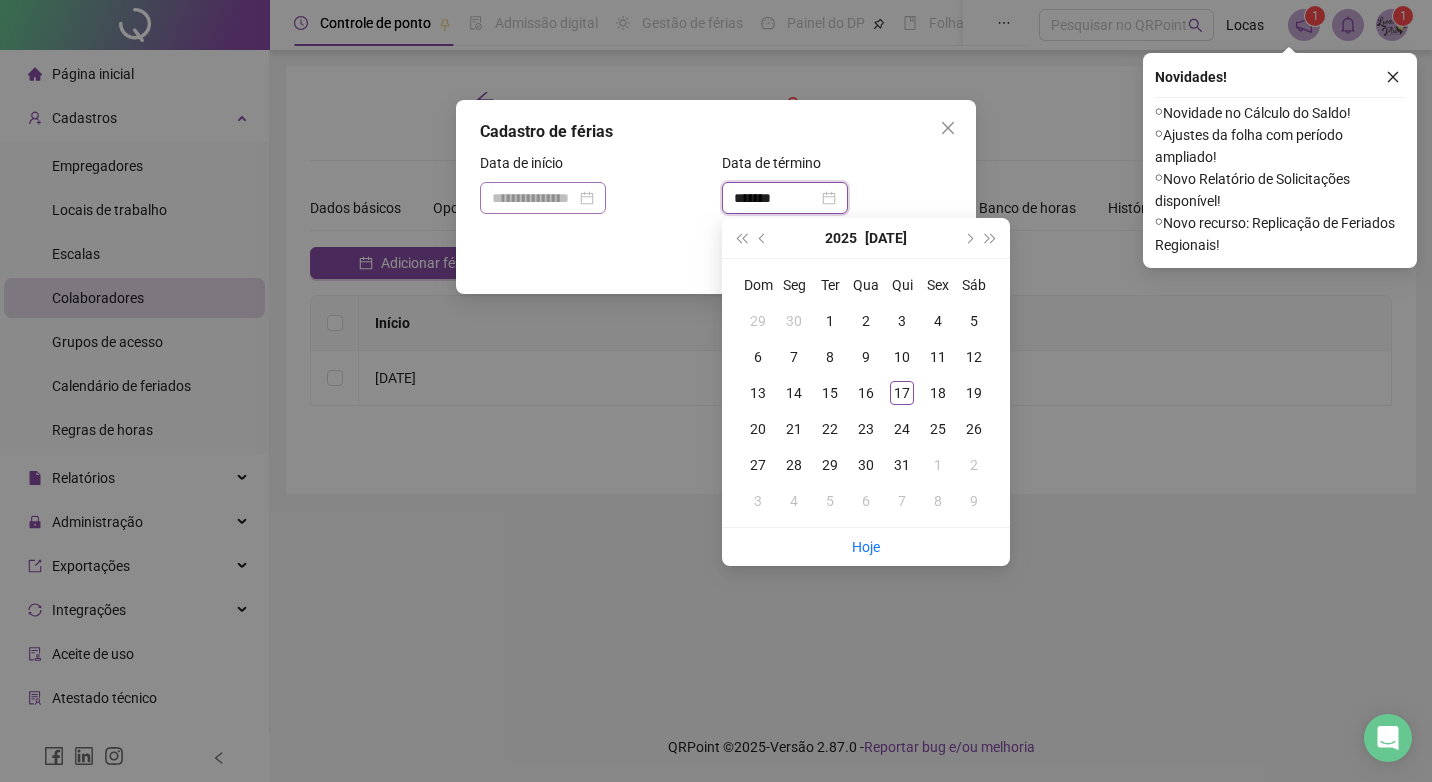 type on "*******" 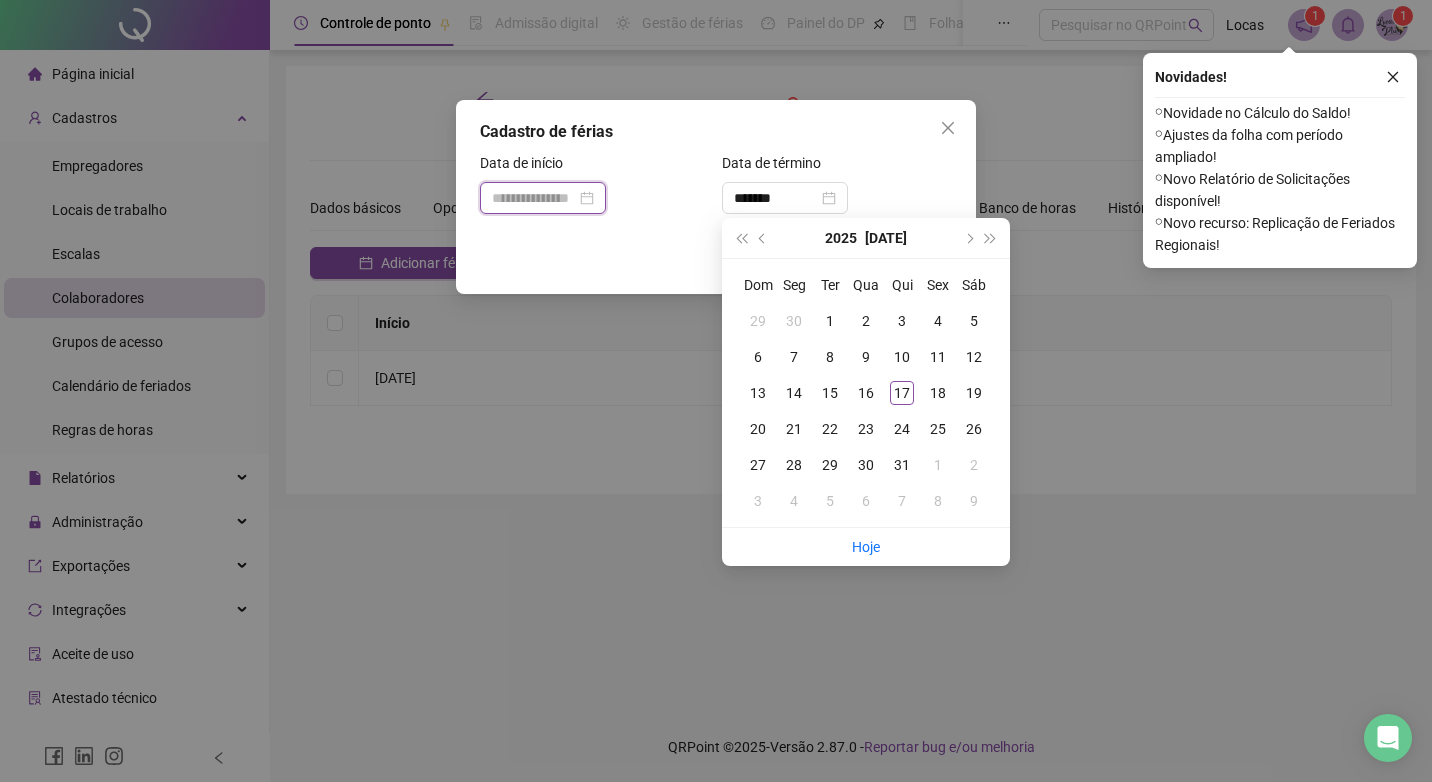 type 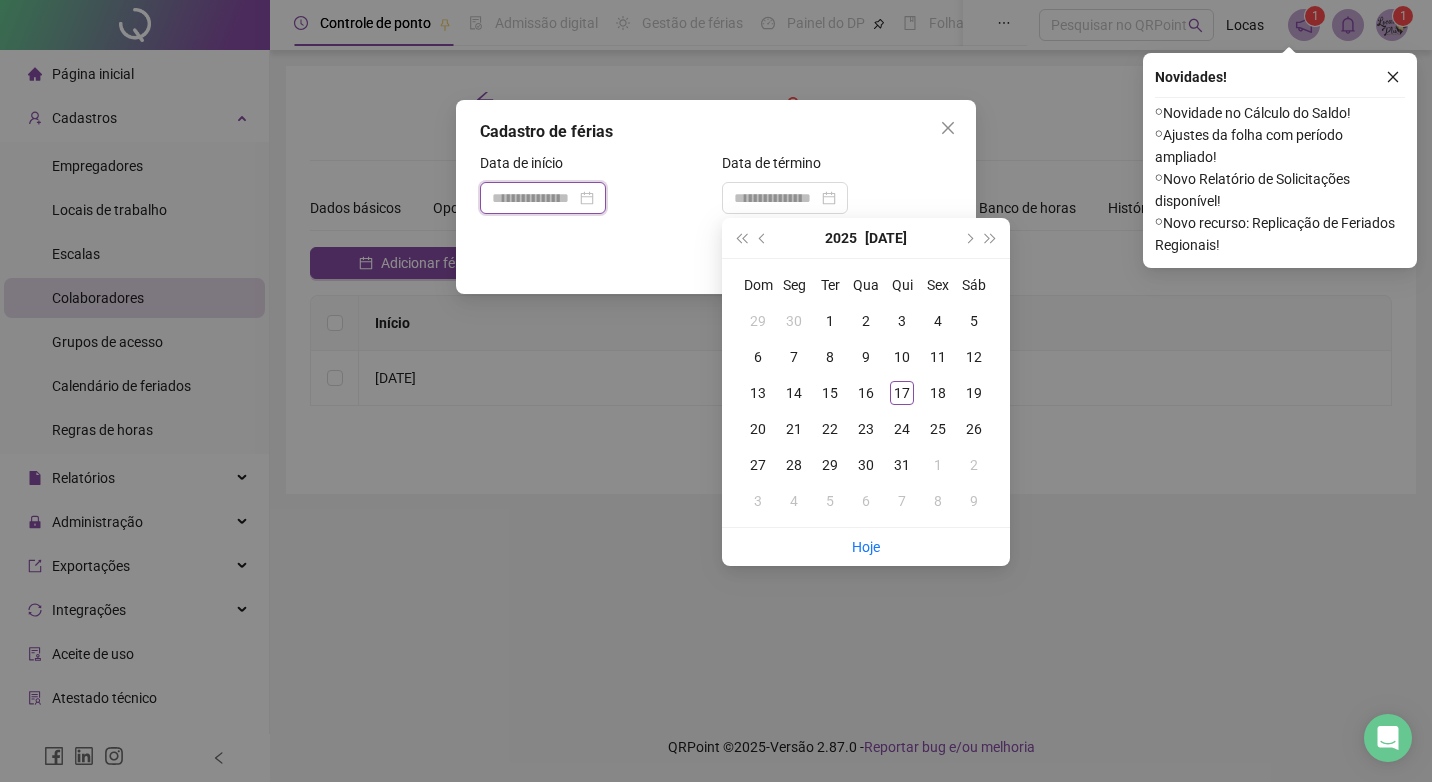 click at bounding box center [534, 198] 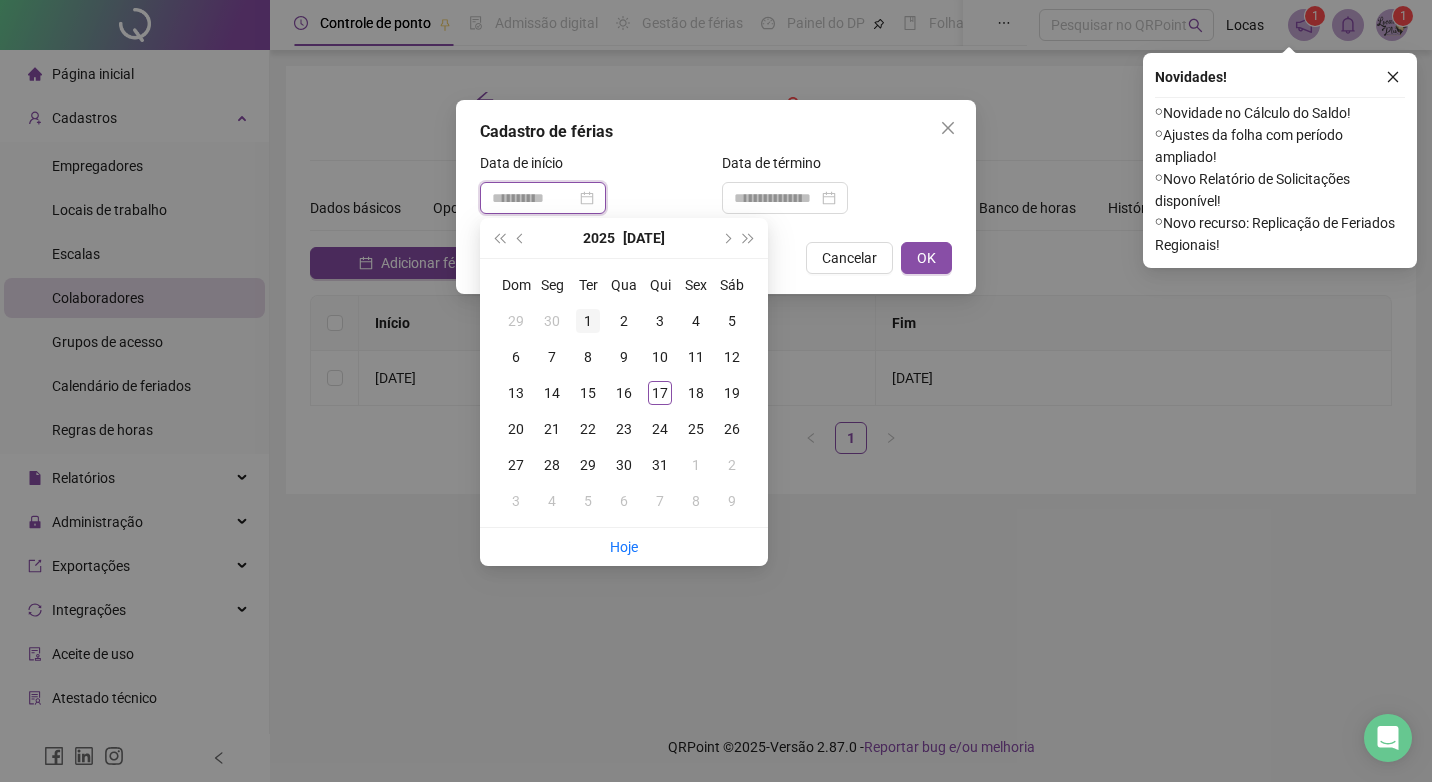 type on "**********" 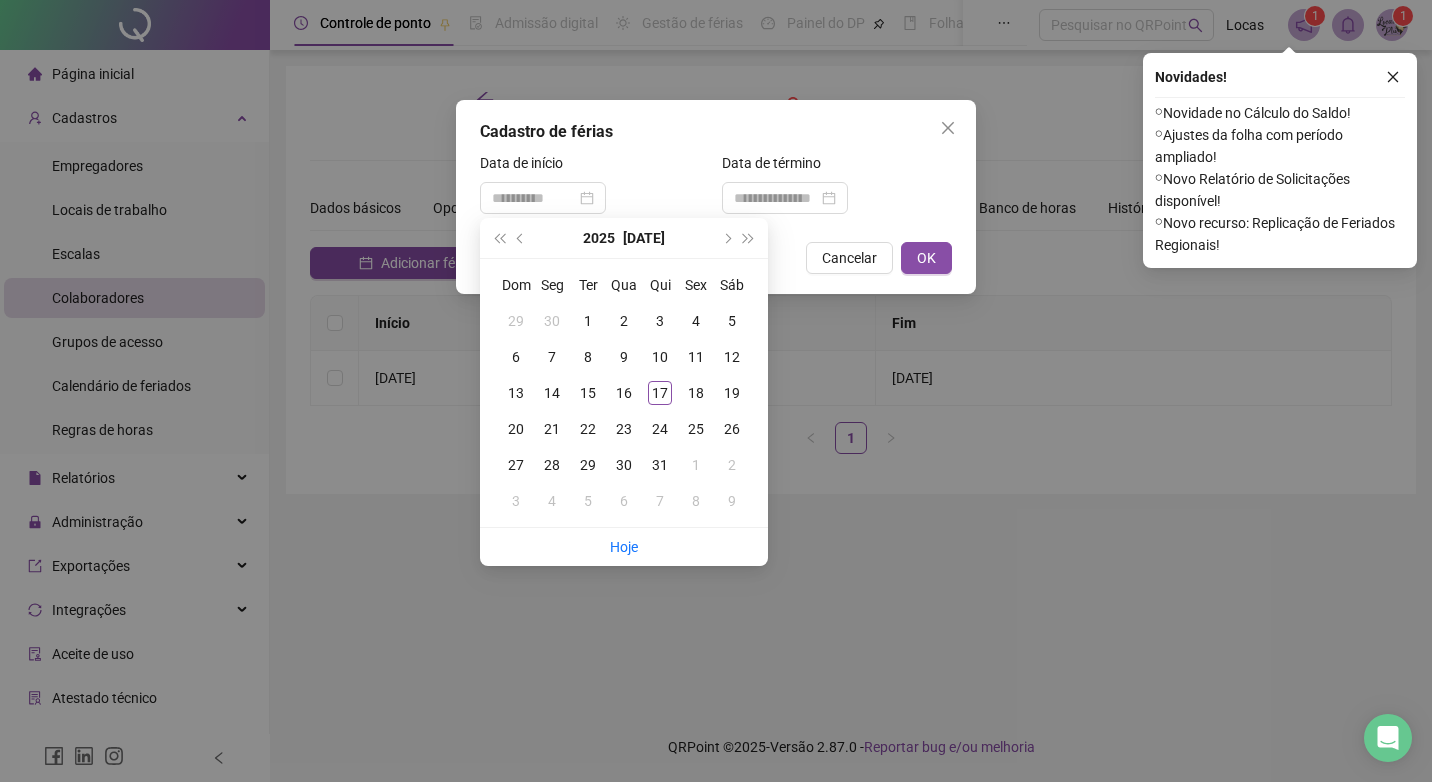 click on "1" at bounding box center [588, 321] 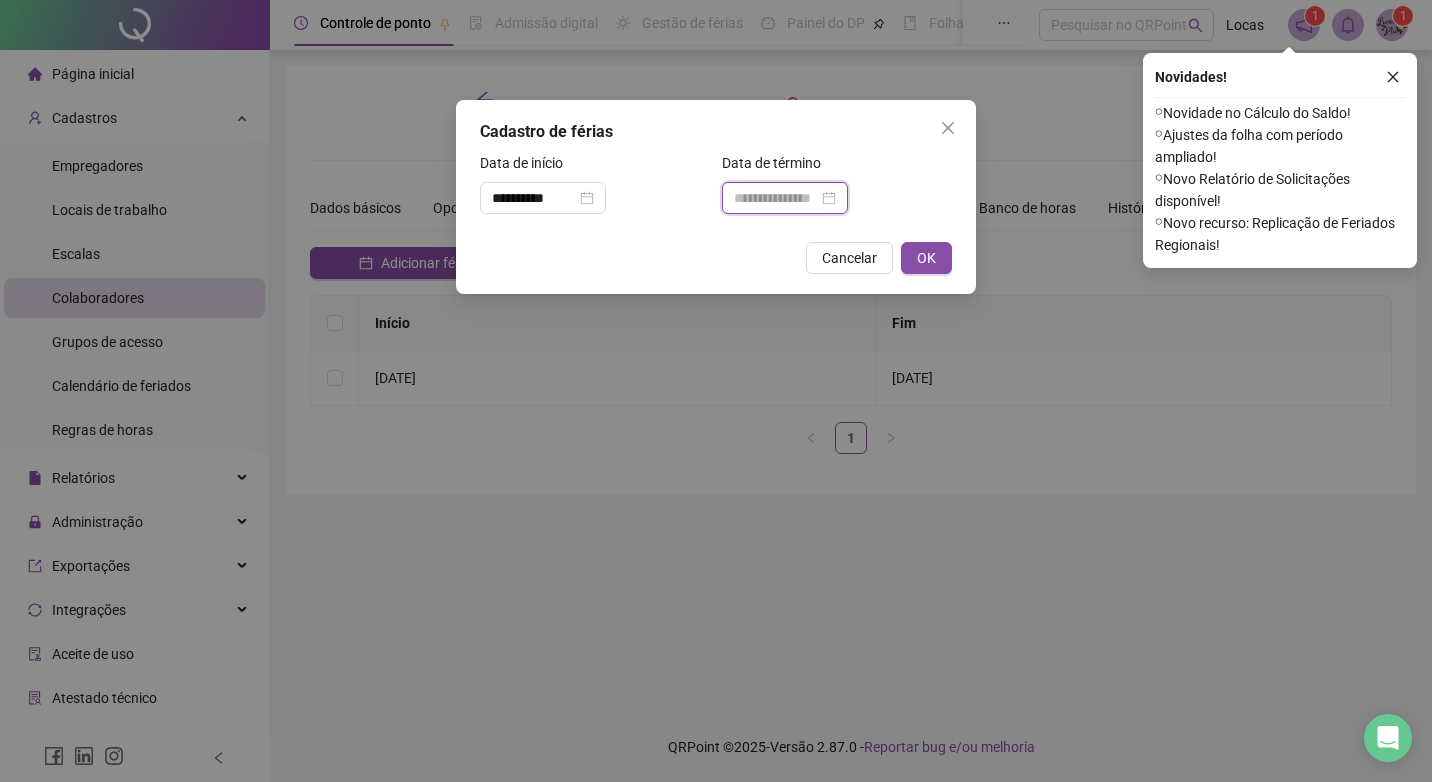 click at bounding box center (776, 198) 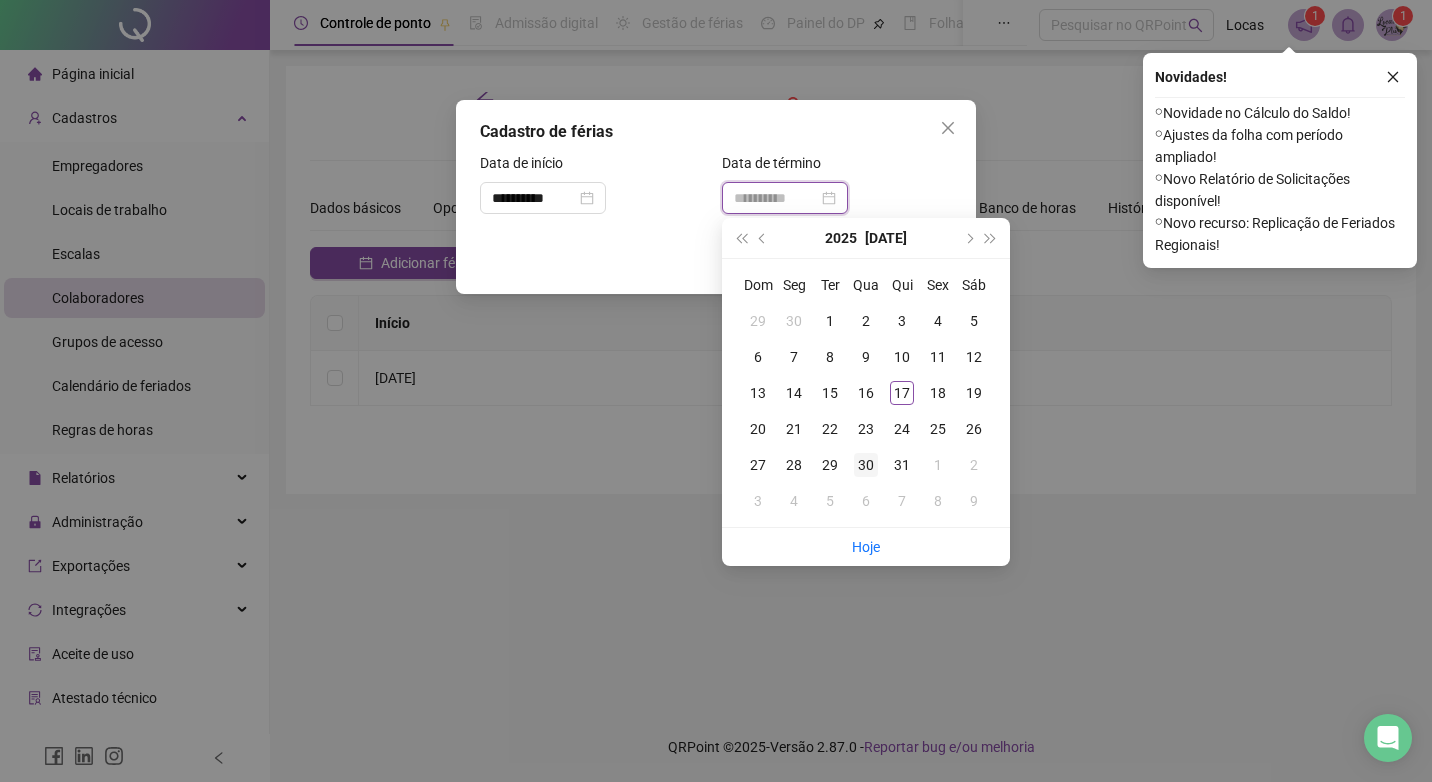 type on "**********" 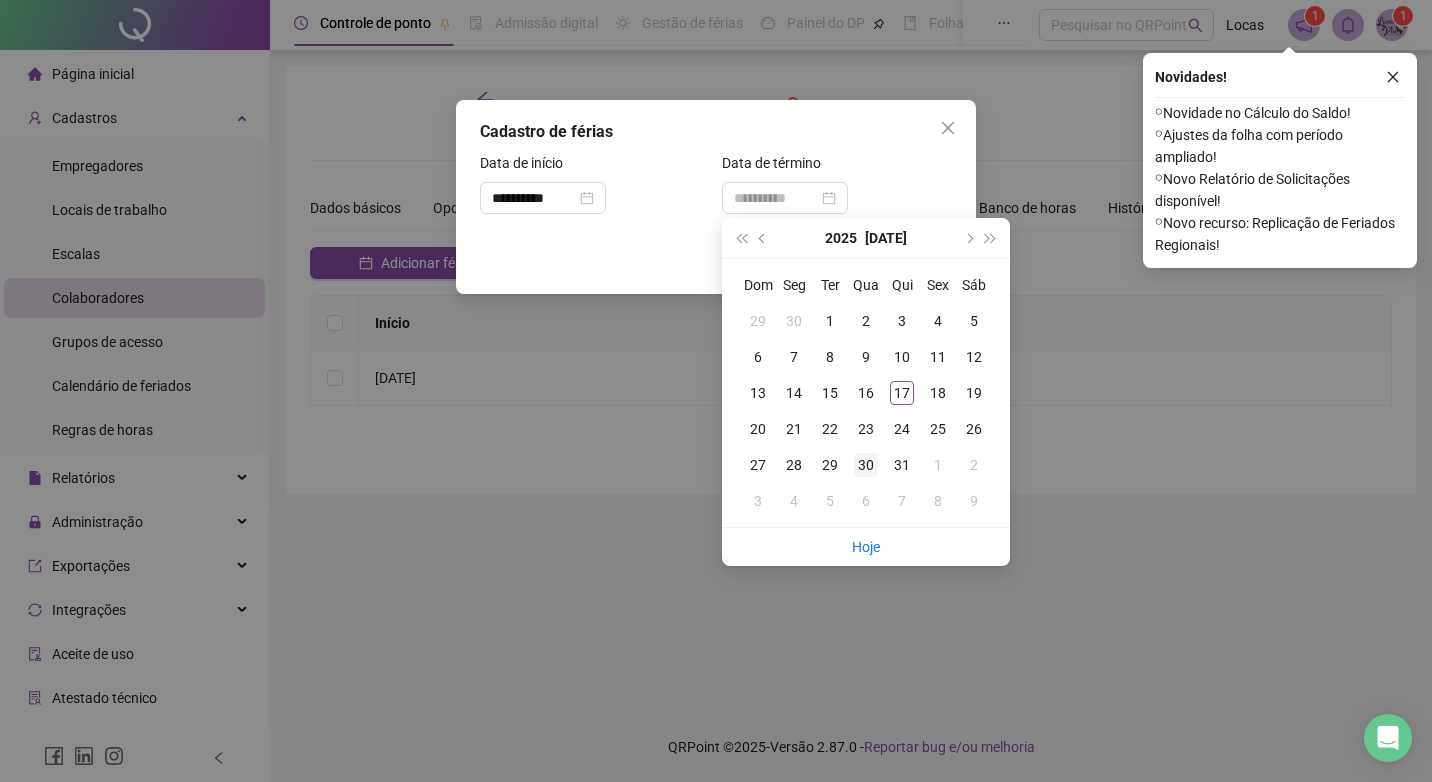 click on "30" at bounding box center (866, 465) 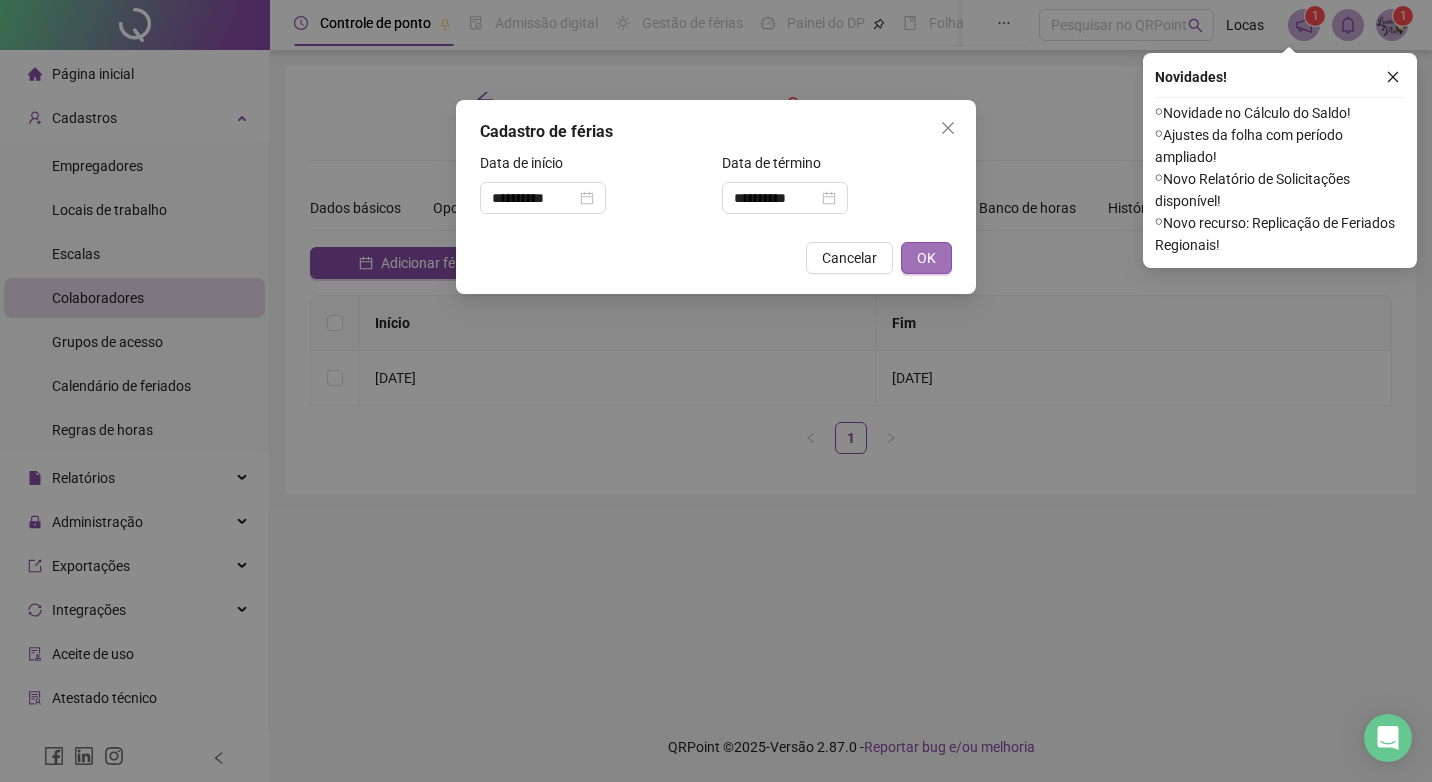 click on "OK" at bounding box center [926, 258] 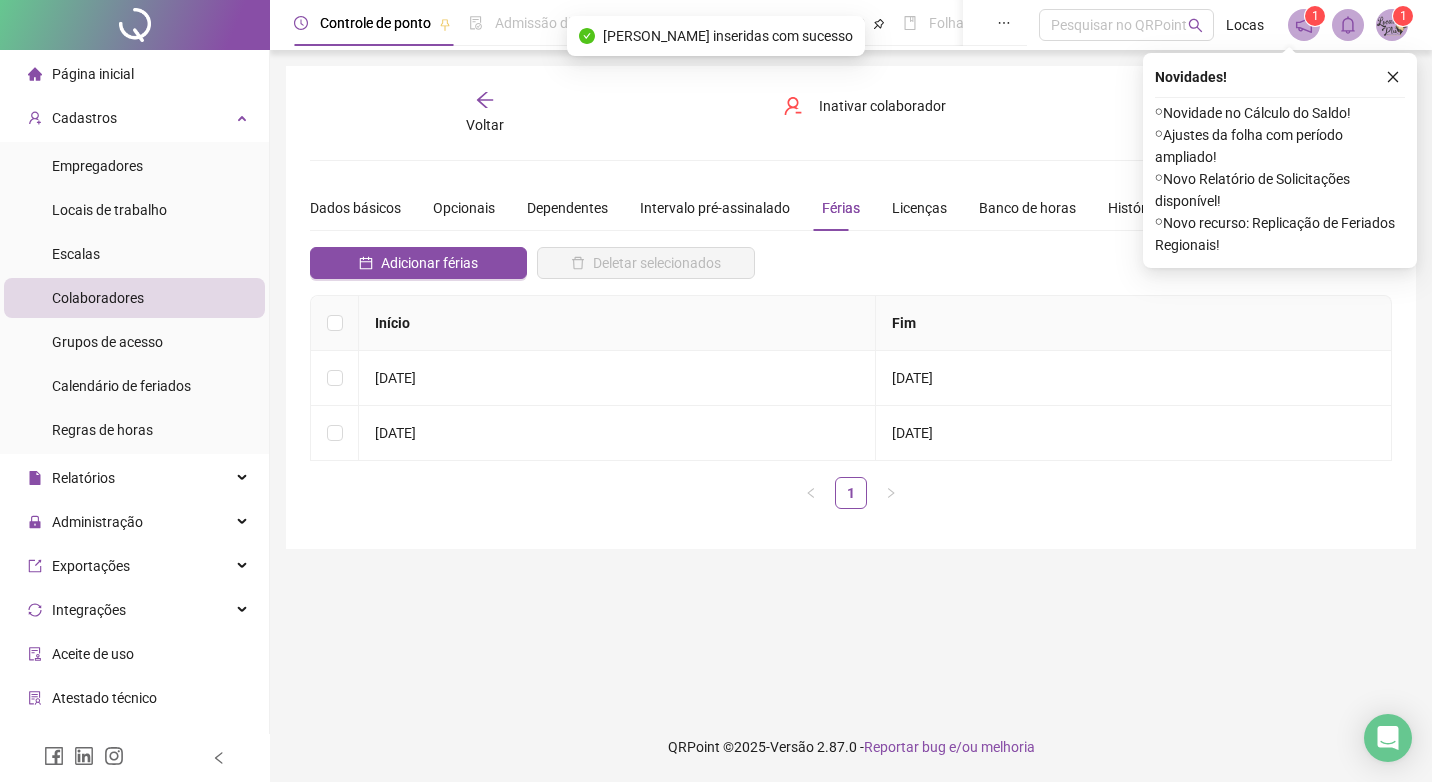 click on "Adicionar férias Deletar selecionados" at bounding box center [851, 271] 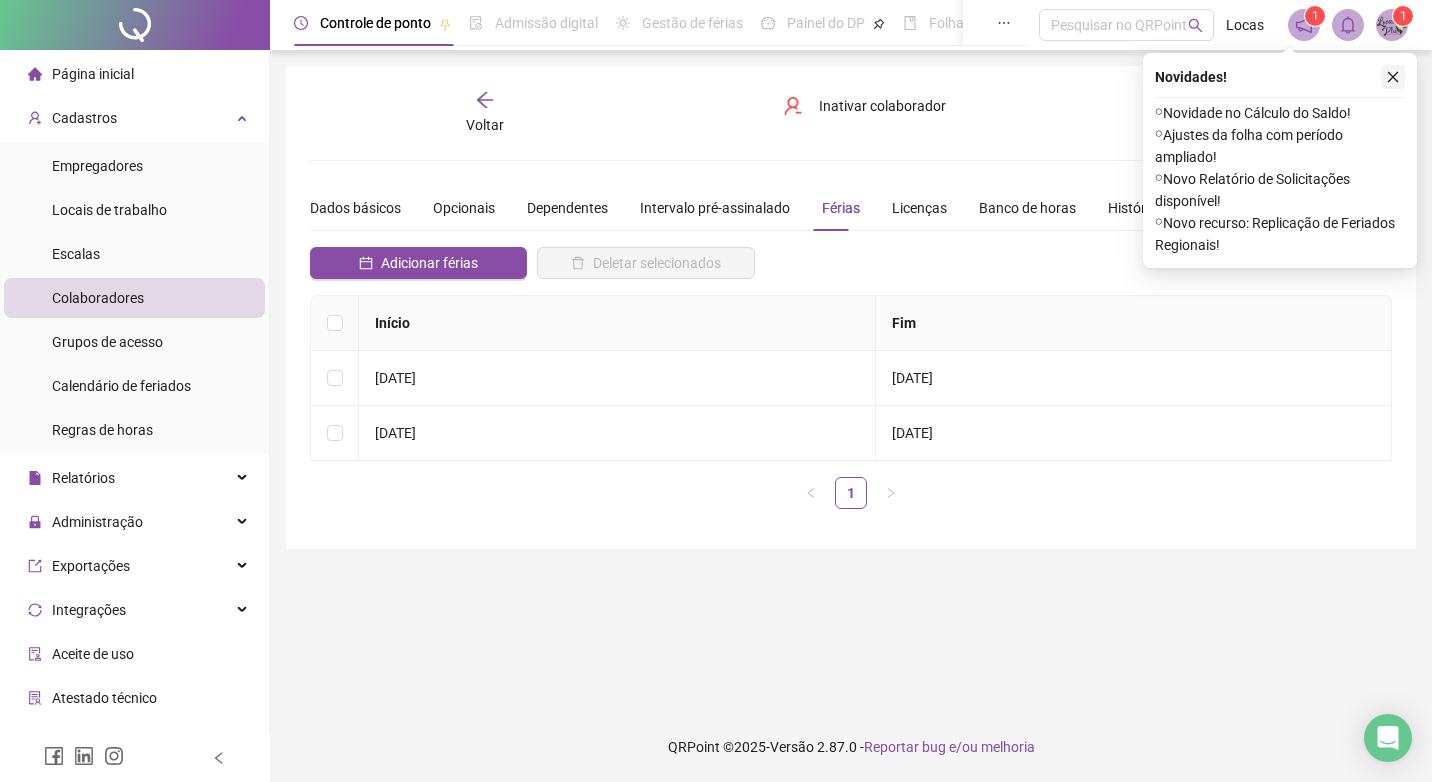 click 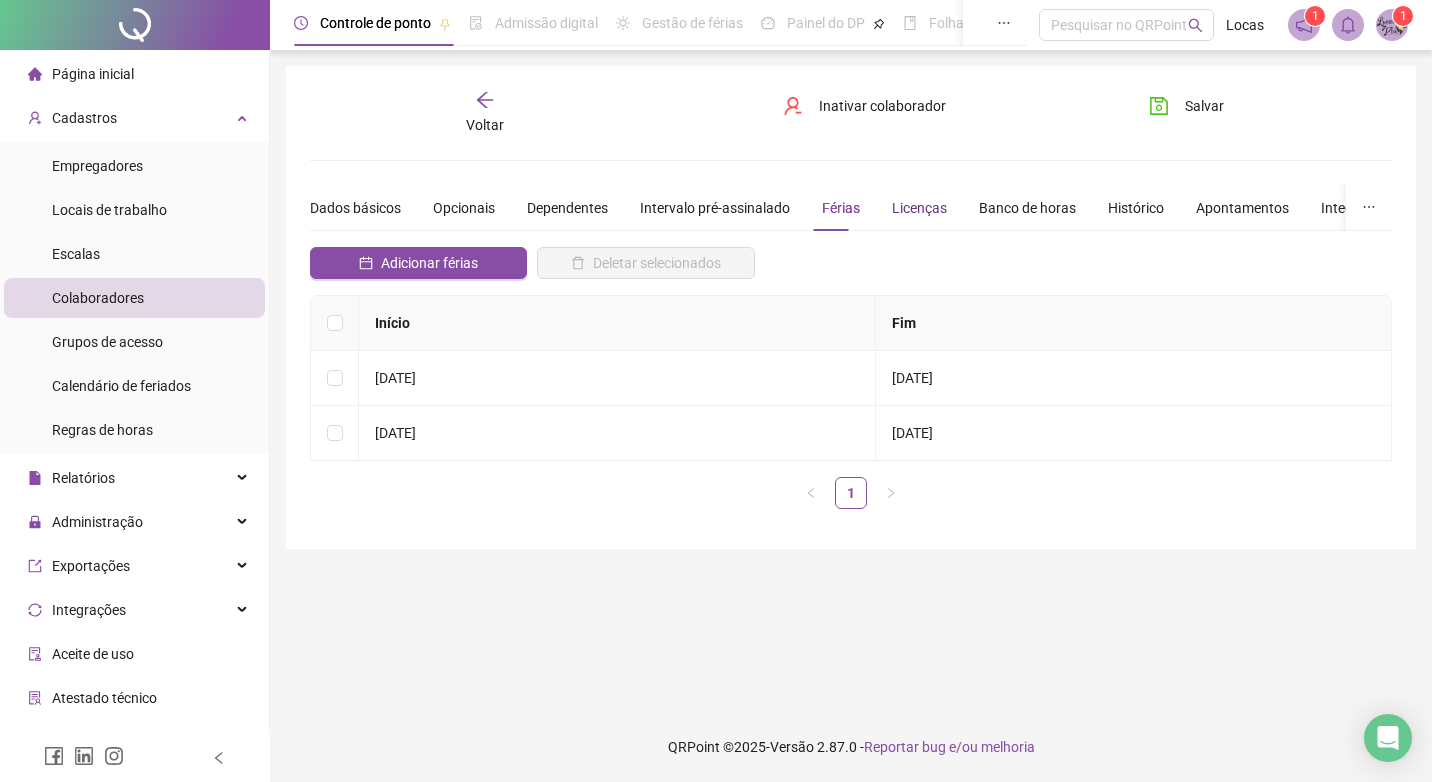 click on "Licenças" at bounding box center (919, 208) 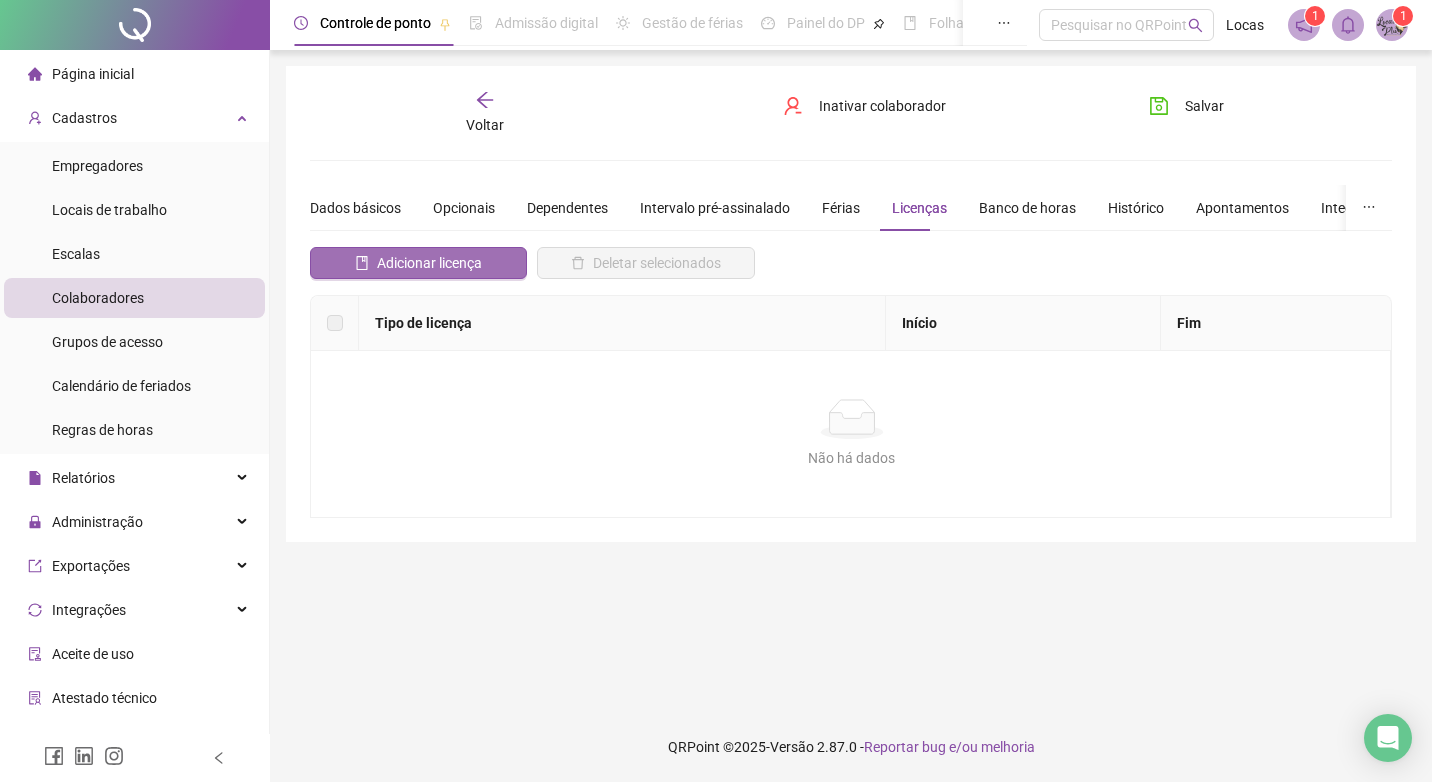 click on "Adicionar licença" at bounding box center [429, 263] 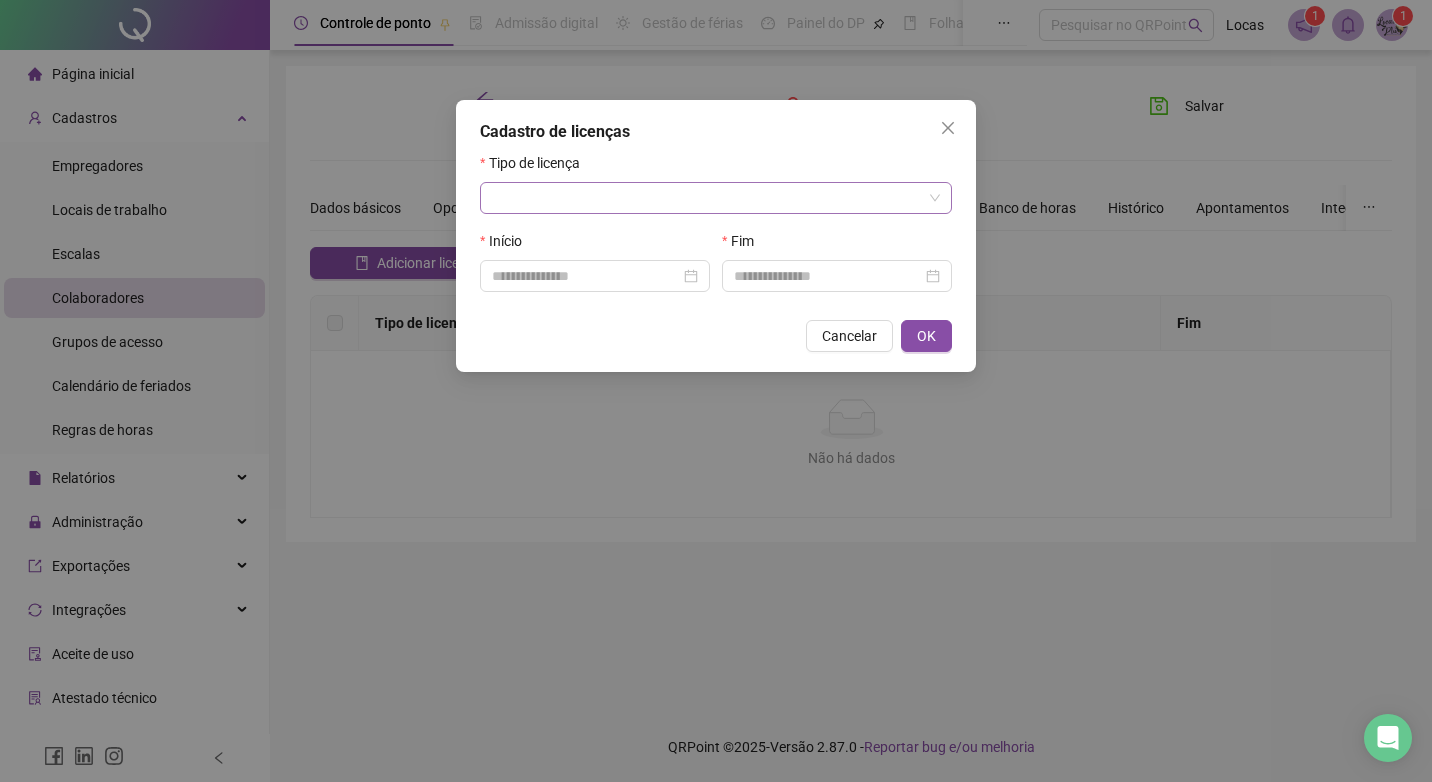 click at bounding box center [716, 198] 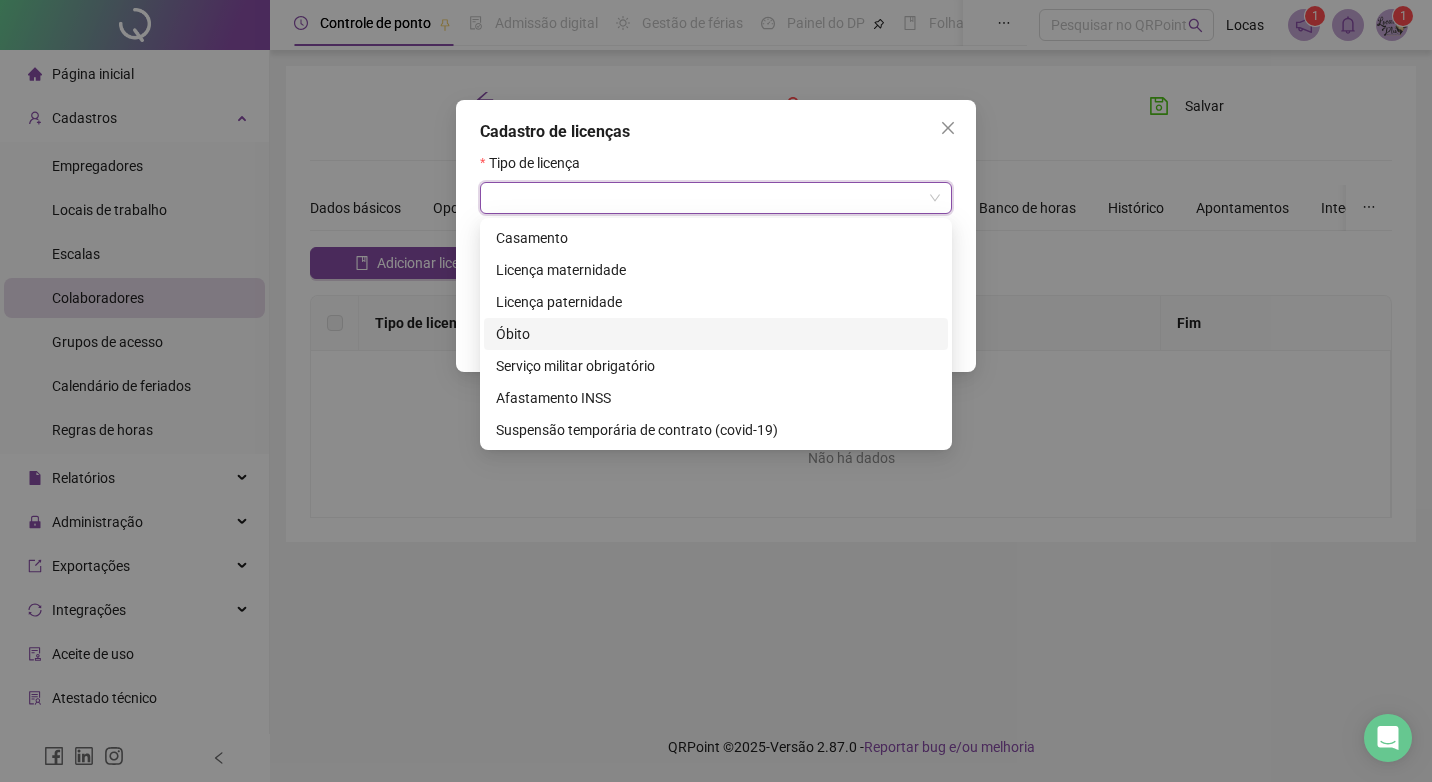 click on "Óbito" at bounding box center [716, 334] 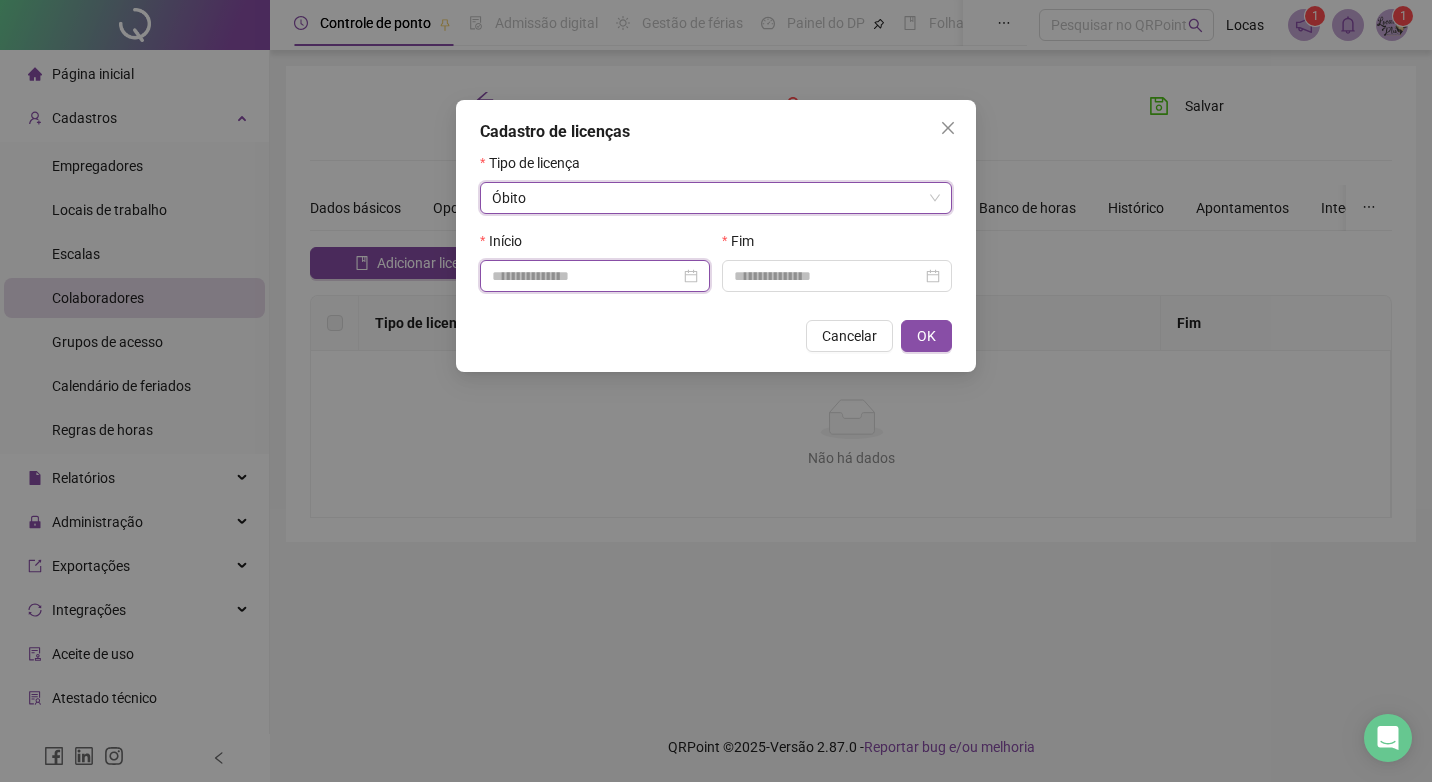 click at bounding box center (586, 276) 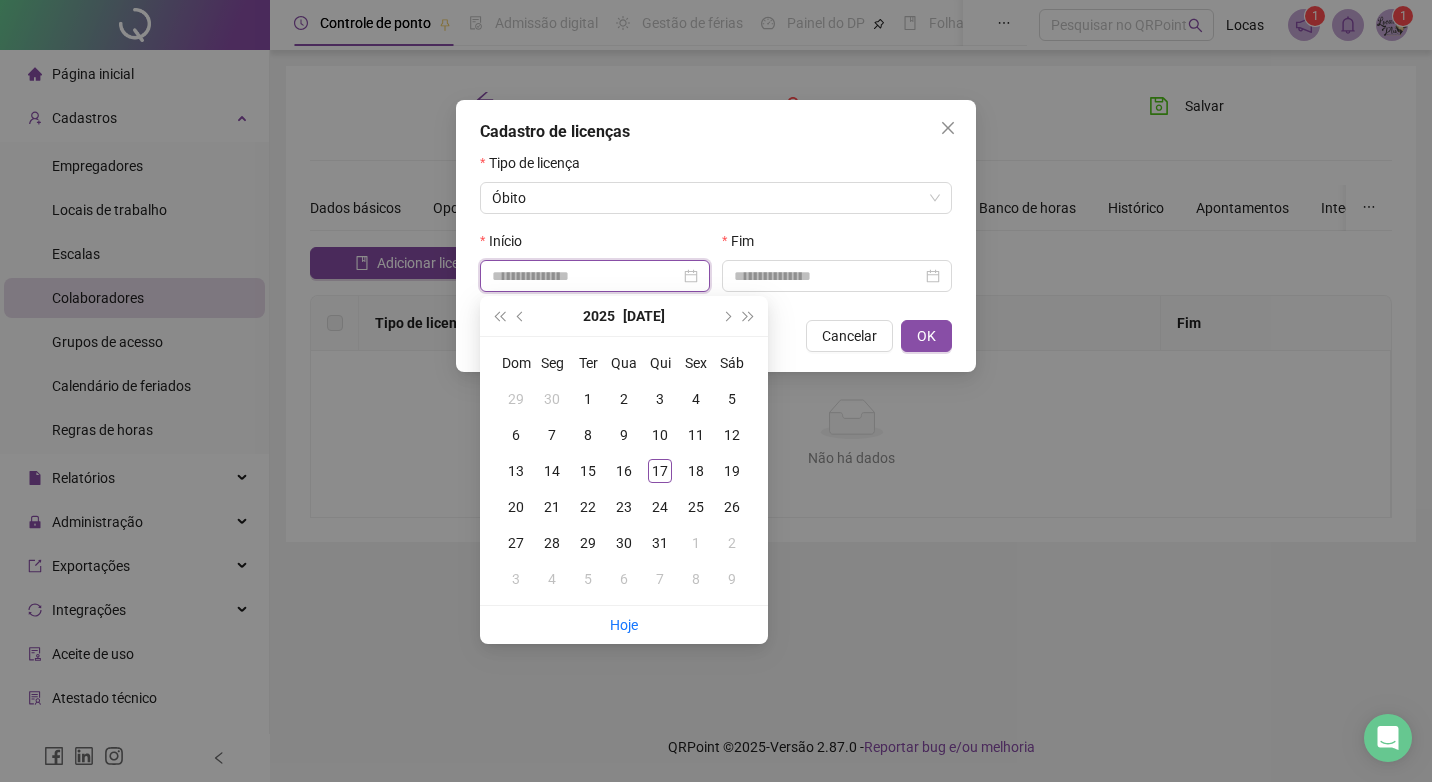 click at bounding box center [595, 276] 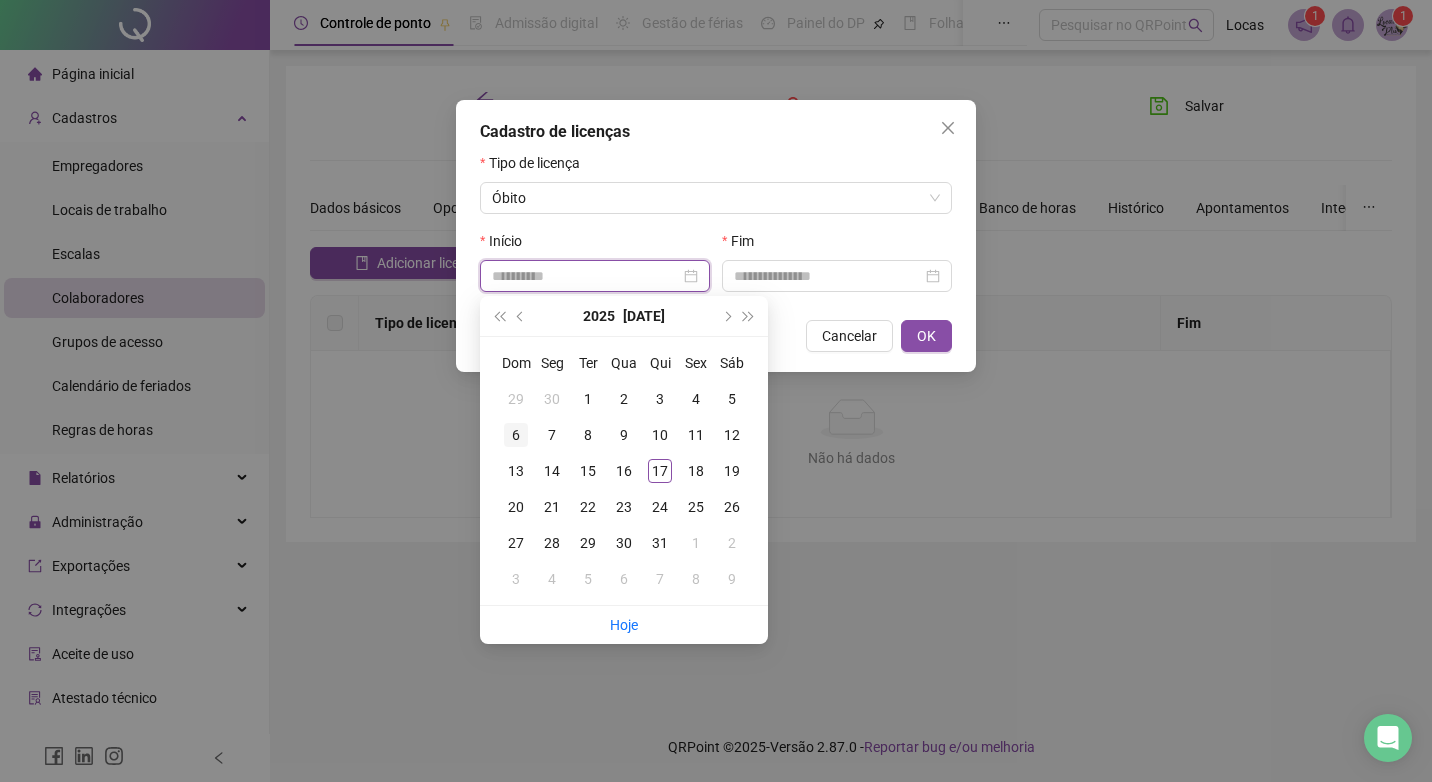 type on "**********" 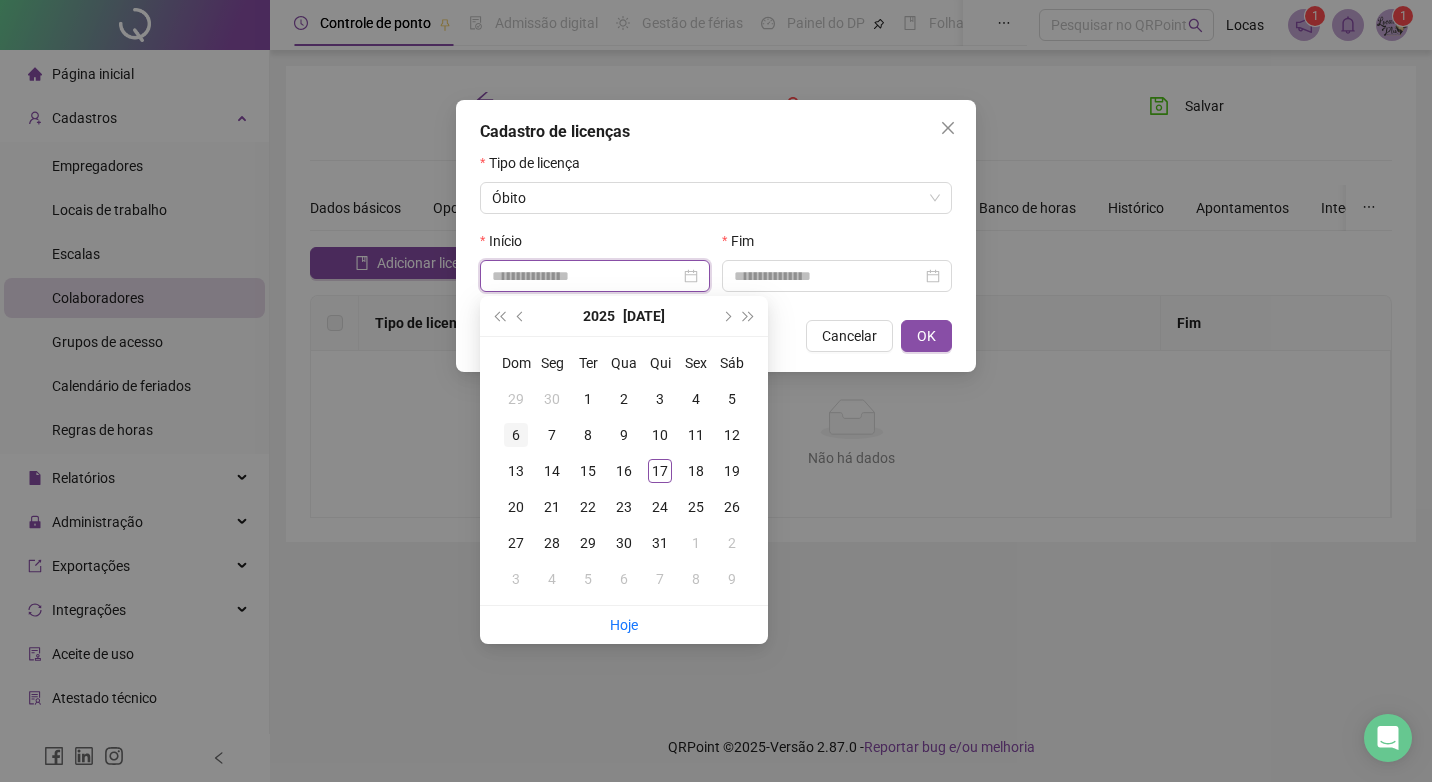 type on "**********" 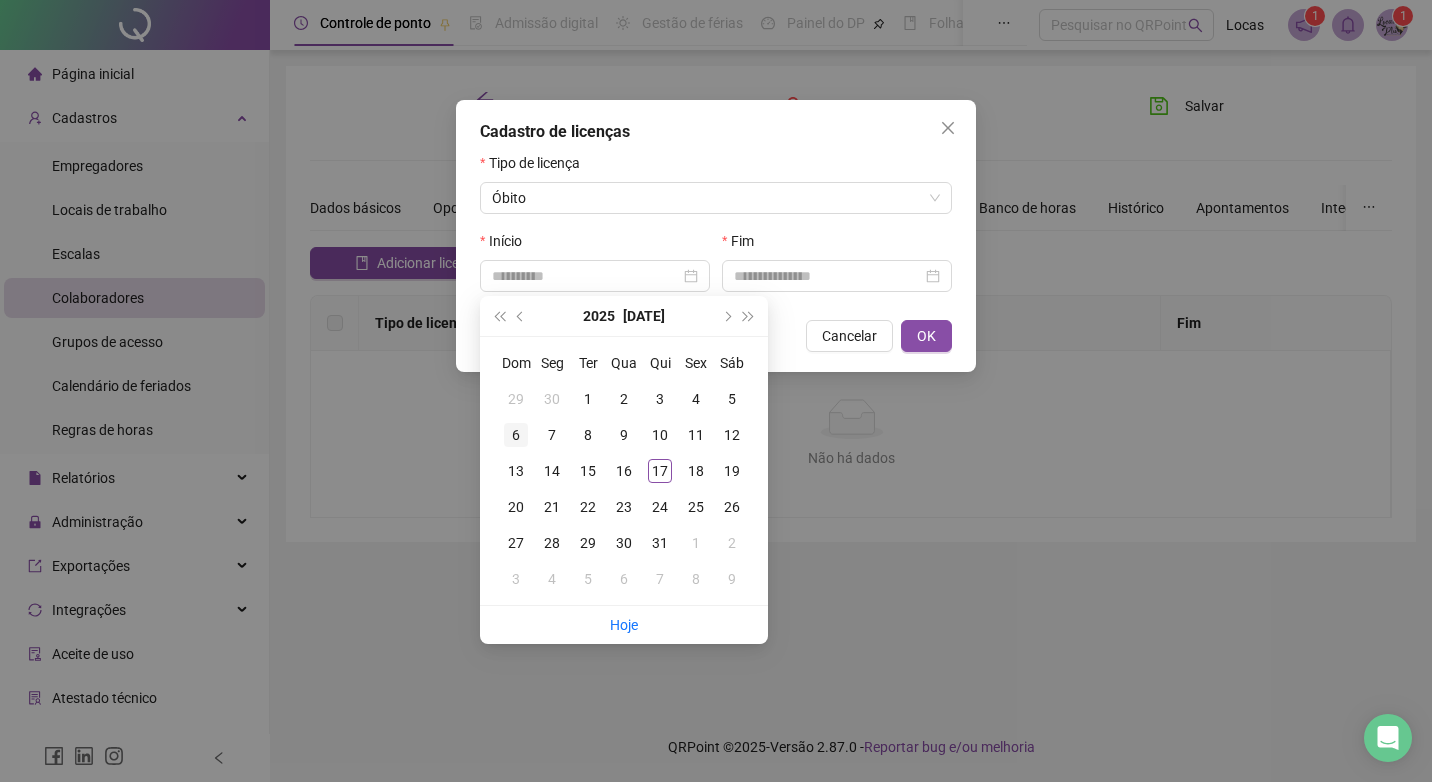 click on "6" at bounding box center (516, 435) 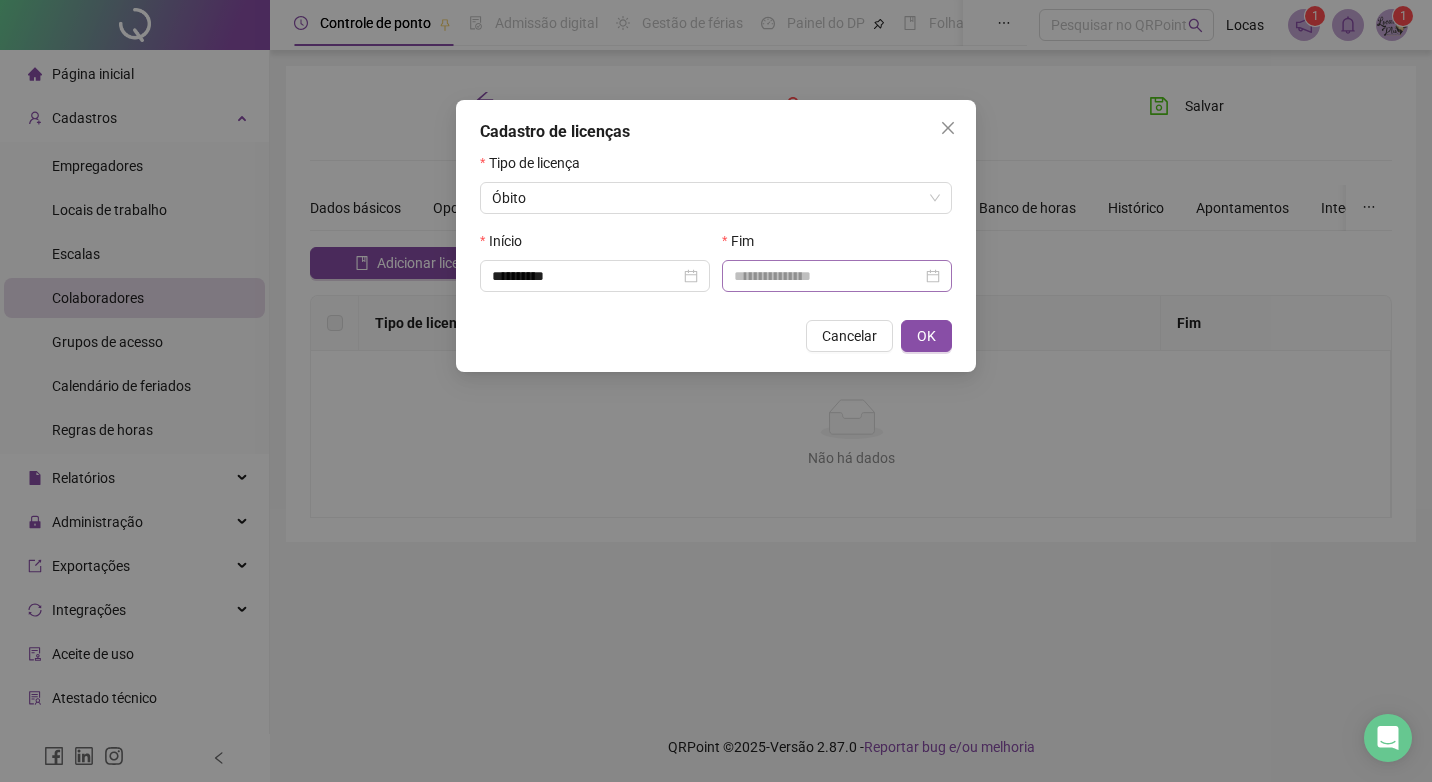 click at bounding box center (837, 276) 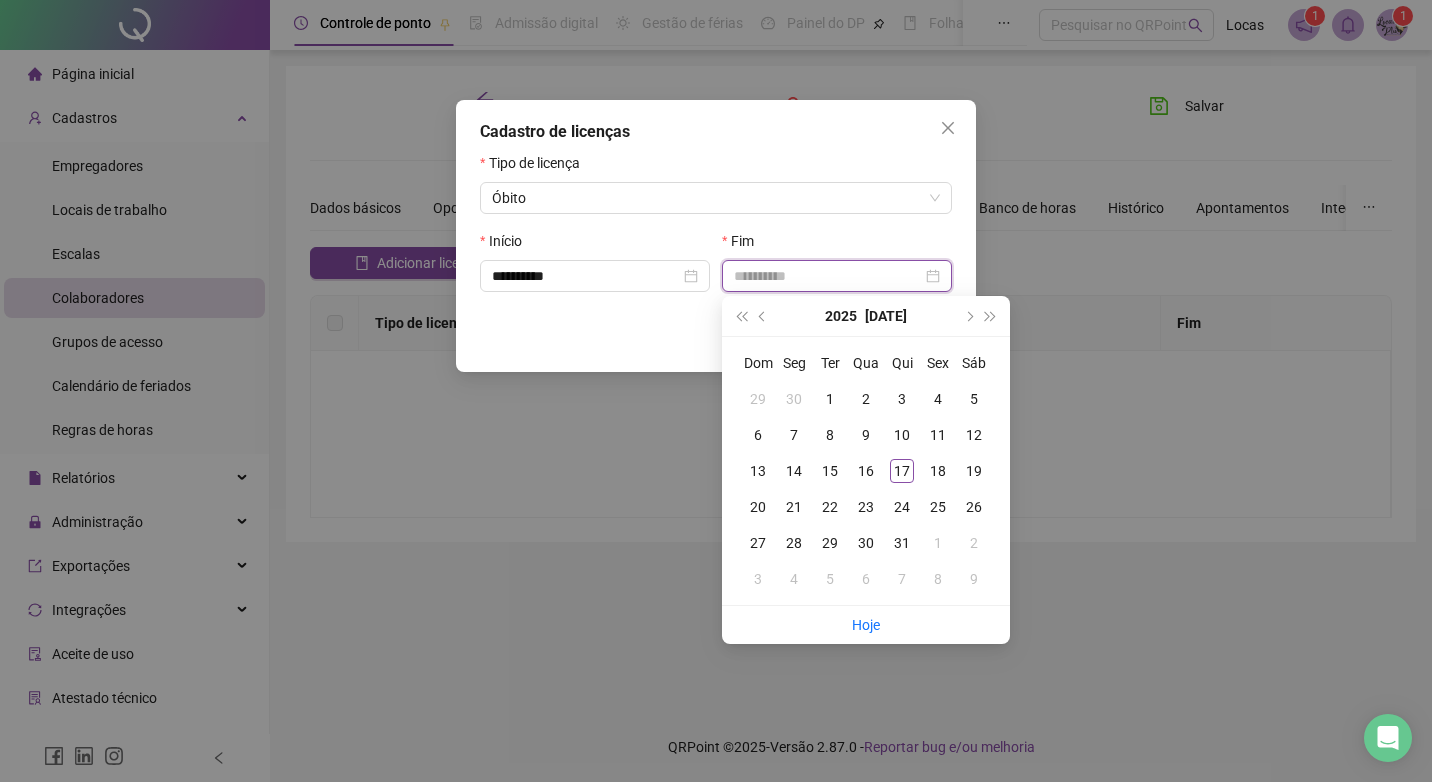 type on "**********" 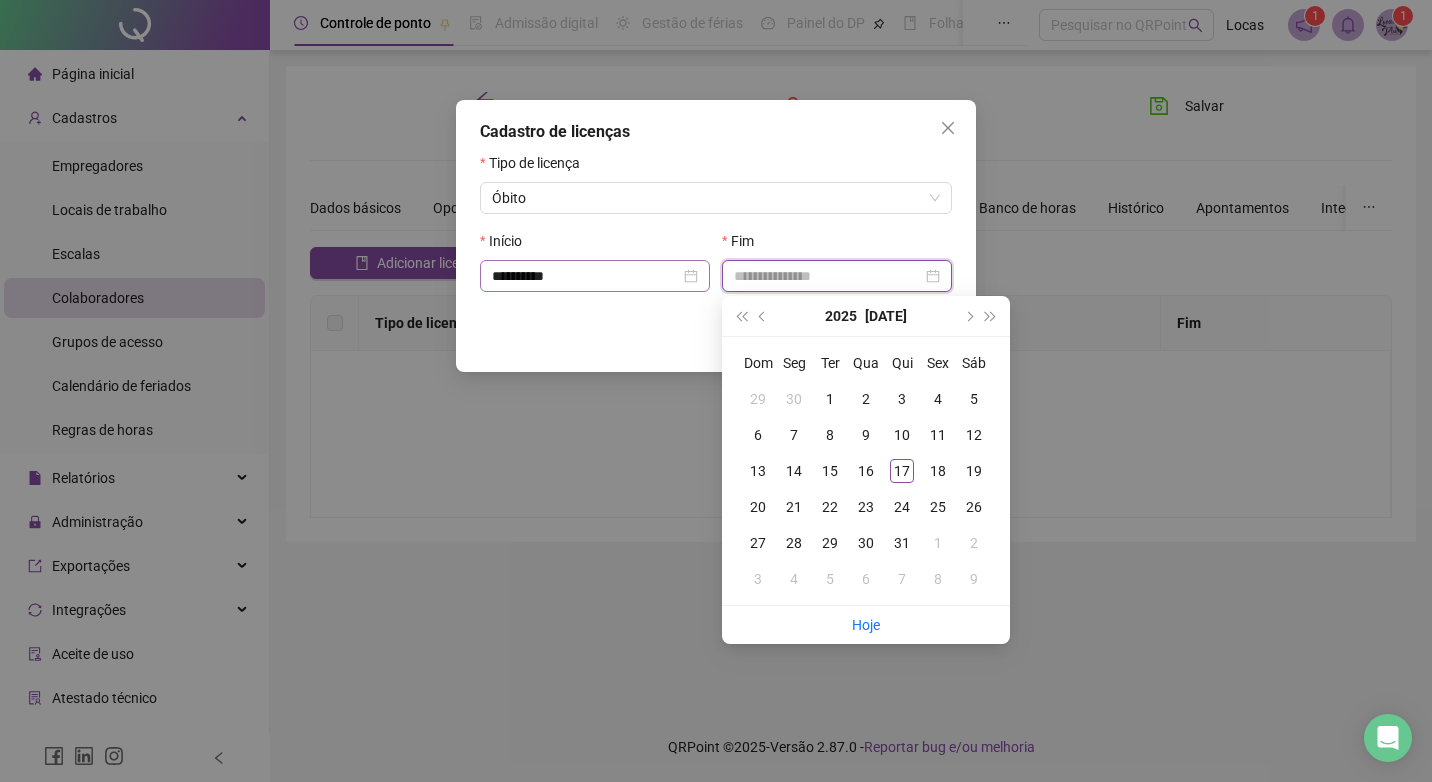 click on "**********" at bounding box center [595, 276] 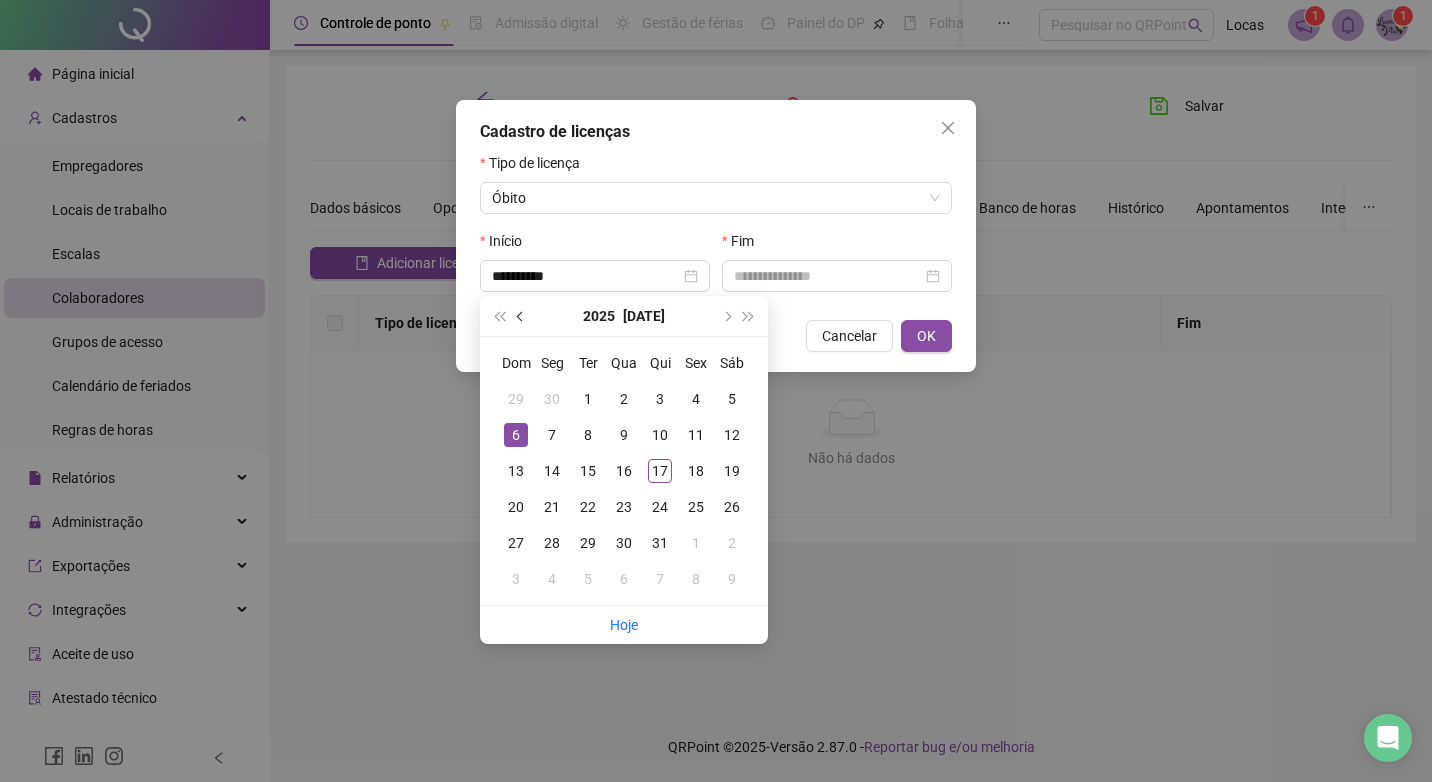 click at bounding box center [522, 316] 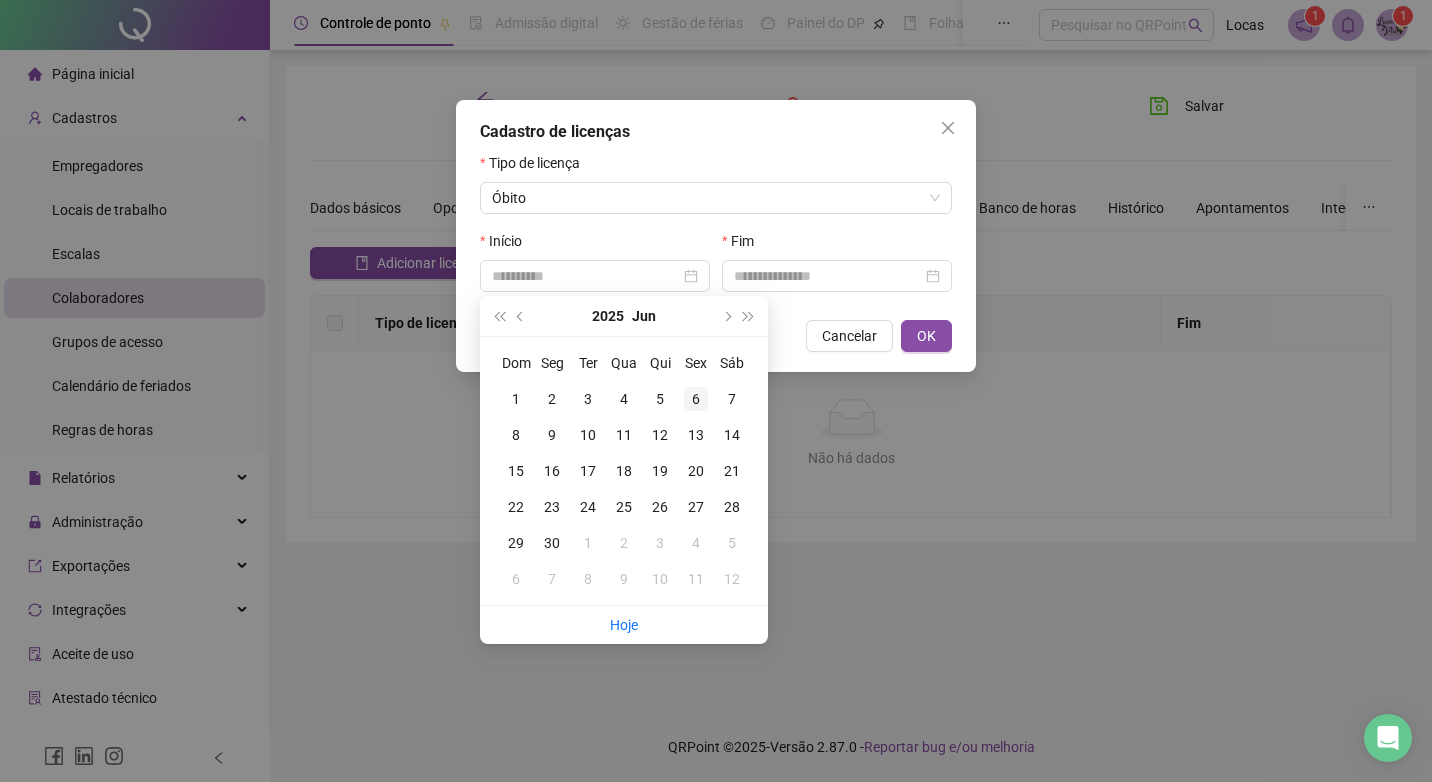 type on "**********" 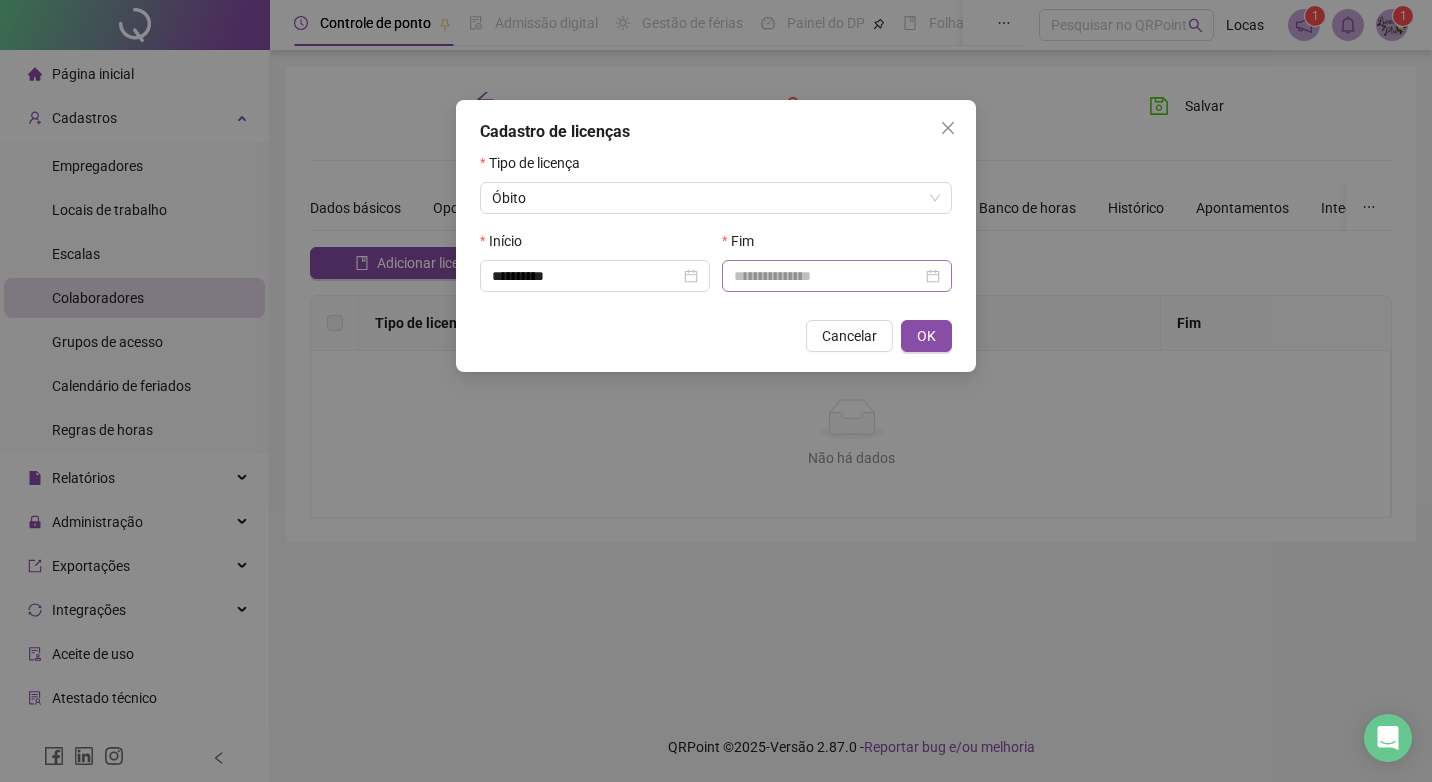 click at bounding box center [837, 276] 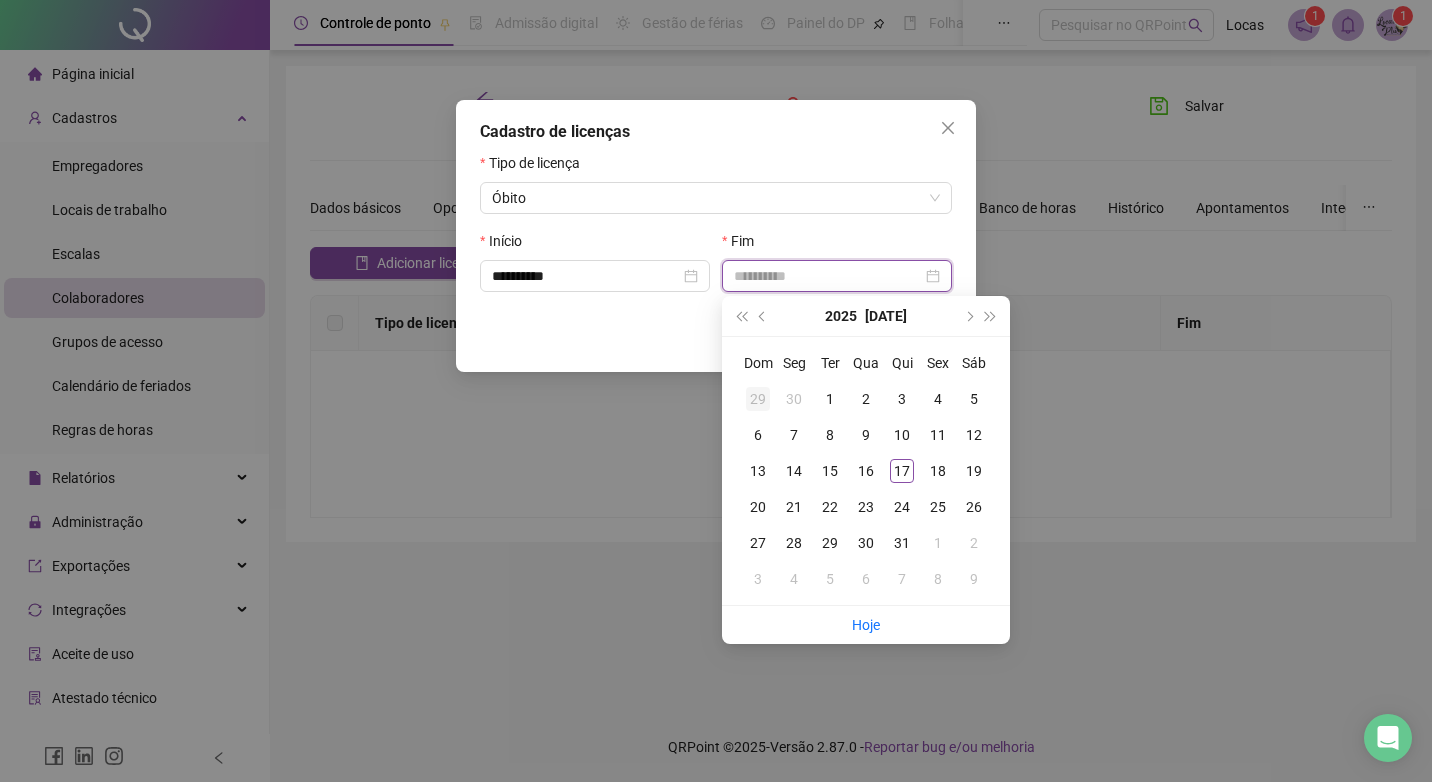 type on "**********" 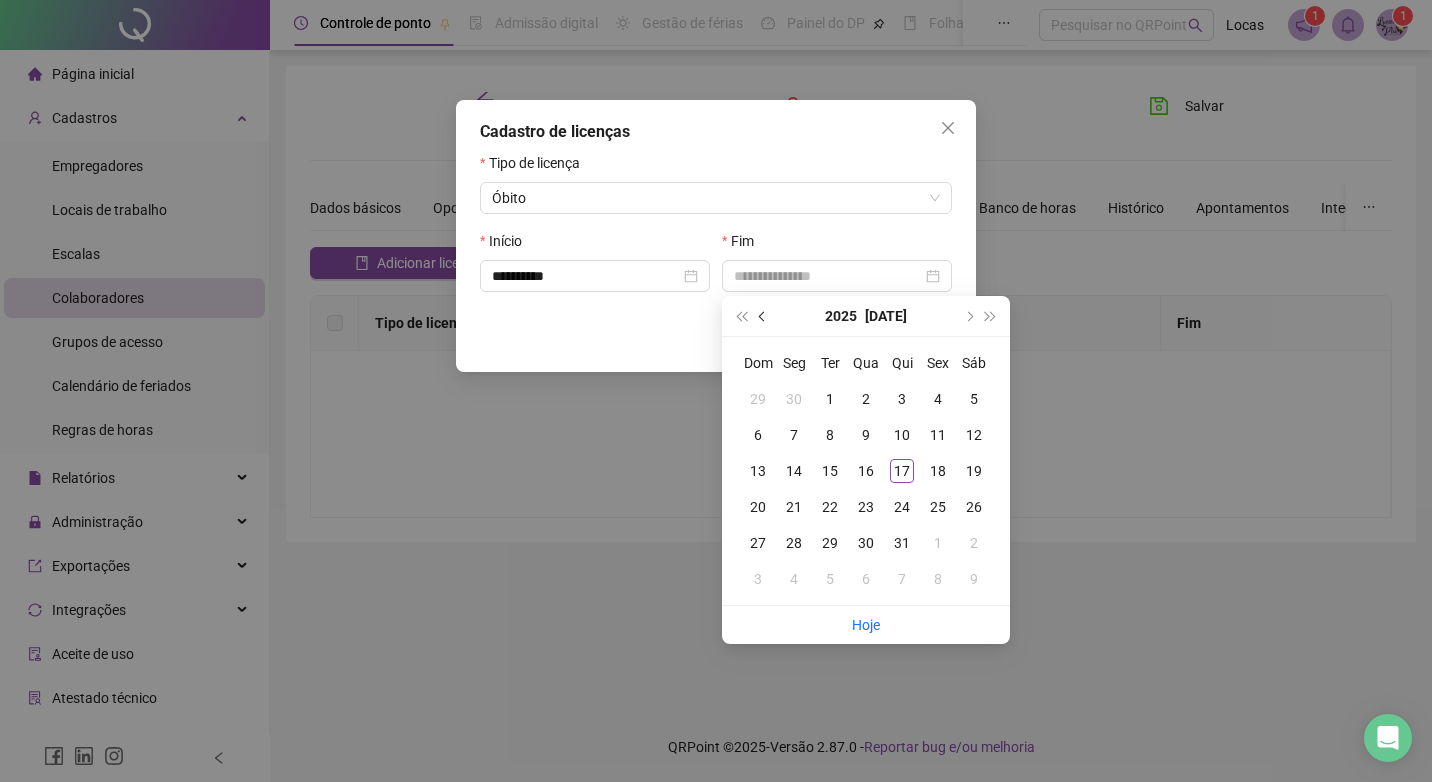 click at bounding box center [763, 316] 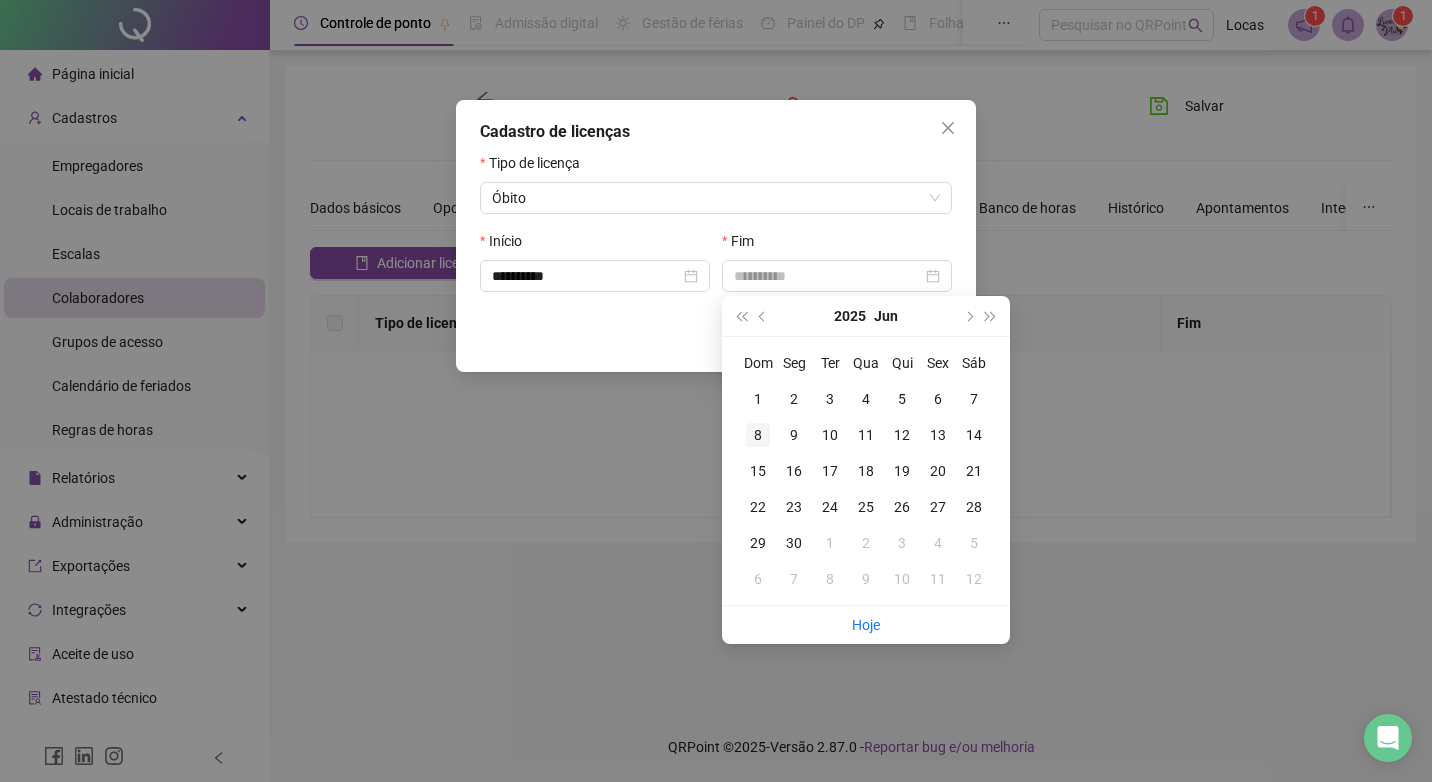 type on "**********" 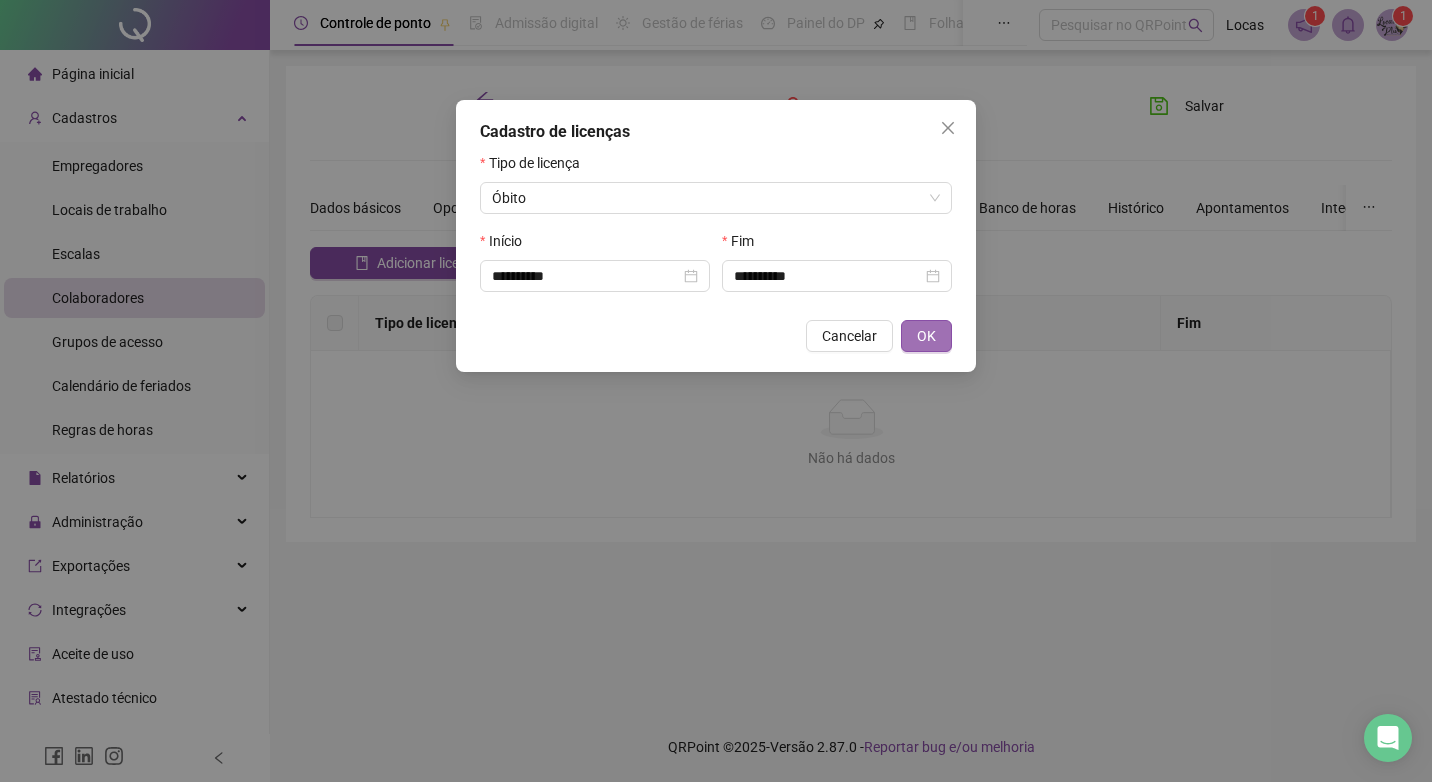click on "OK" at bounding box center [926, 336] 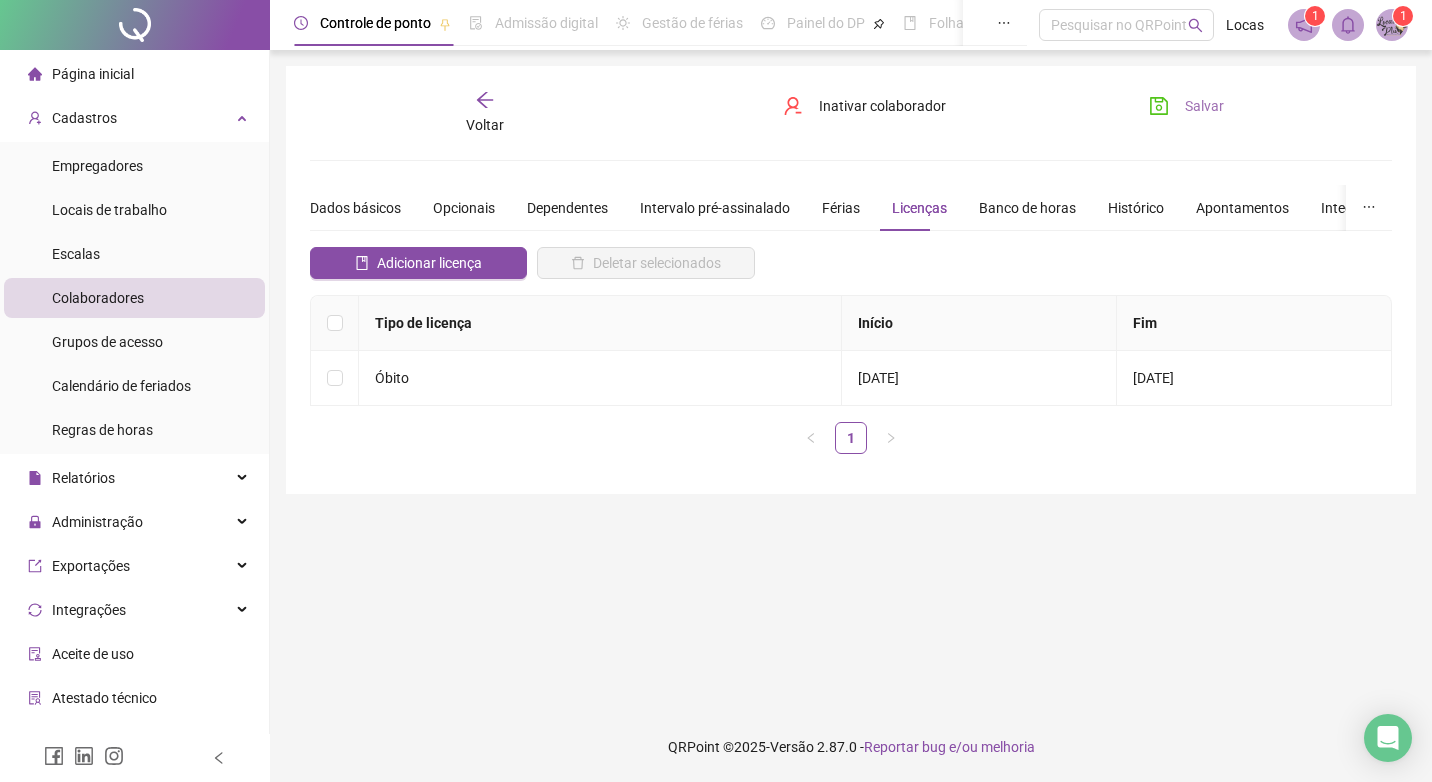 click on "Salvar" at bounding box center [1204, 106] 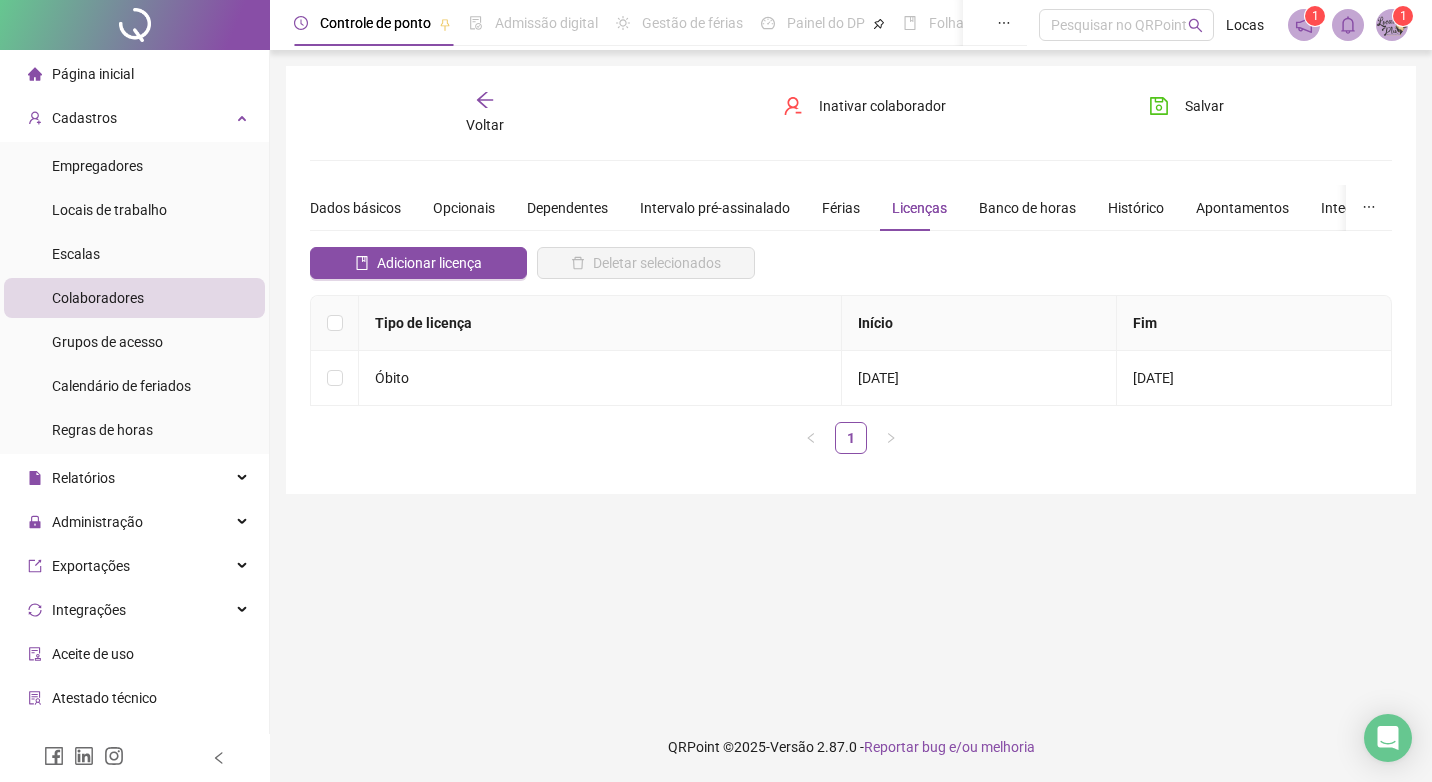 click on "Voltar" at bounding box center [485, 113] 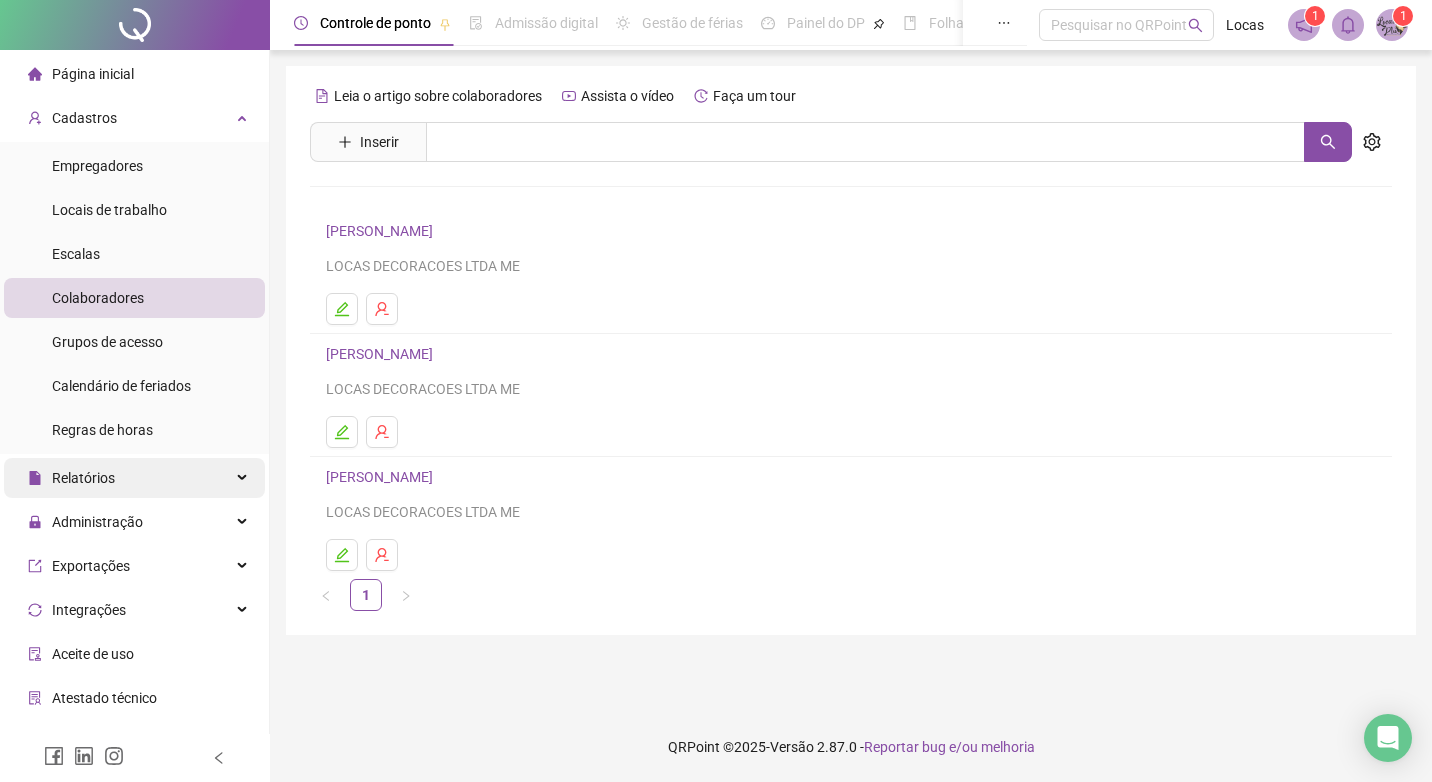 click on "Relatórios" at bounding box center [83, 478] 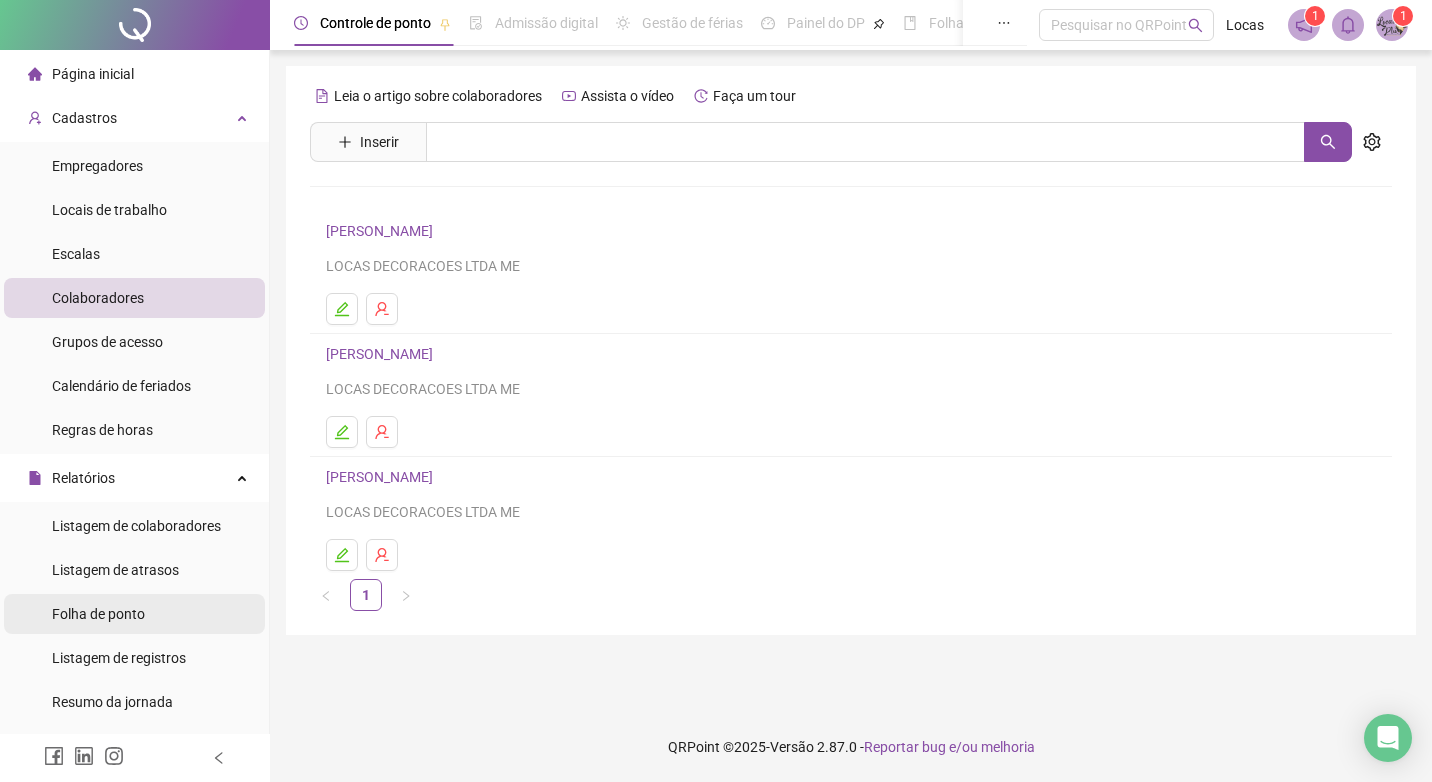 click on "Folha de ponto" at bounding box center (134, 614) 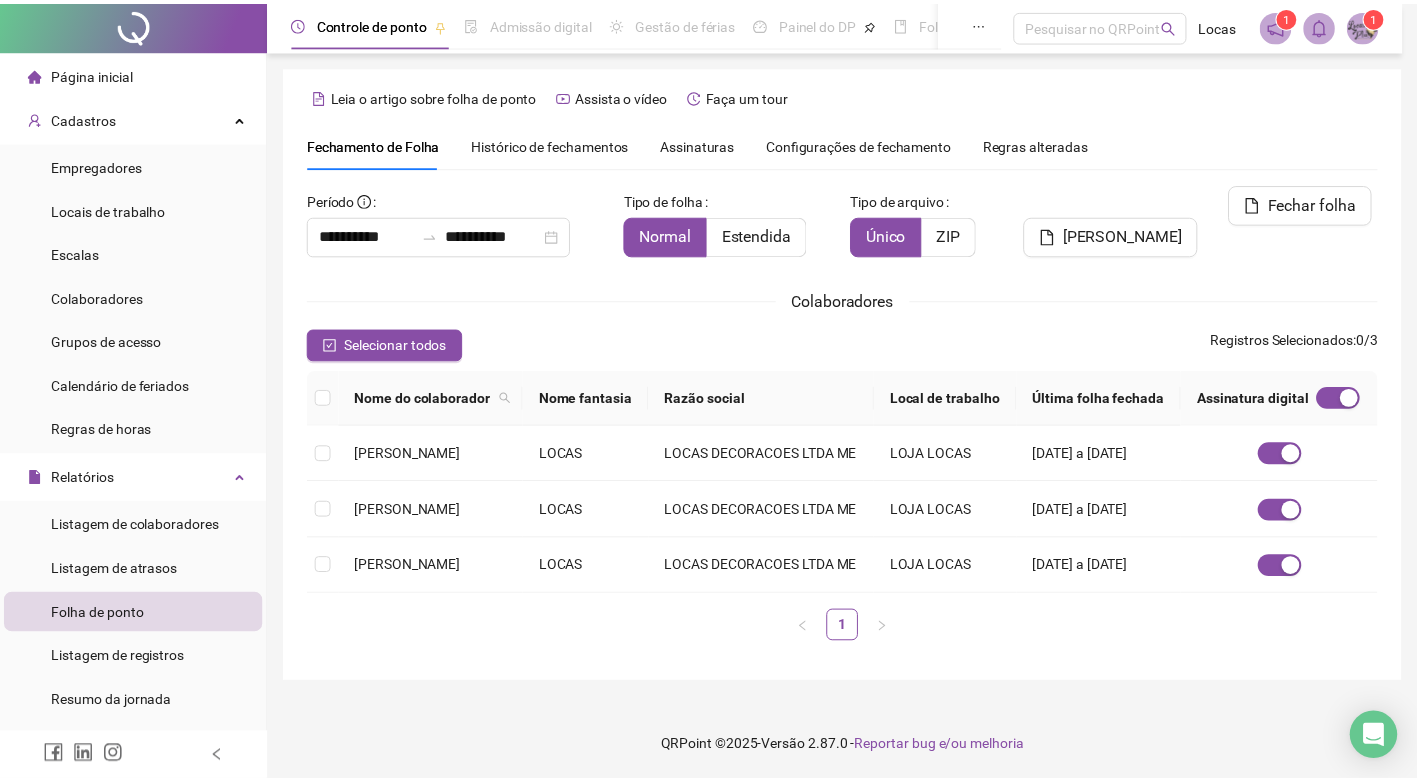 scroll, scrollTop: 19, scrollLeft: 0, axis: vertical 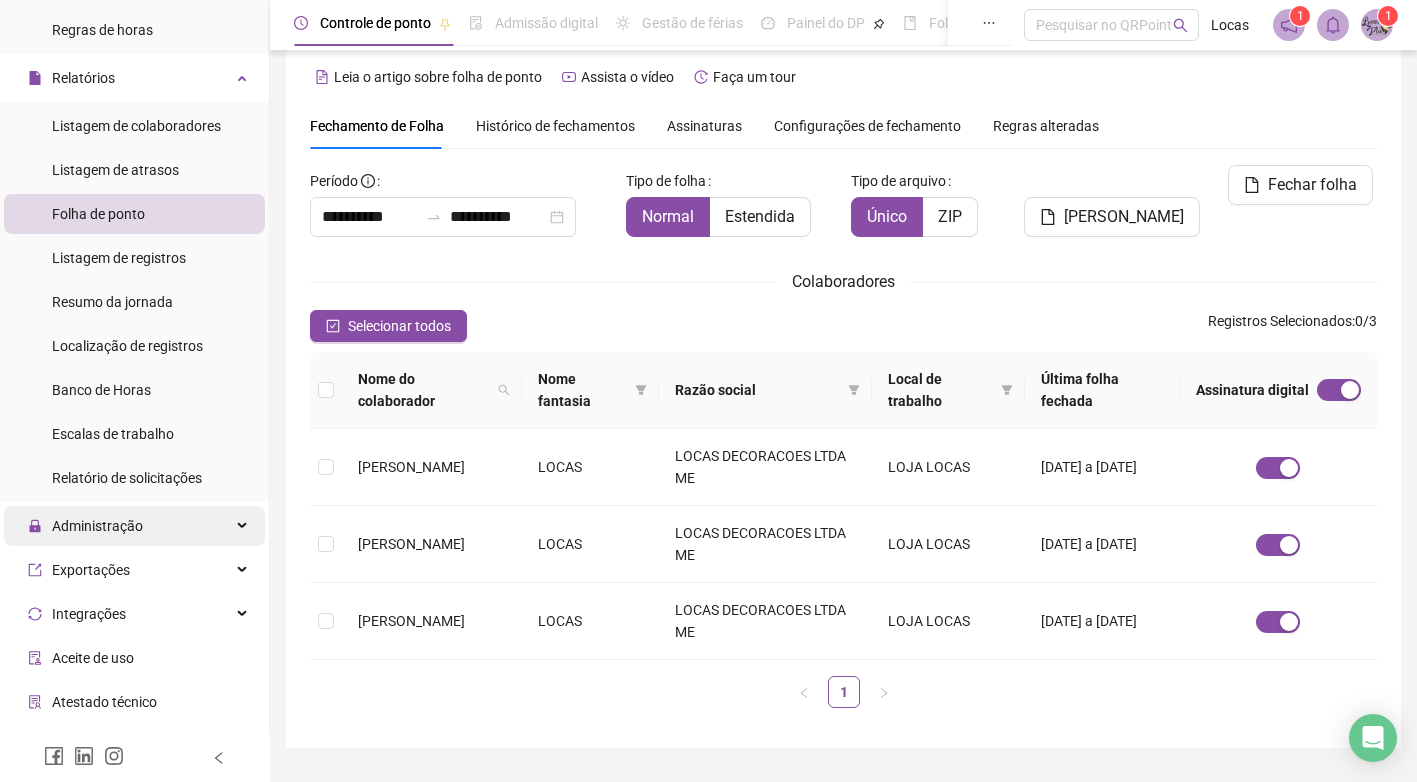 click on "Administração" at bounding box center (134, 526) 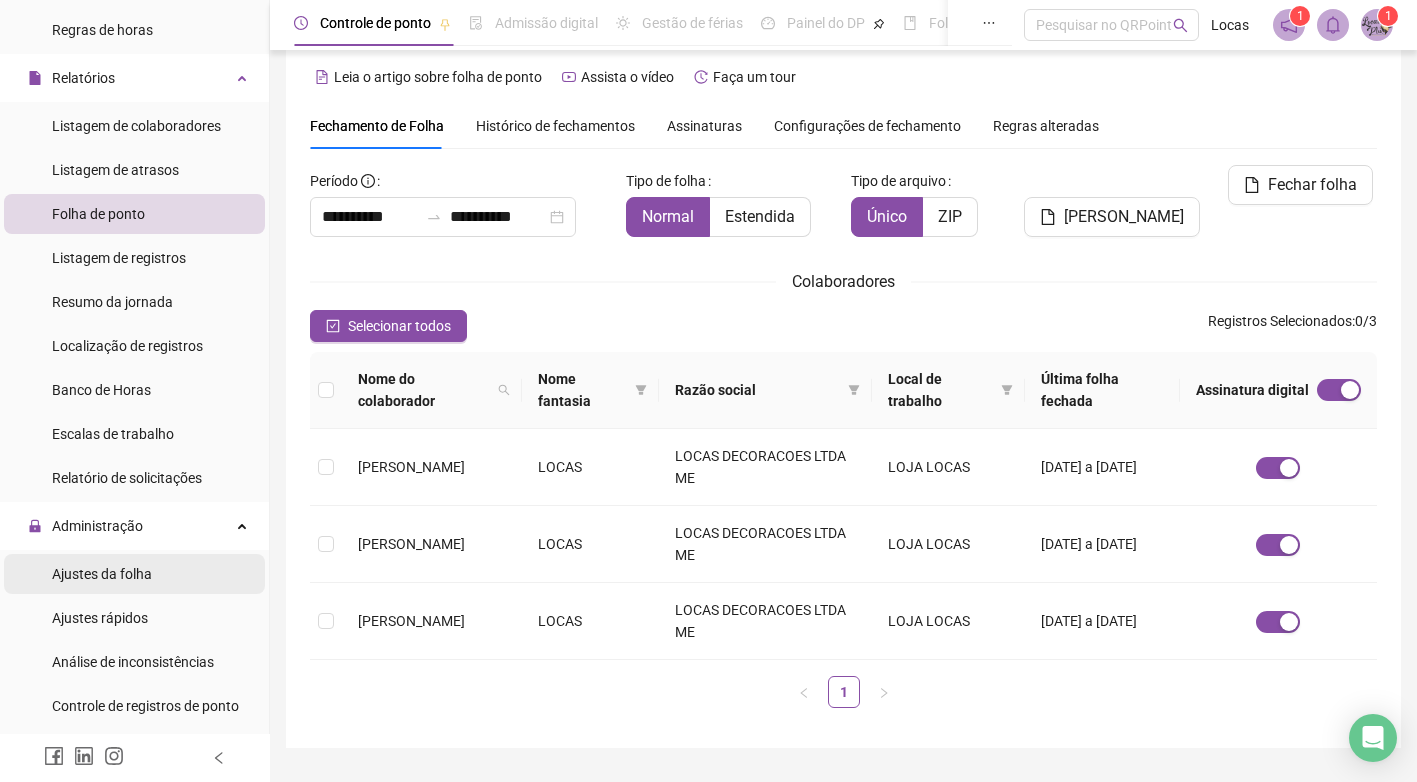 click on "Ajustes da folha" at bounding box center (134, 574) 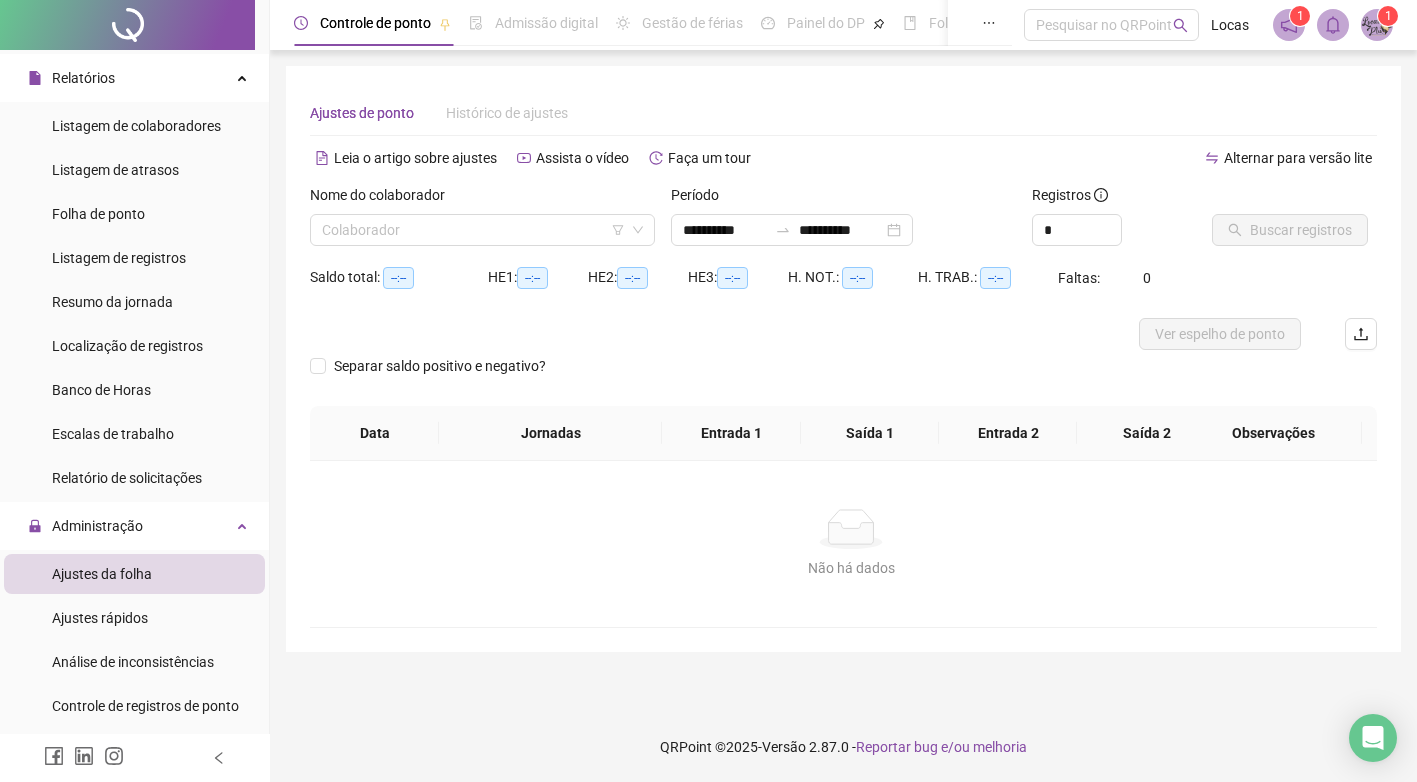 scroll, scrollTop: 0, scrollLeft: 0, axis: both 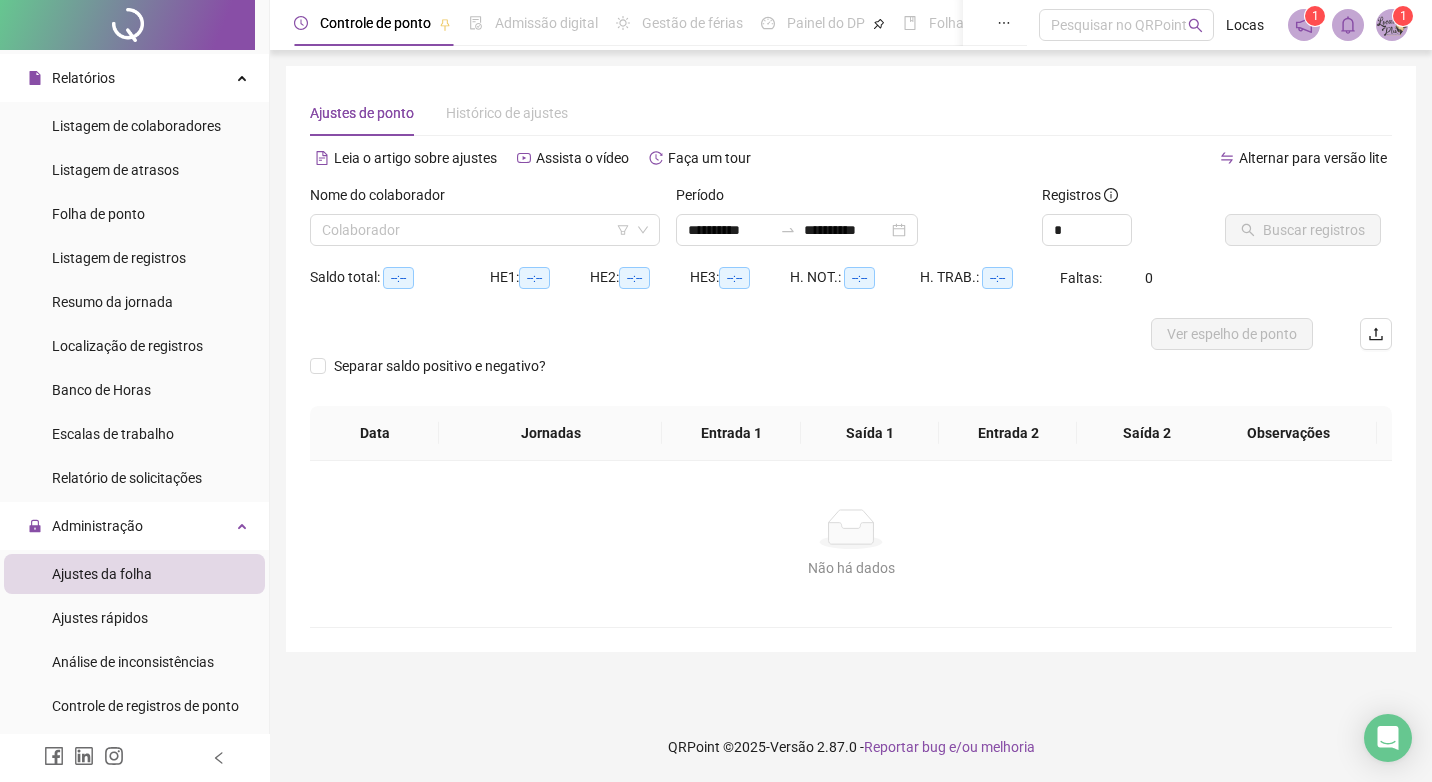 type on "**********" 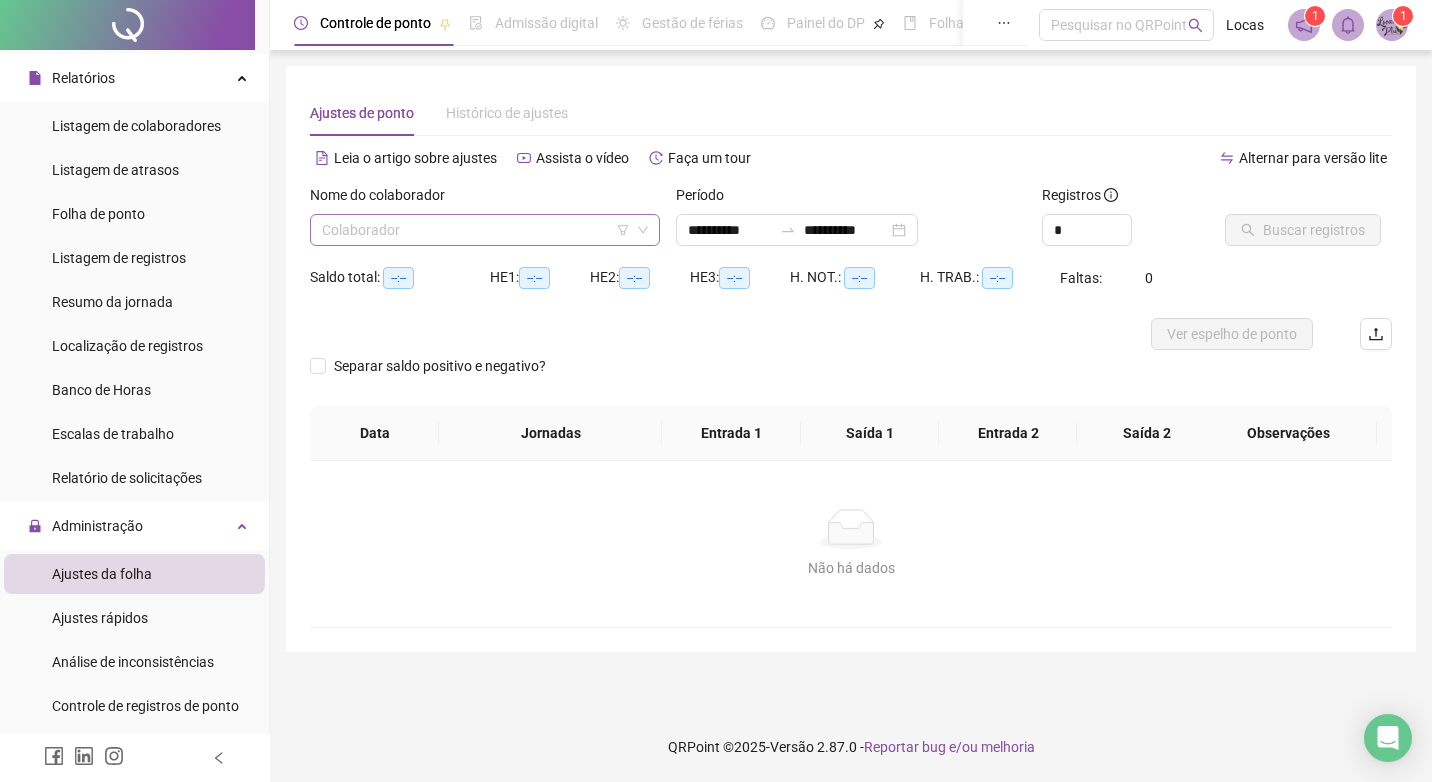 click at bounding box center [479, 230] 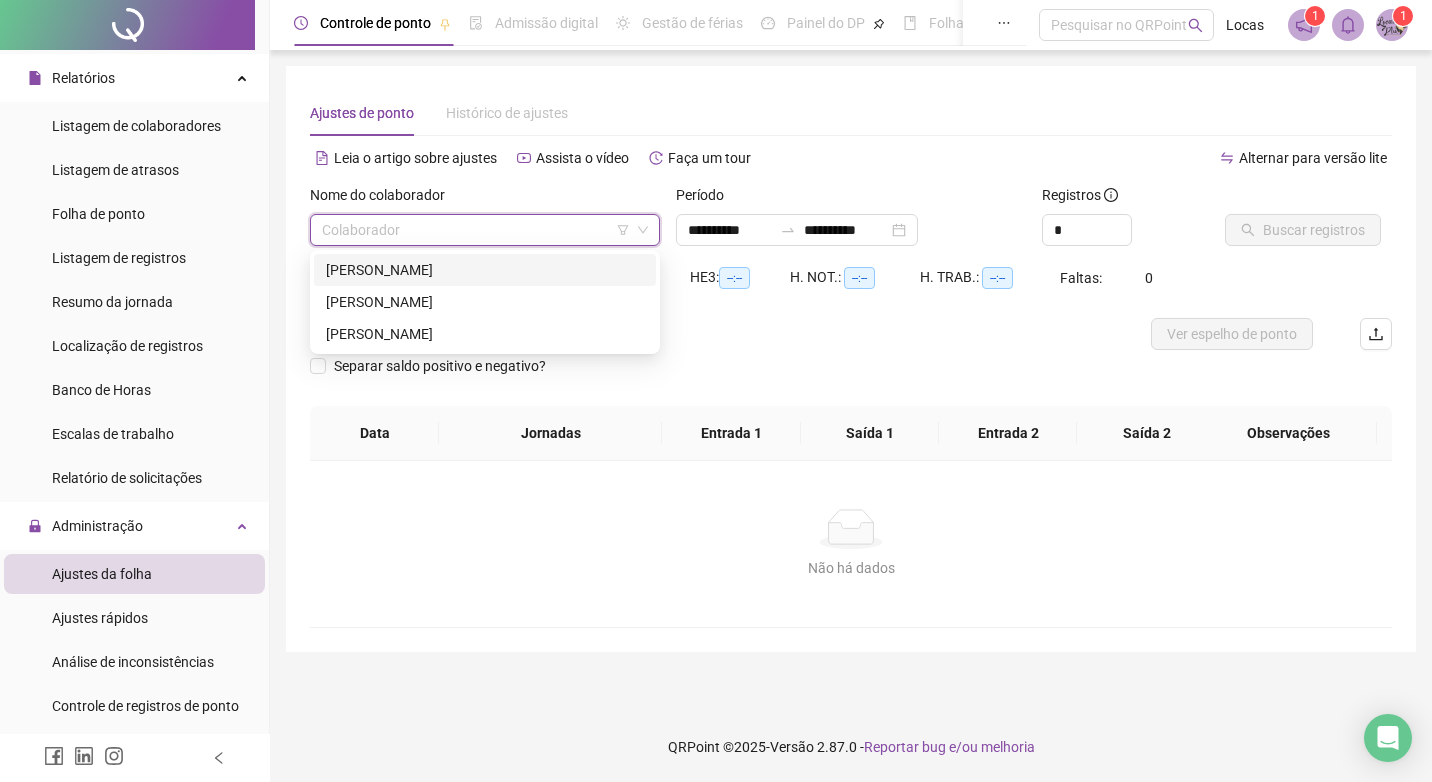 click on "[PERSON_NAME]" at bounding box center [485, 270] 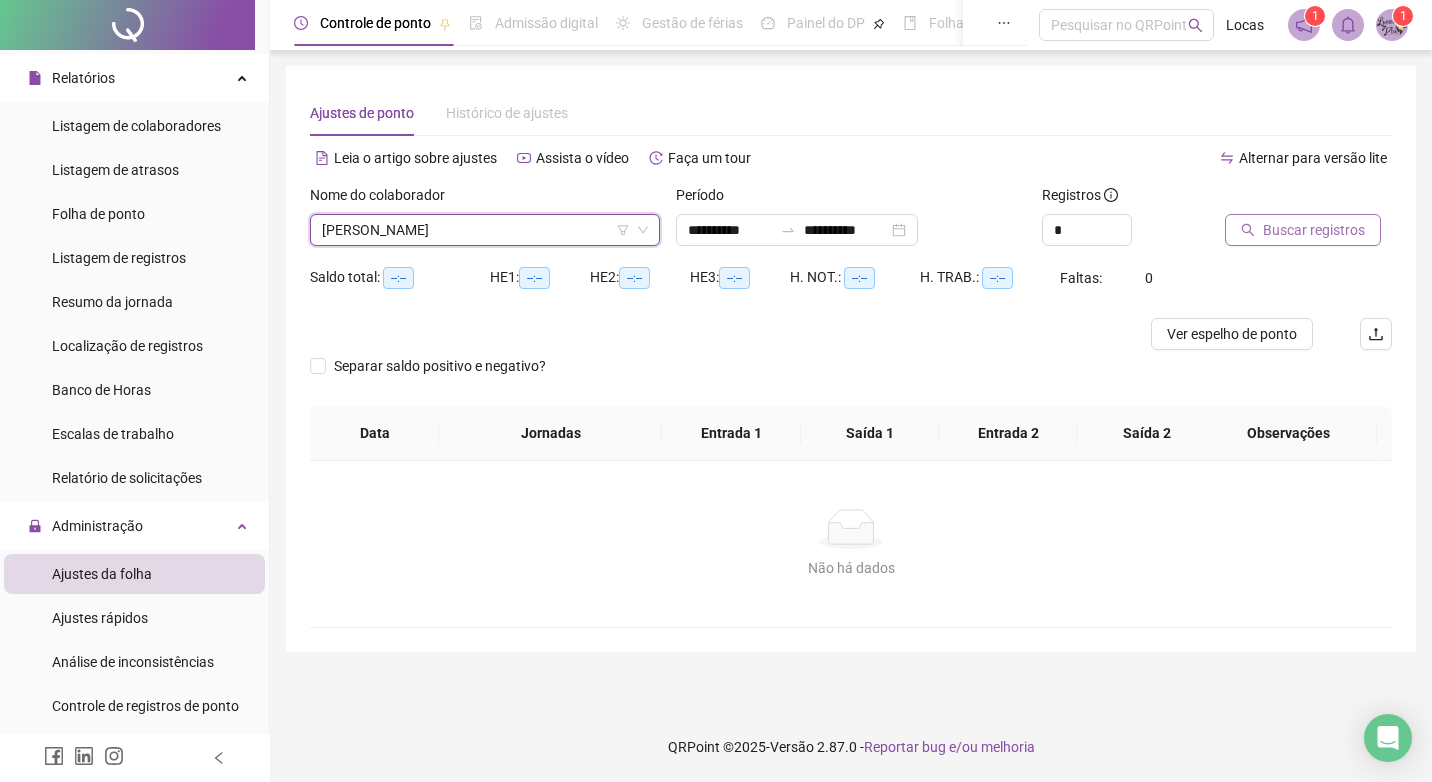 click on "Buscar registros" at bounding box center (1314, 230) 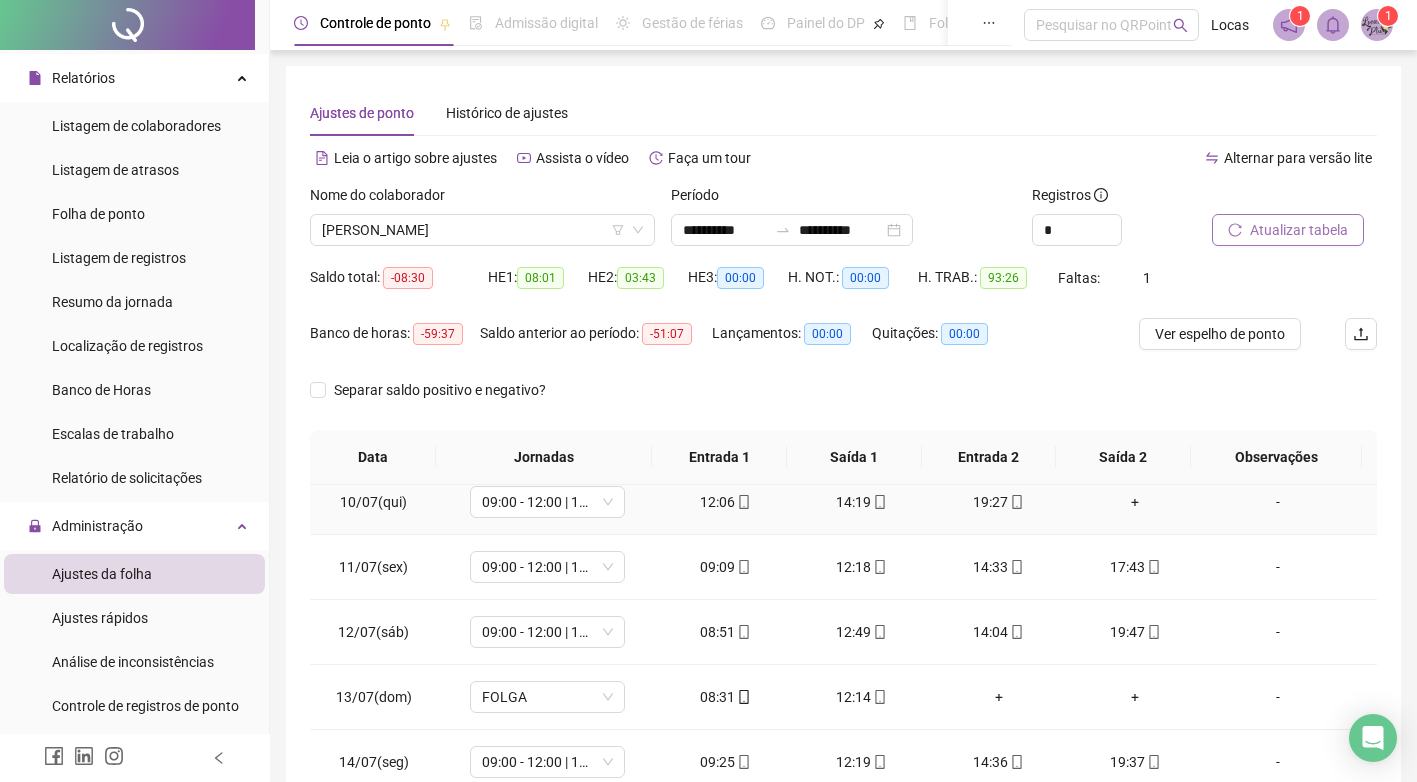 scroll, scrollTop: 613, scrollLeft: 0, axis: vertical 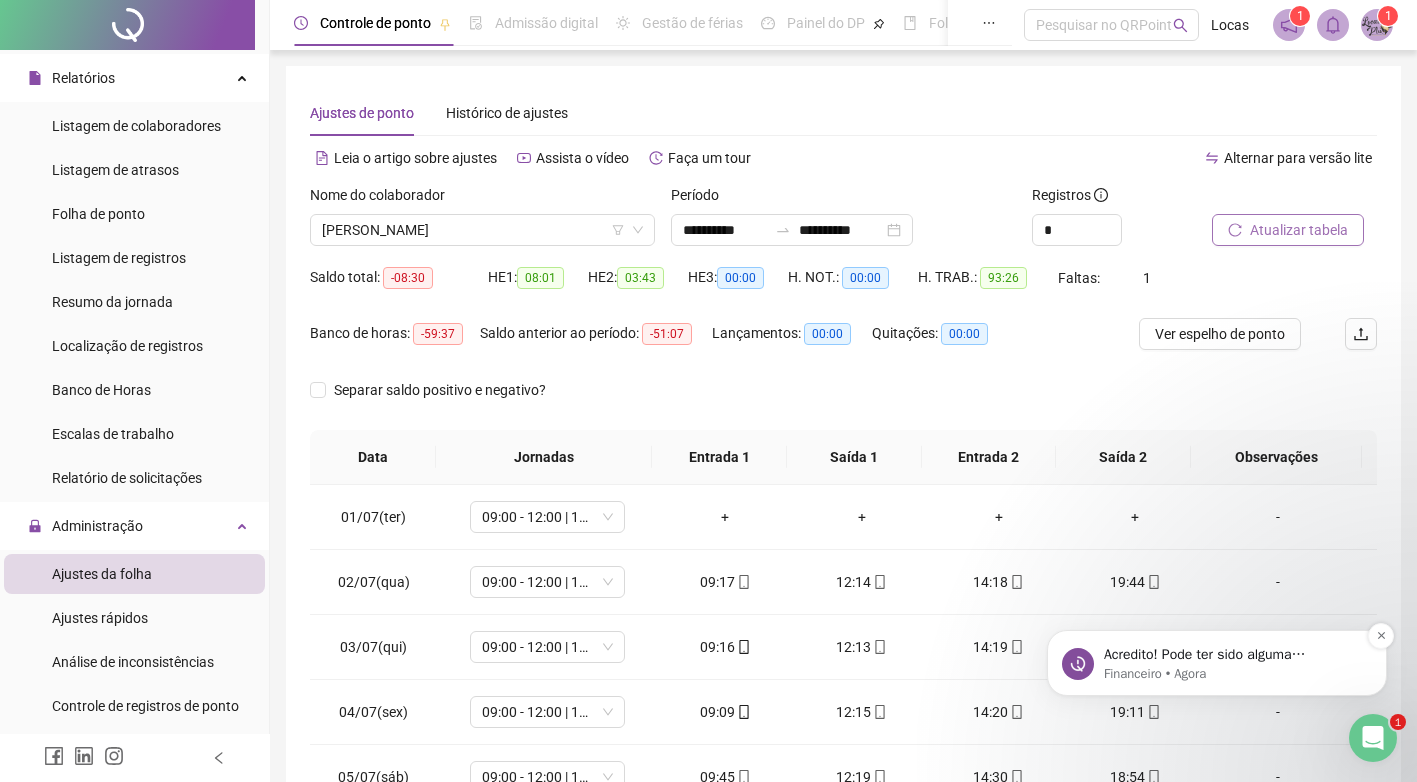 click on "Acredito! Pode ter sido alguma incompatibilidade temporária do navegador com o sistema, vou reportar para o nosso time de engenharia" at bounding box center (1233, 655) 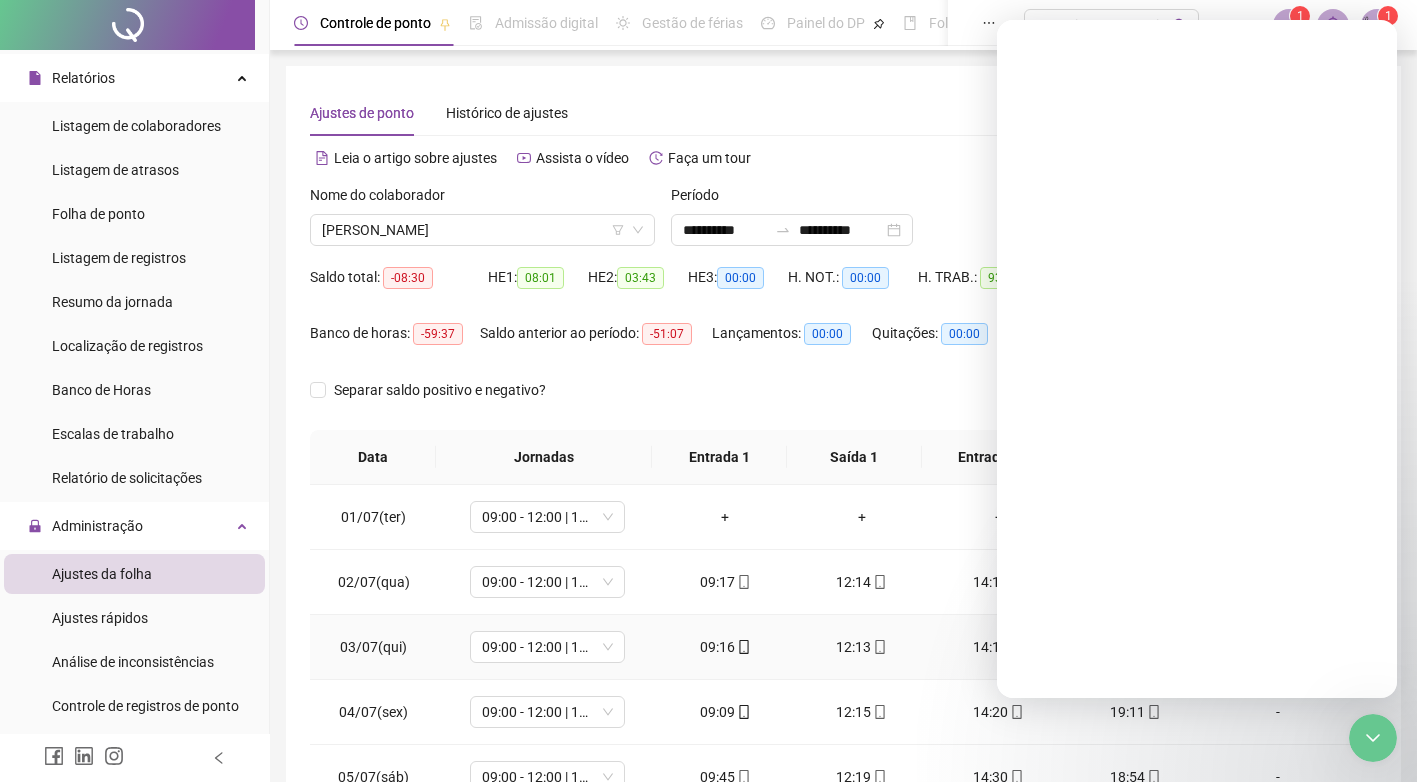 scroll, scrollTop: 0, scrollLeft: 0, axis: both 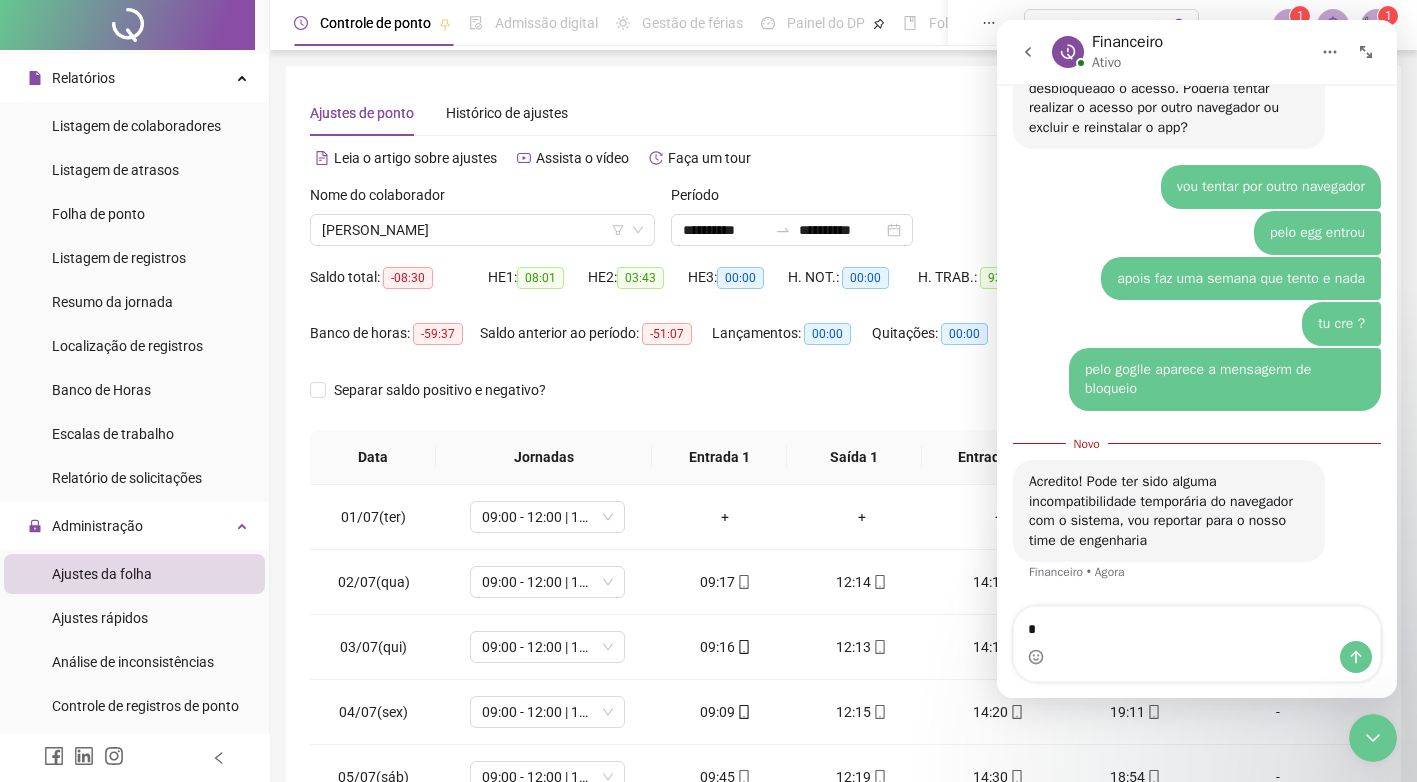type on "**" 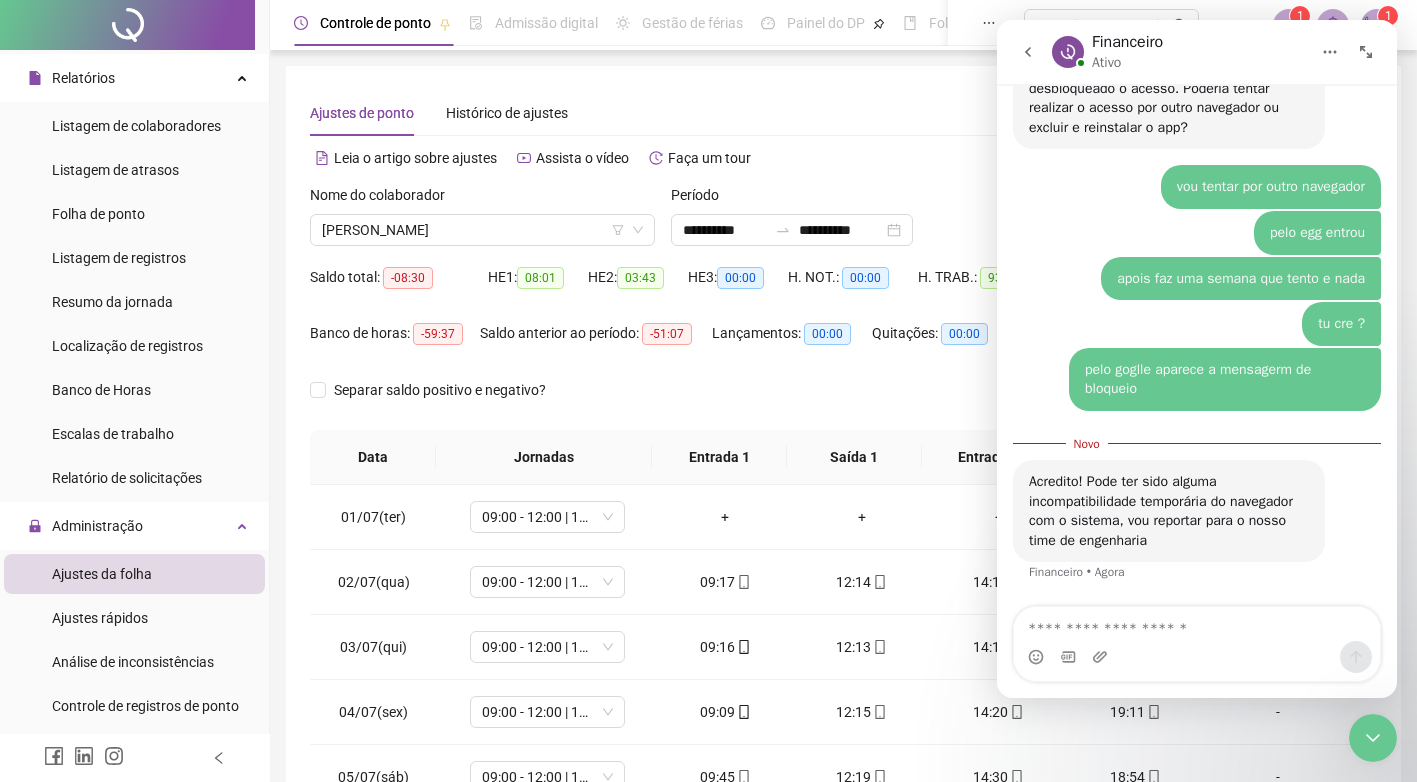scroll, scrollTop: 602, scrollLeft: 0, axis: vertical 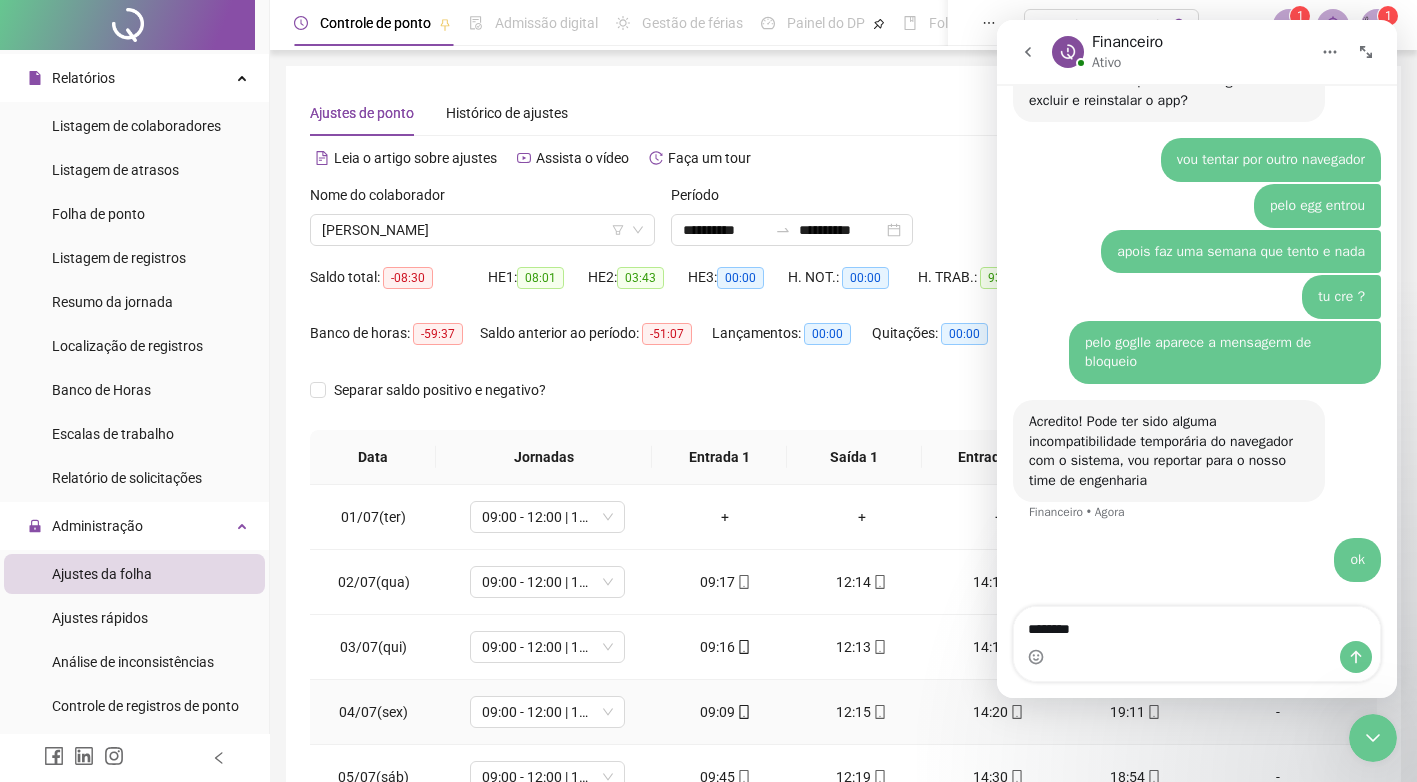 type on "********" 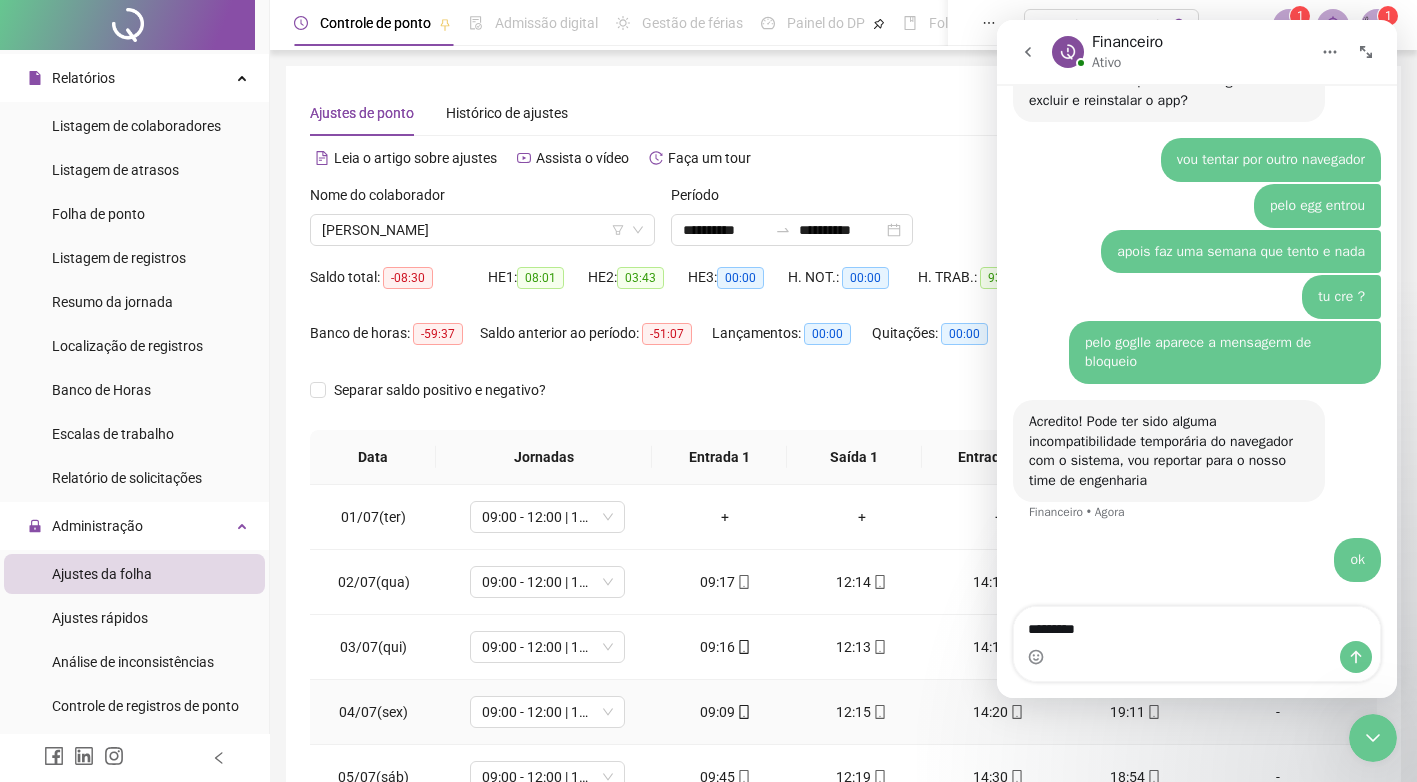 type 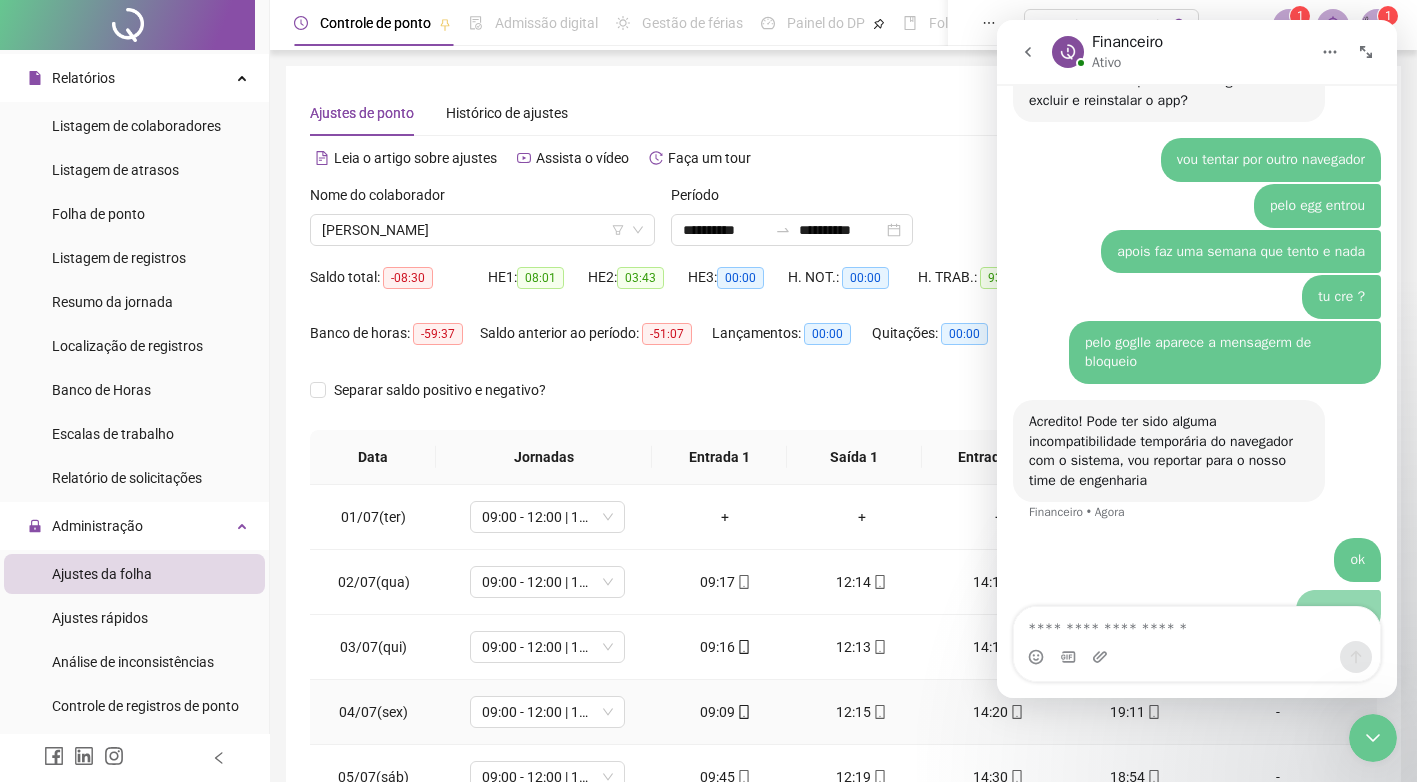 scroll, scrollTop: 648, scrollLeft: 0, axis: vertical 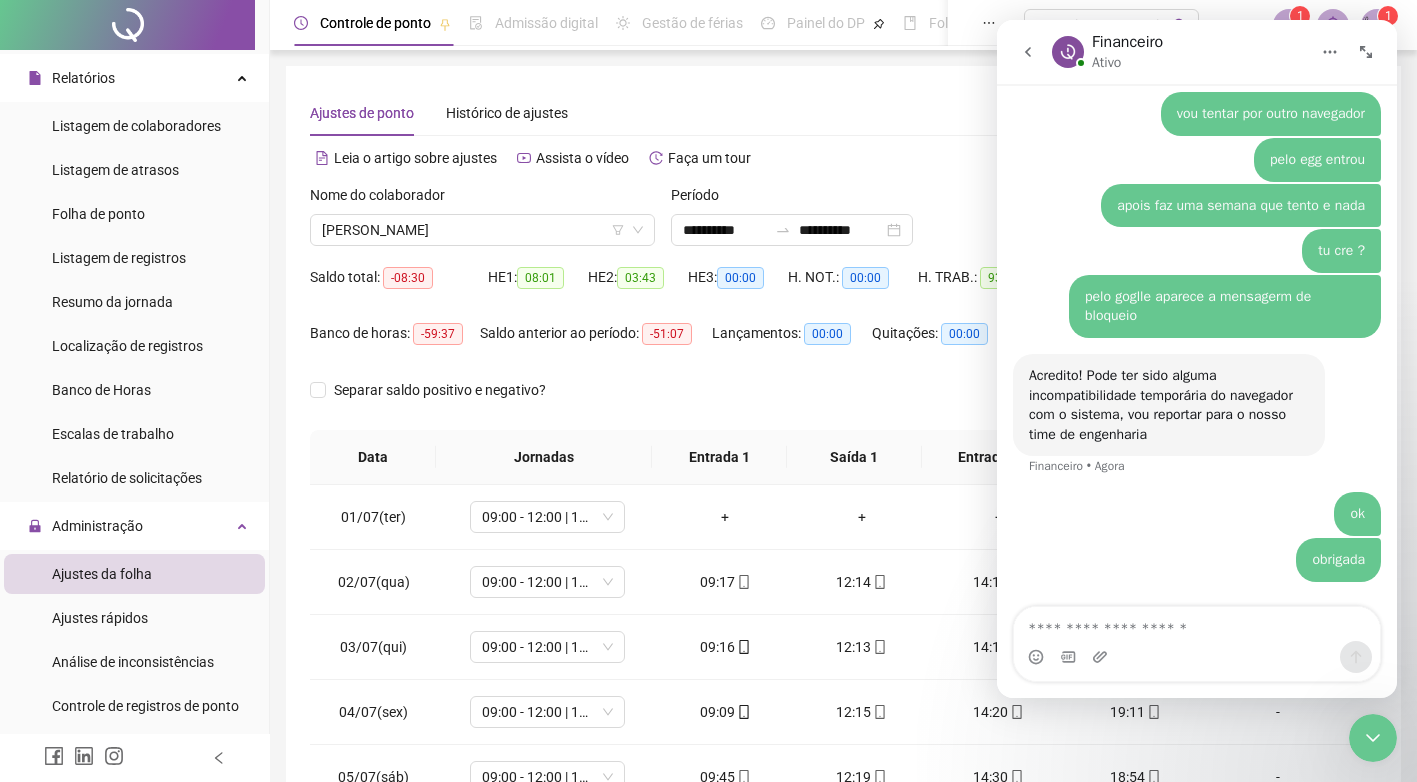click 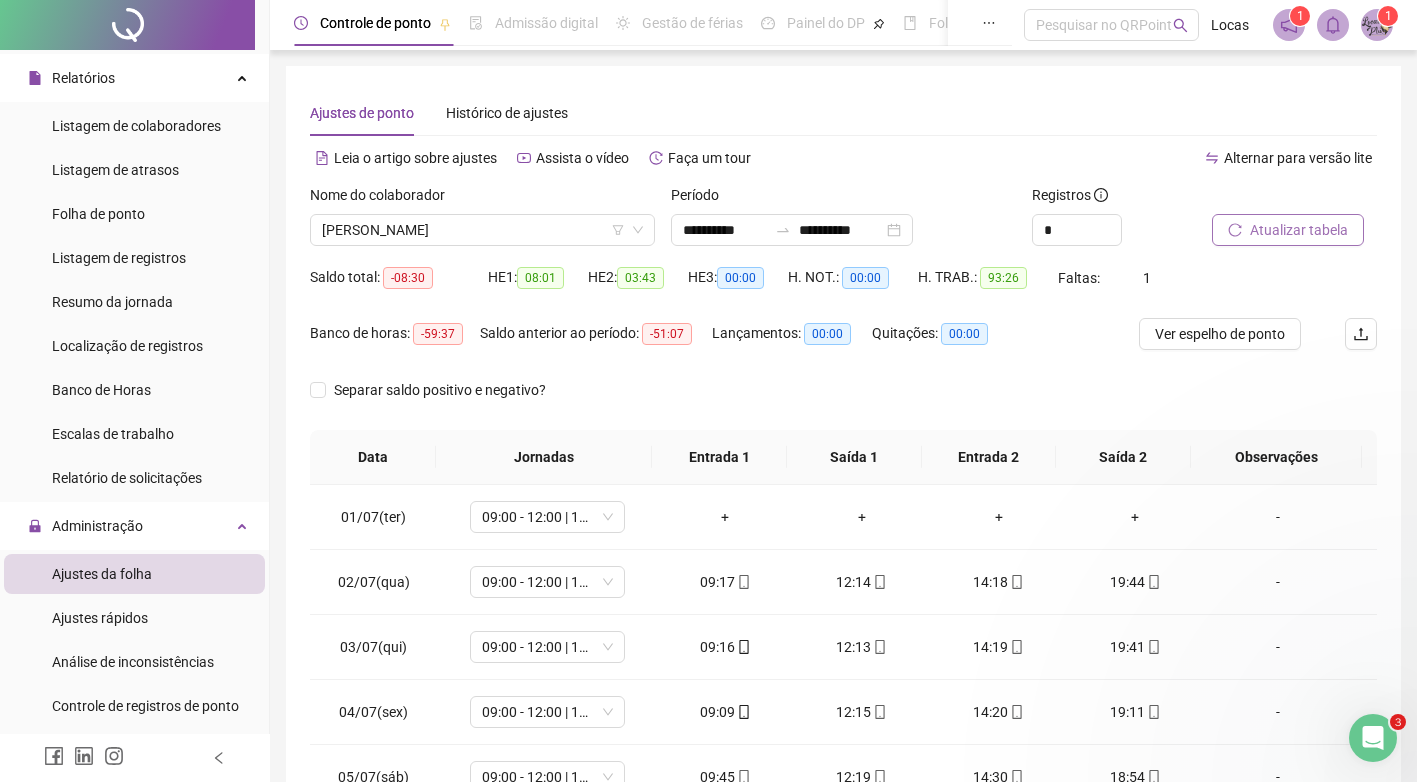 scroll, scrollTop: 0, scrollLeft: 0, axis: both 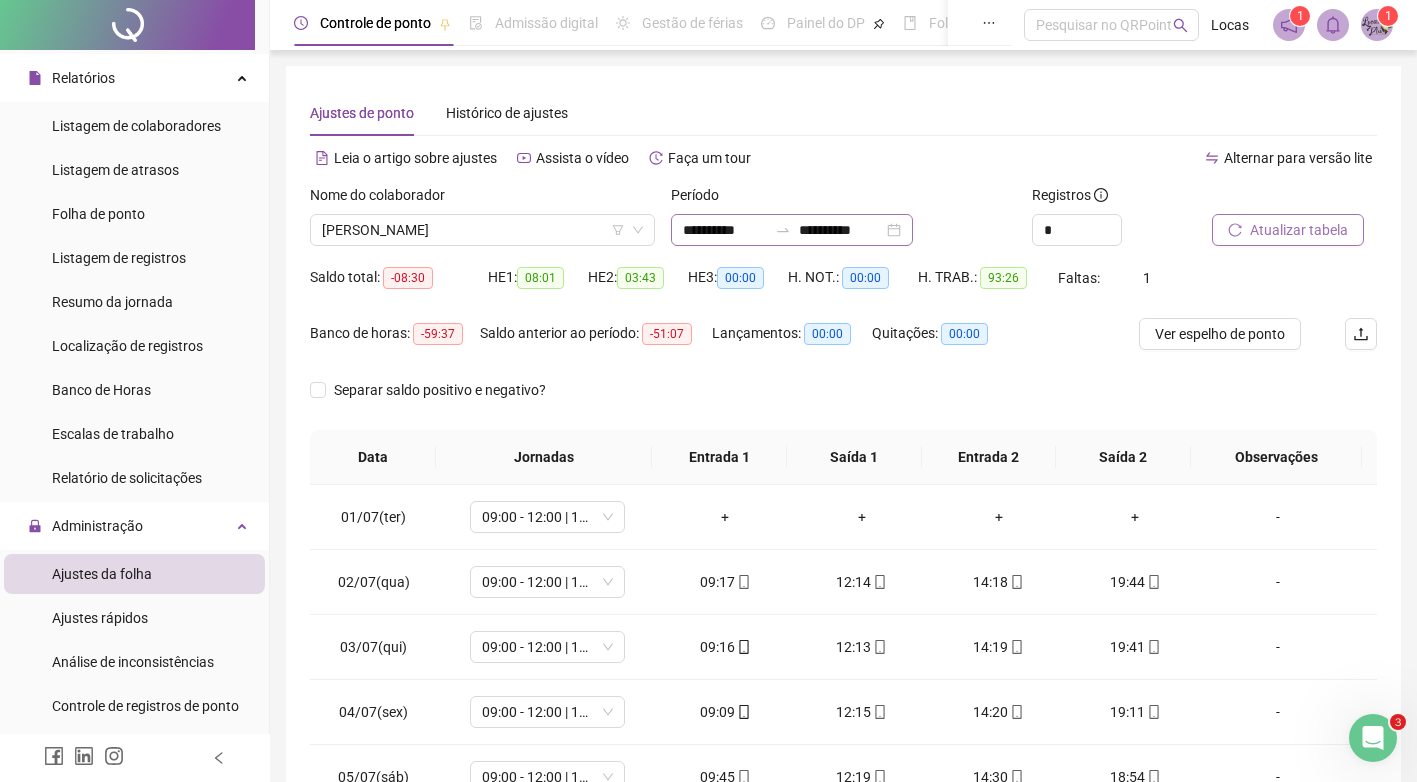 click on "**********" at bounding box center (792, 230) 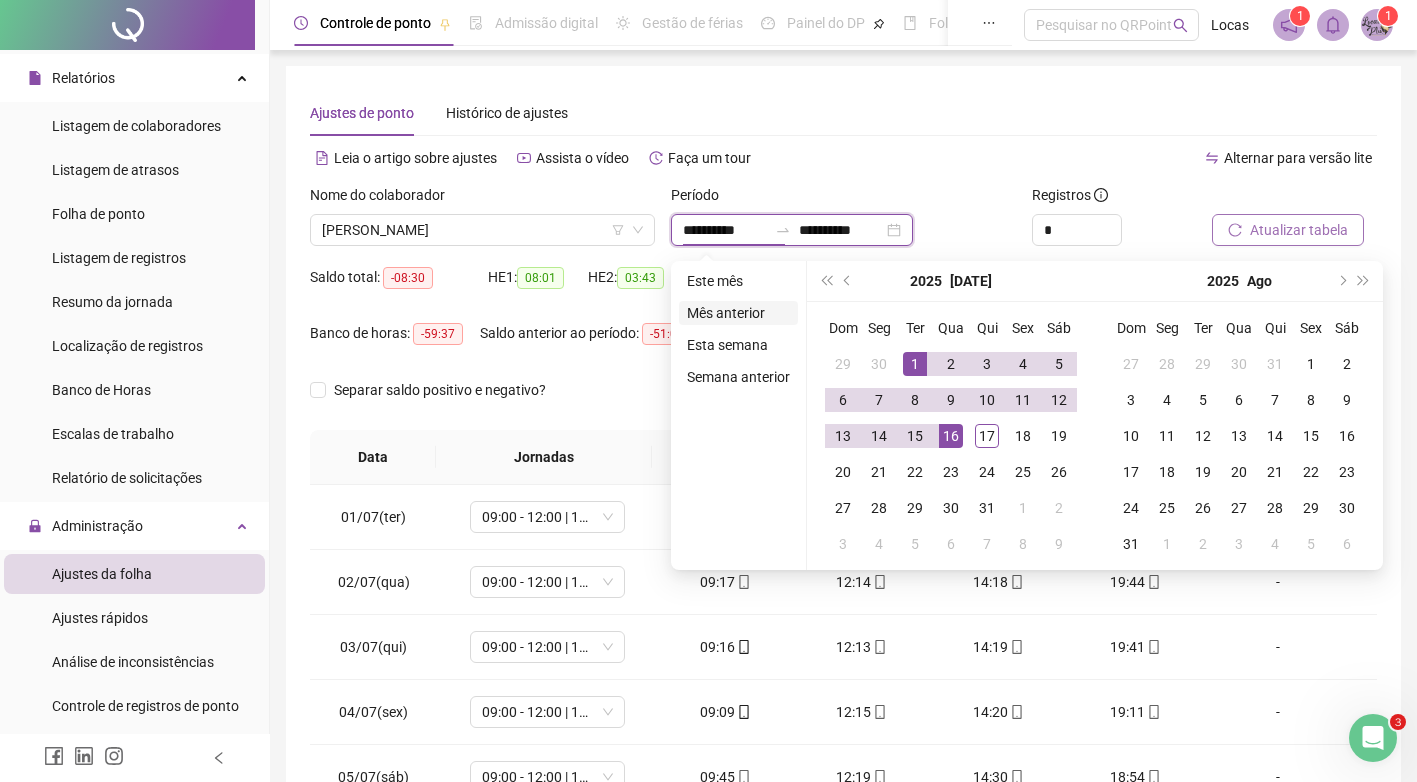 type on "**********" 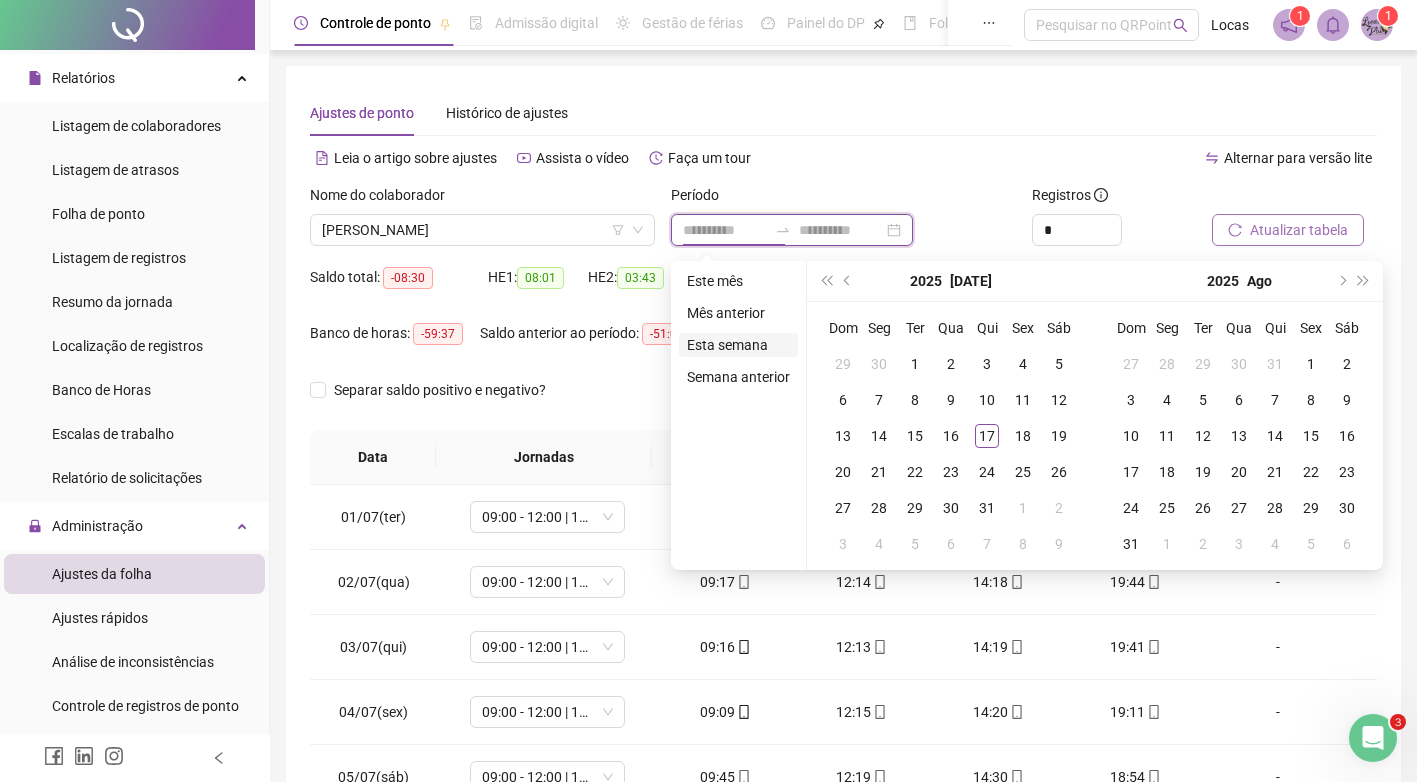 type on "**********" 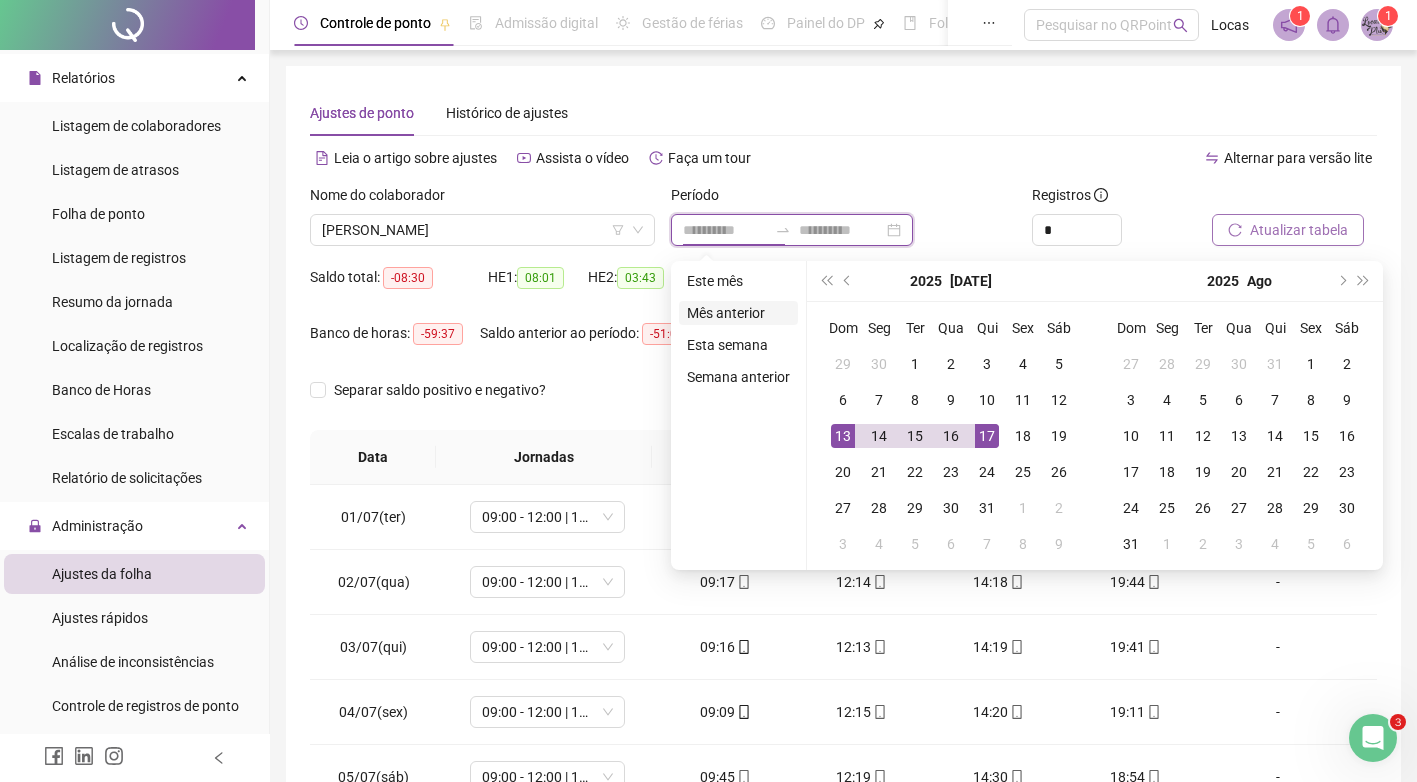 type on "**********" 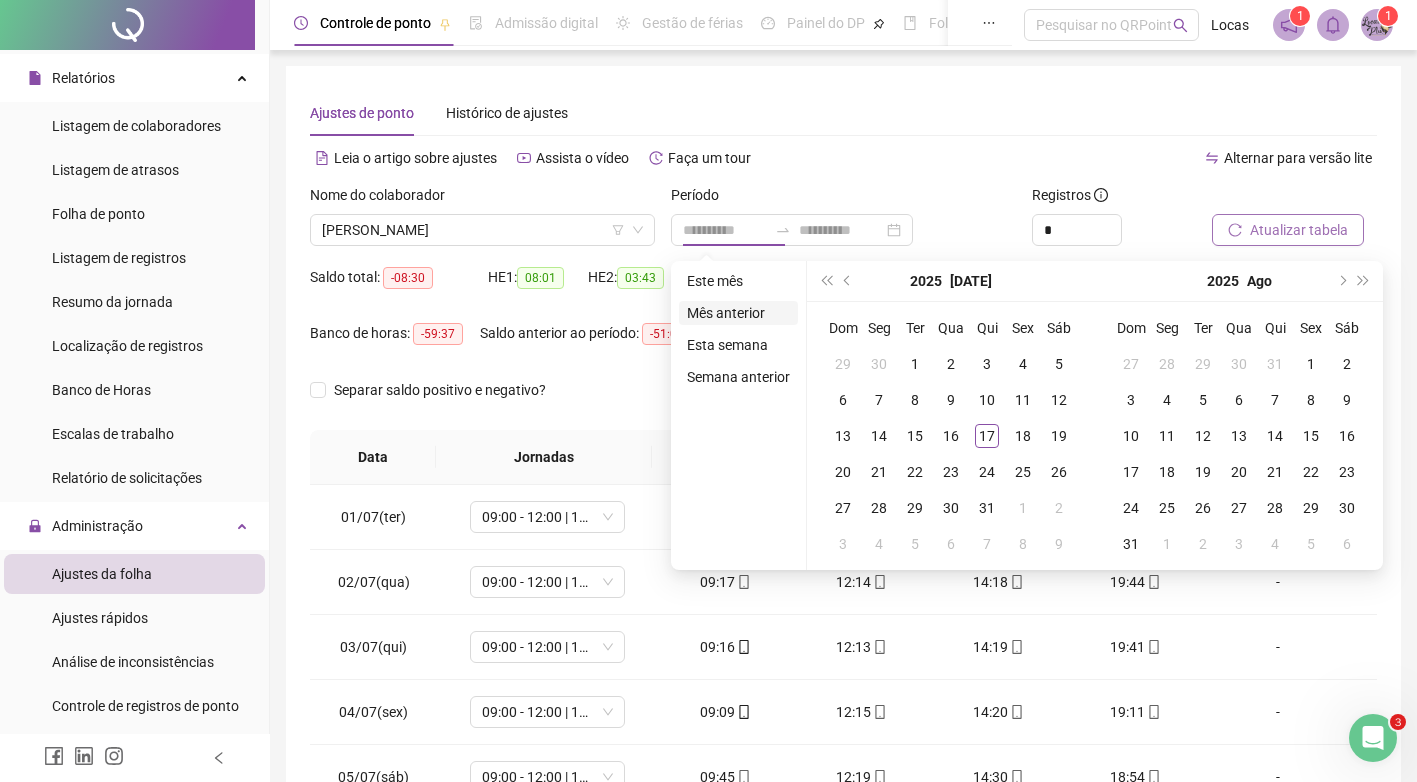click on "Mês anterior" at bounding box center [738, 313] 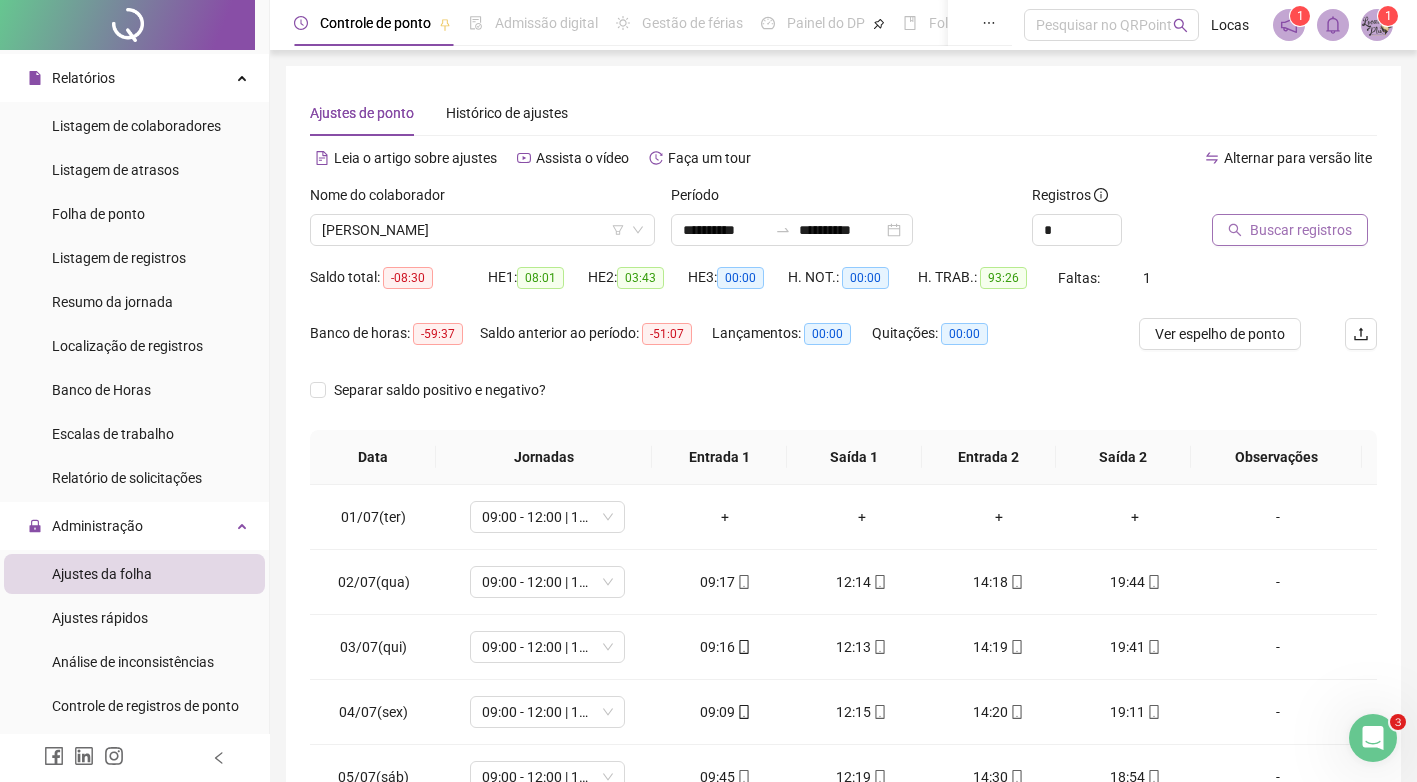 click on "Buscar registros" at bounding box center [1301, 230] 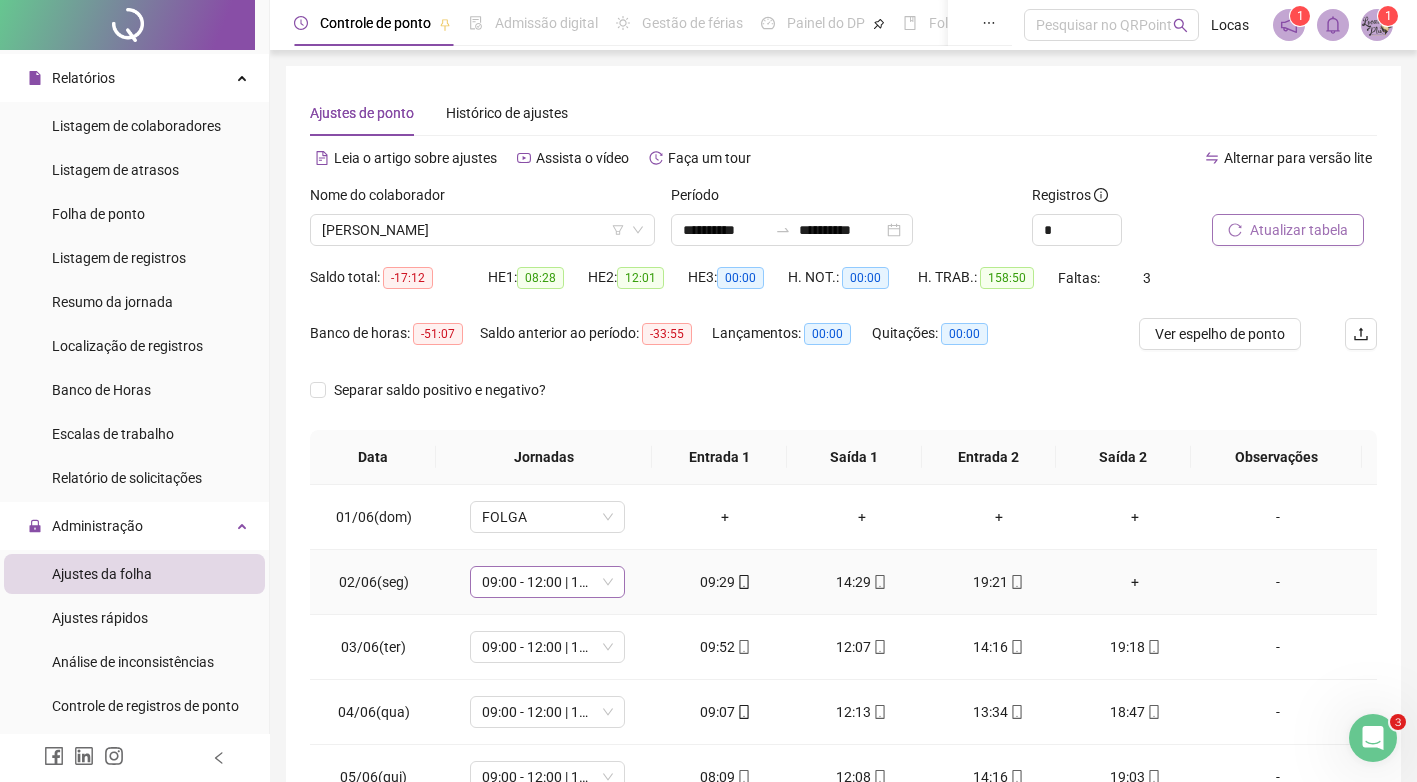click on "09:00 - 12:00 | 14:00 - 18:00" at bounding box center (547, 582) 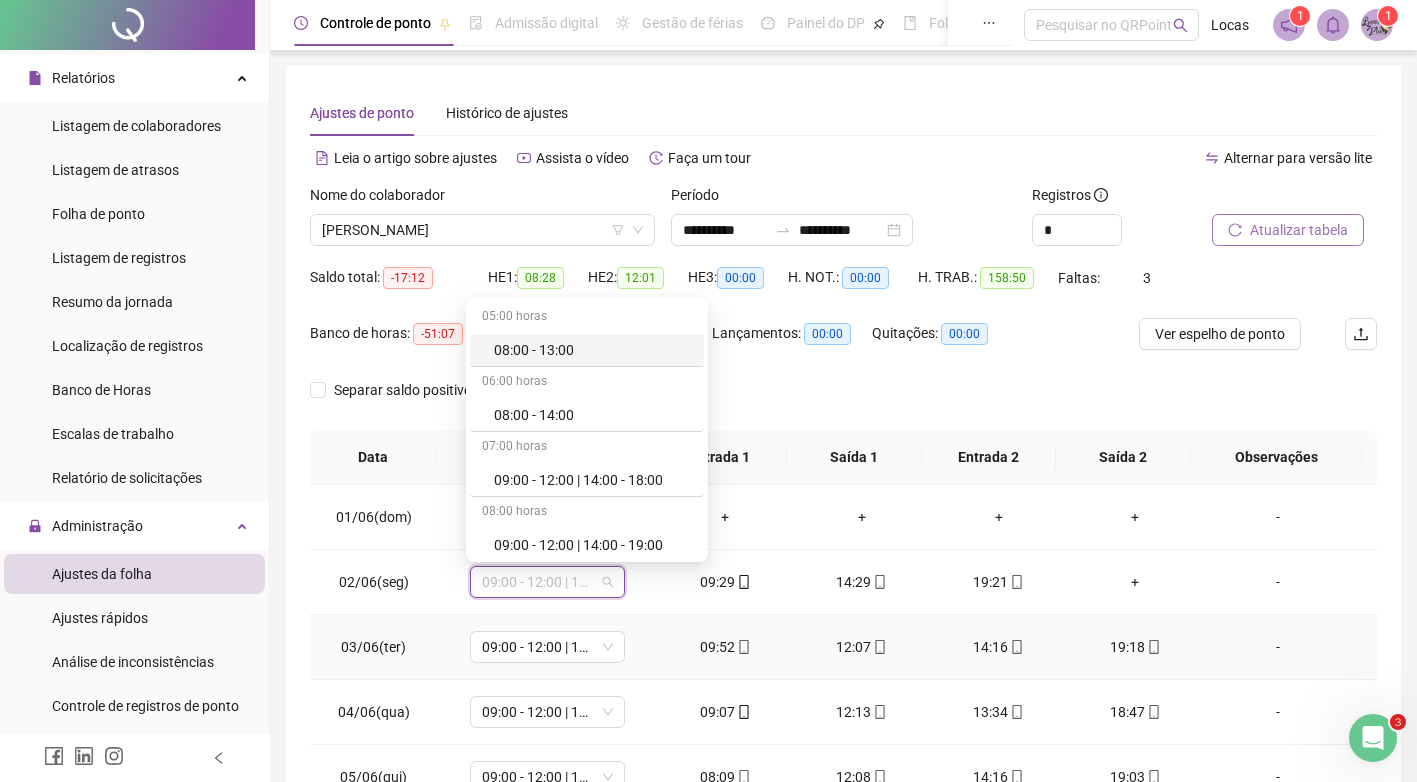 scroll, scrollTop: 725, scrollLeft: 0, axis: vertical 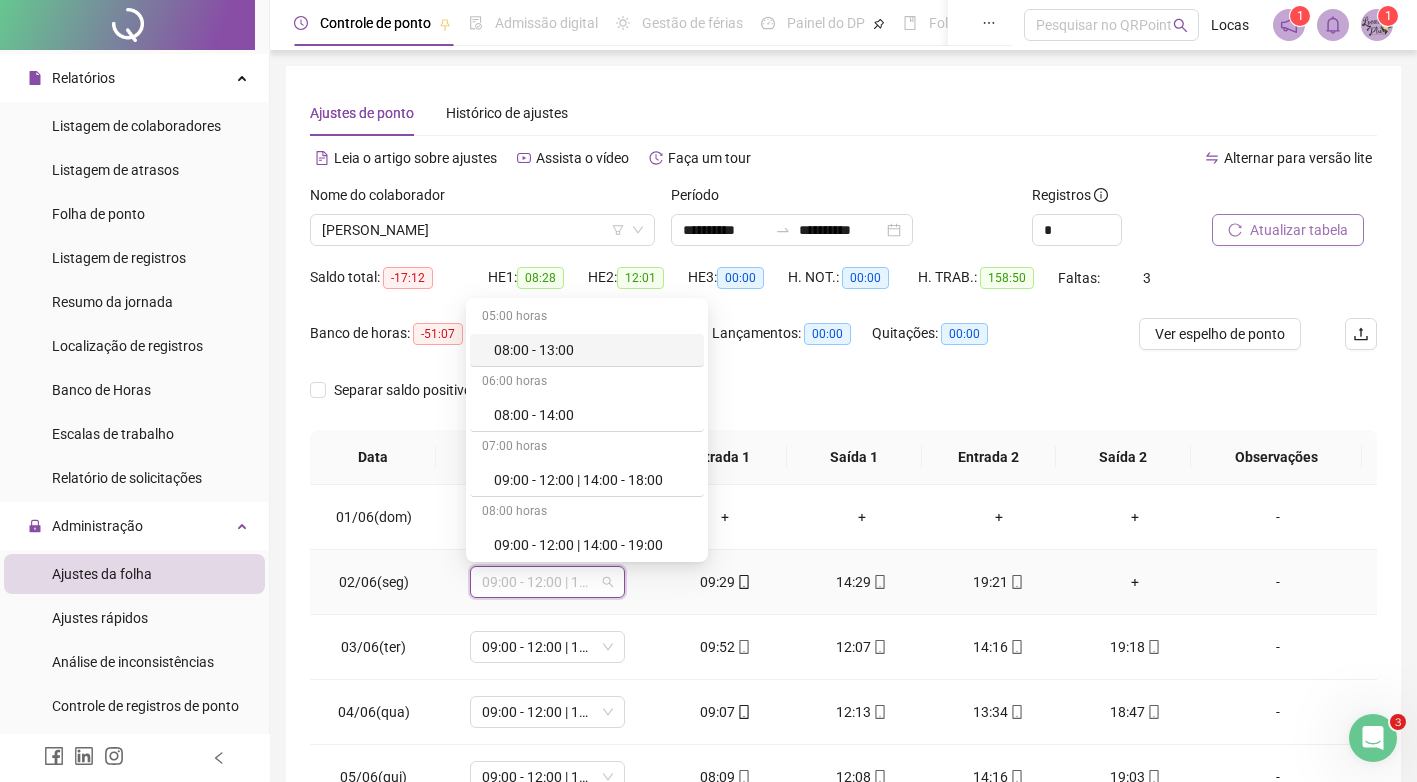 click on "02/06(seg)" at bounding box center (373, 582) 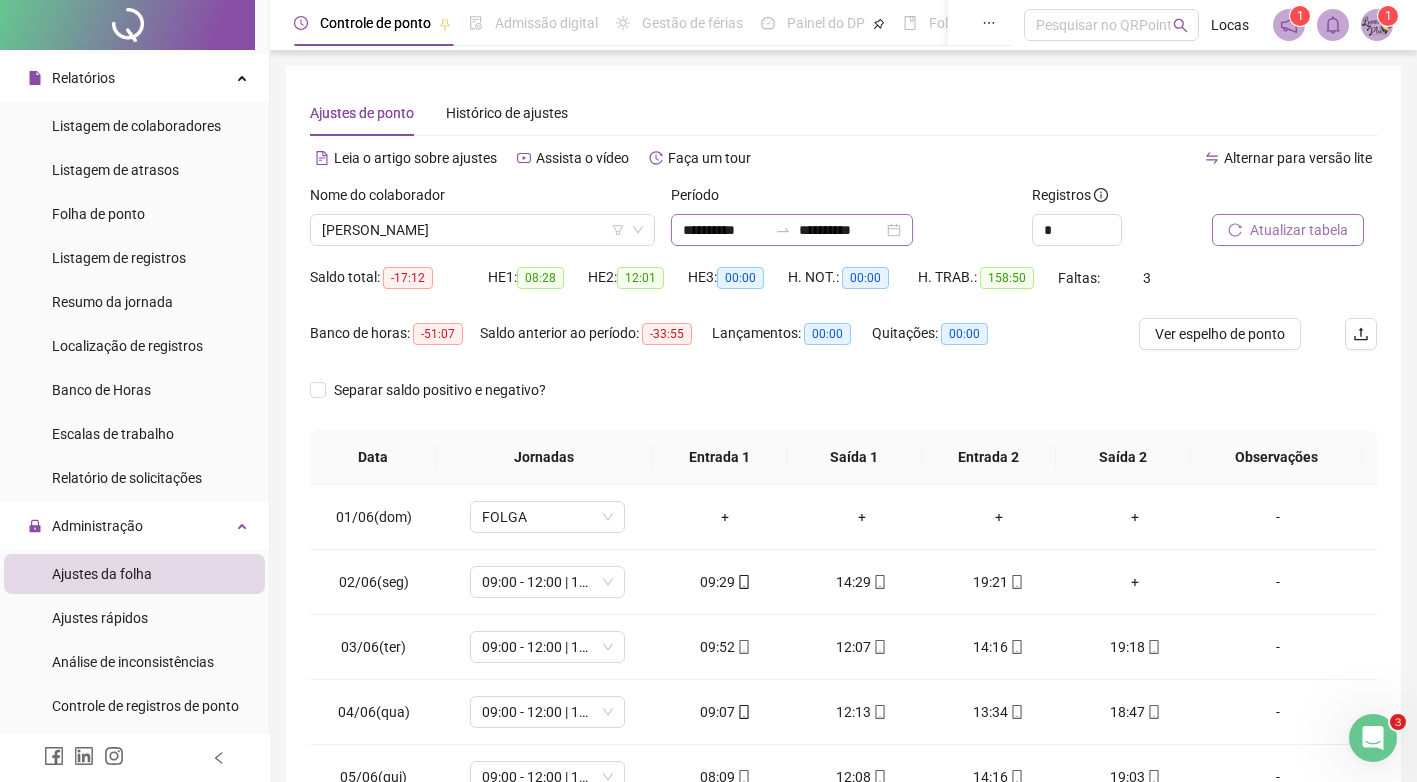 click on "**********" at bounding box center [792, 230] 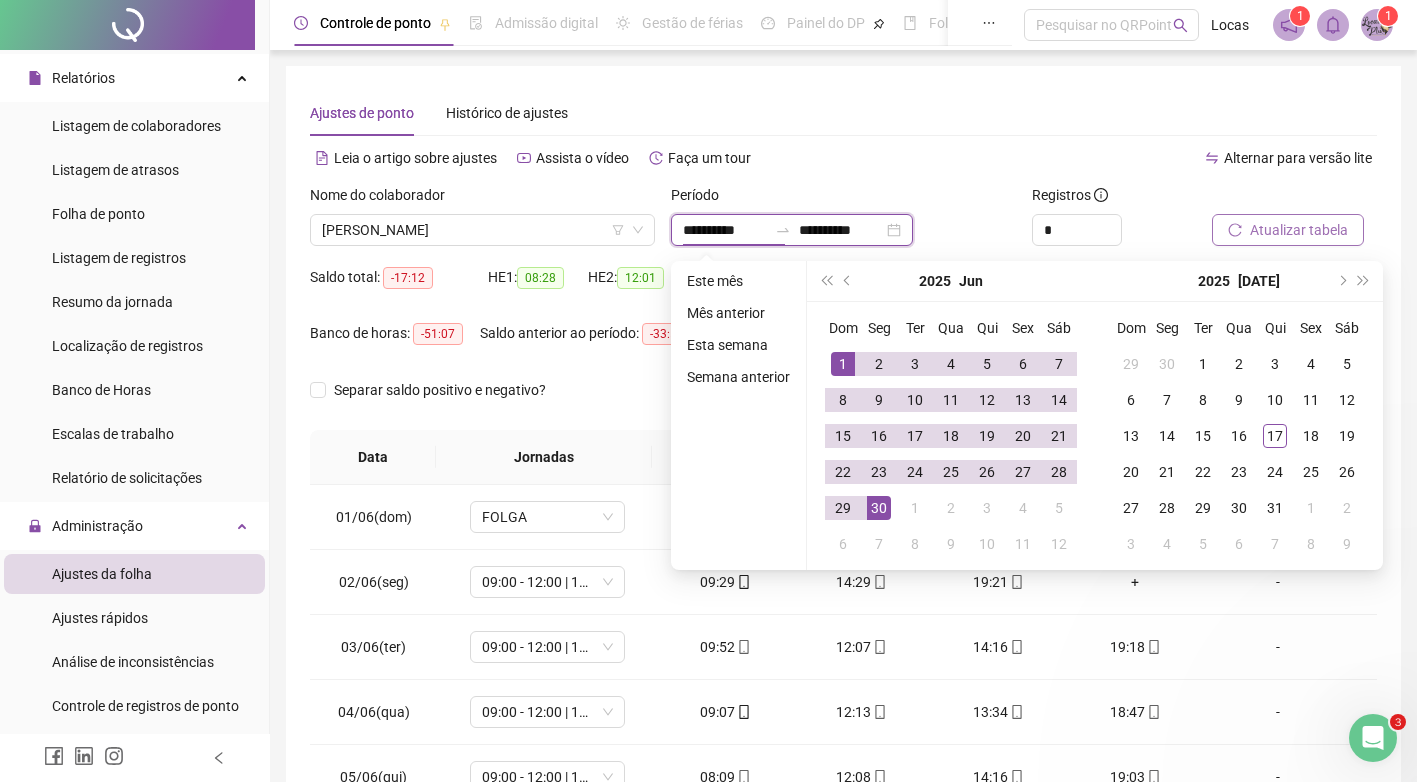 scroll, scrollTop: 746, scrollLeft: 0, axis: vertical 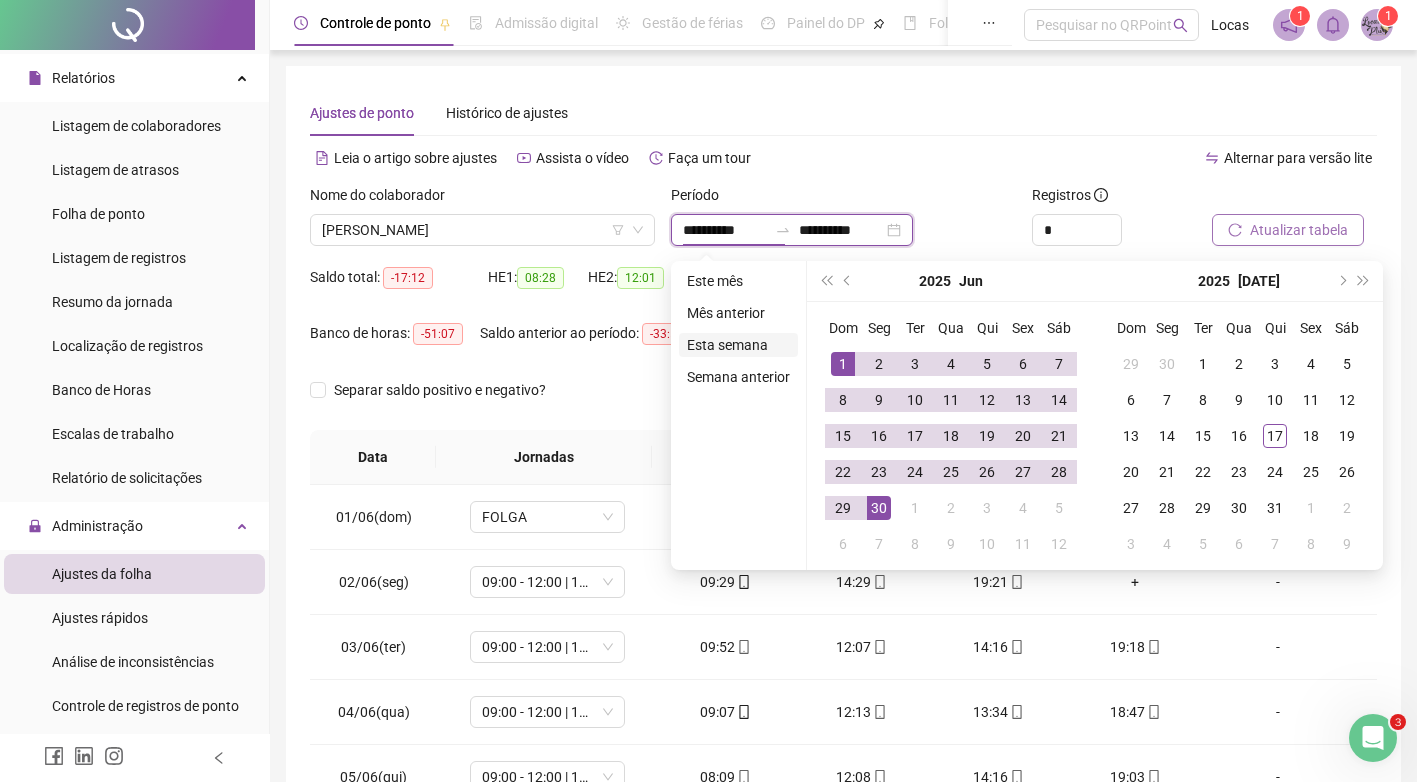 type on "**********" 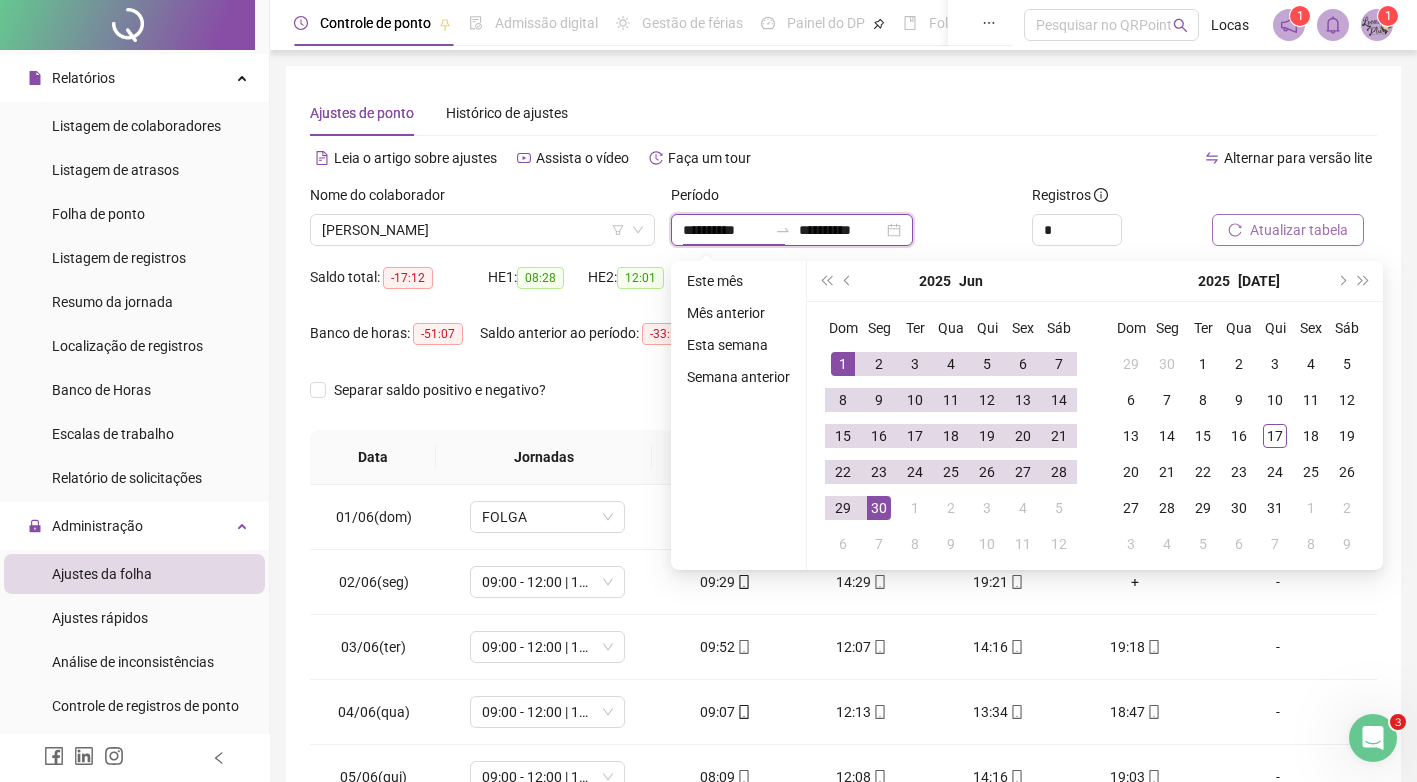 type on "**********" 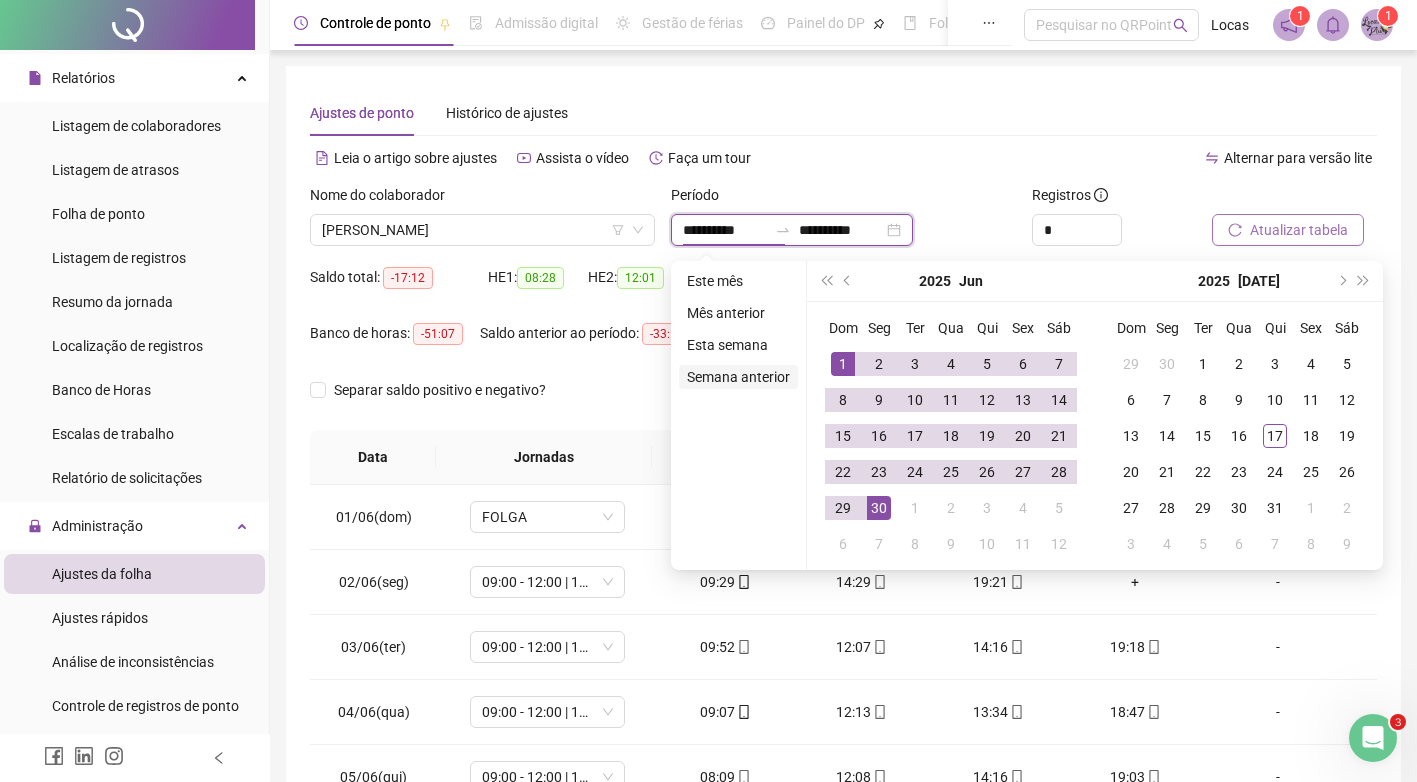 type on "**********" 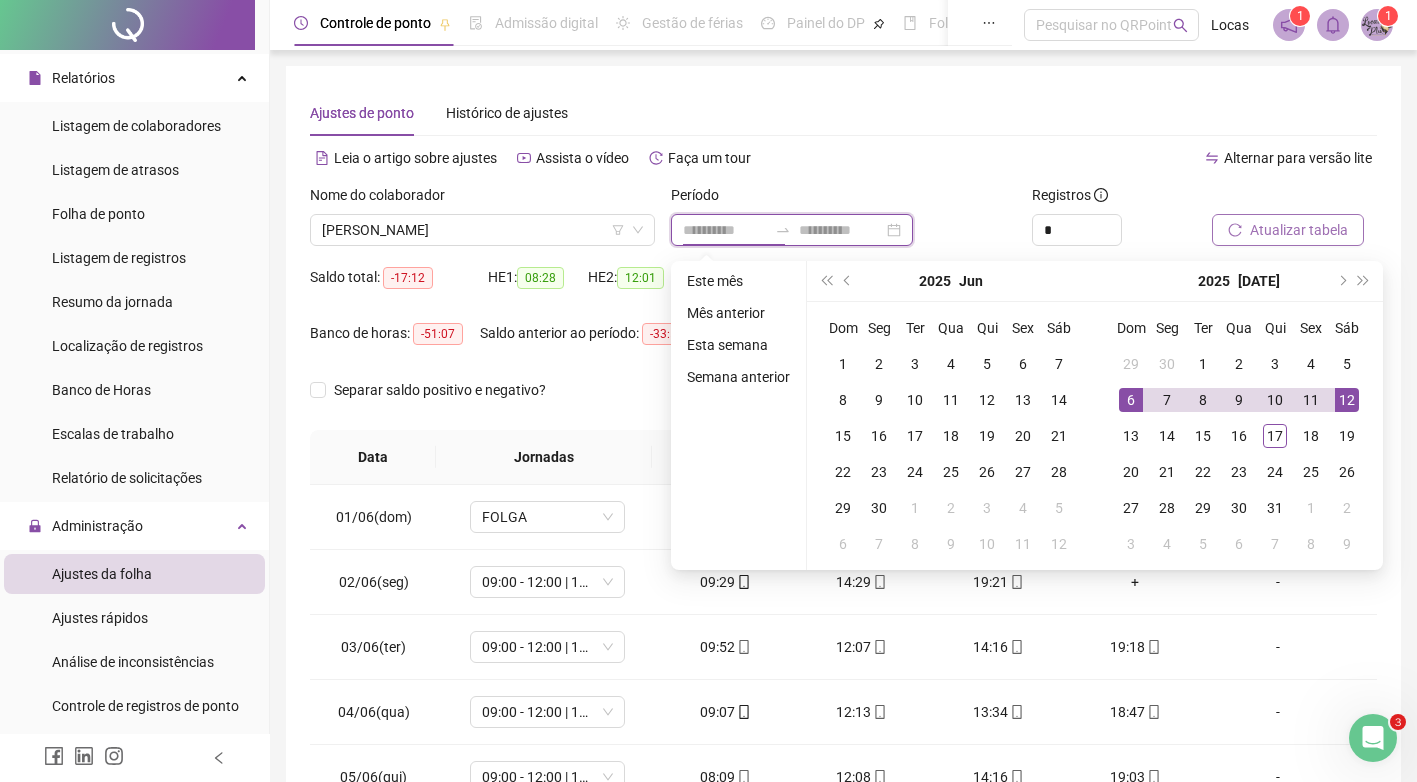 type on "**********" 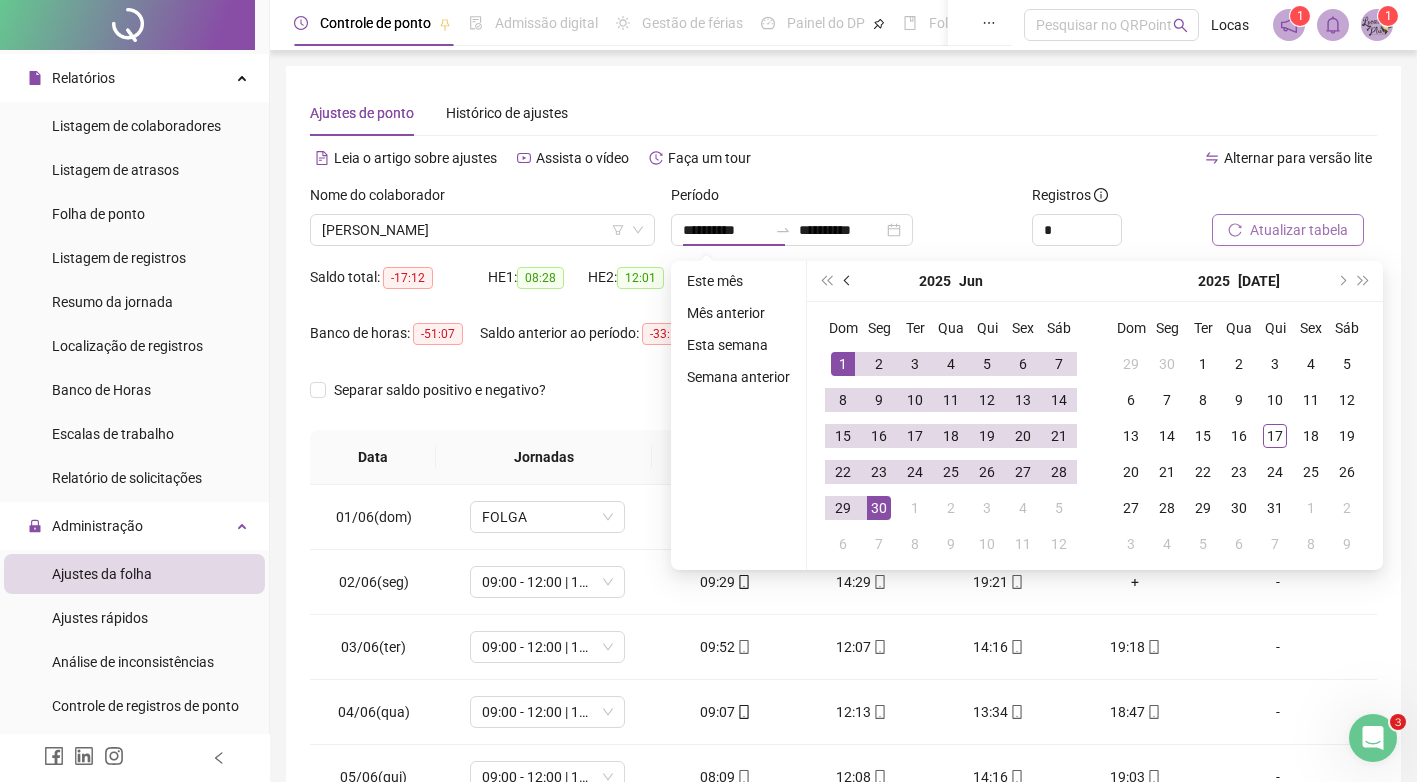 click at bounding box center [849, 281] 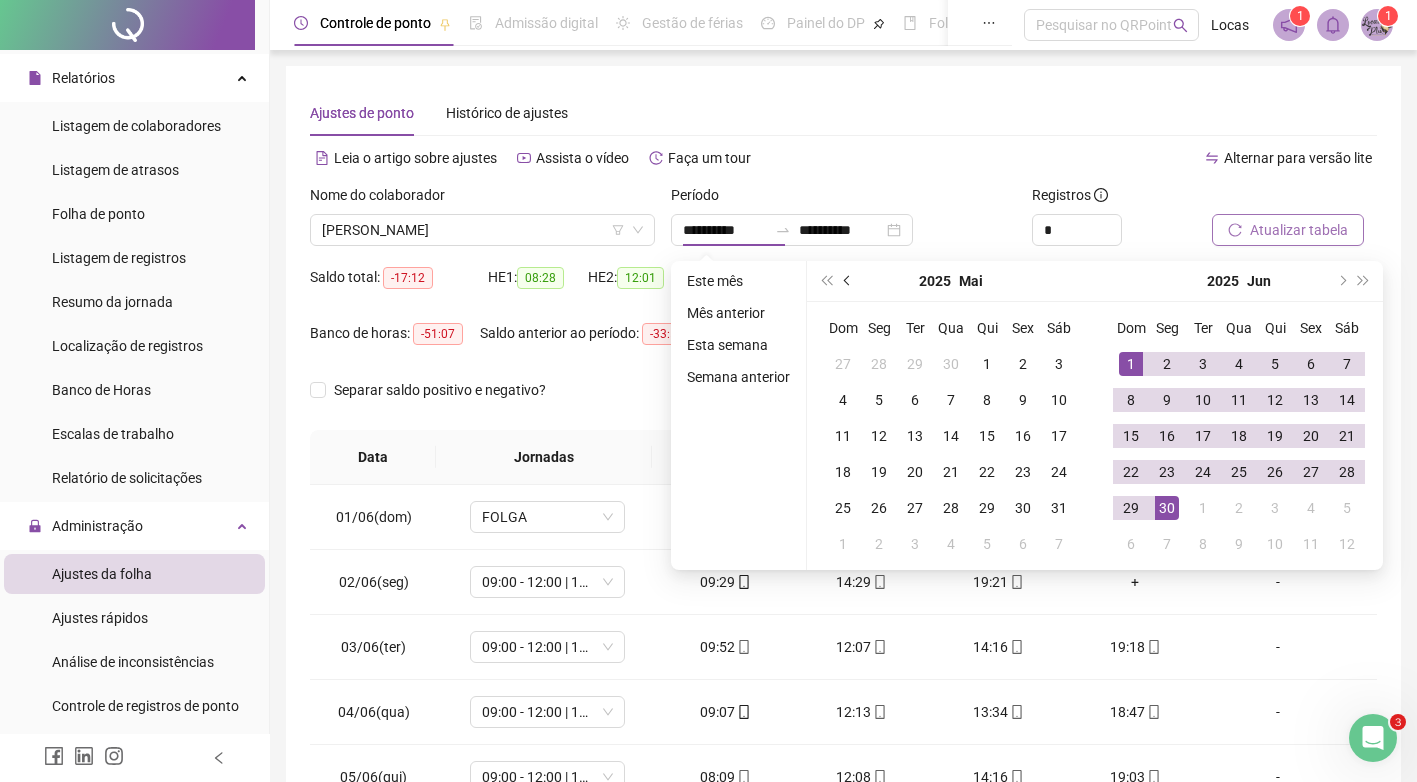scroll, scrollTop: 734, scrollLeft: 0, axis: vertical 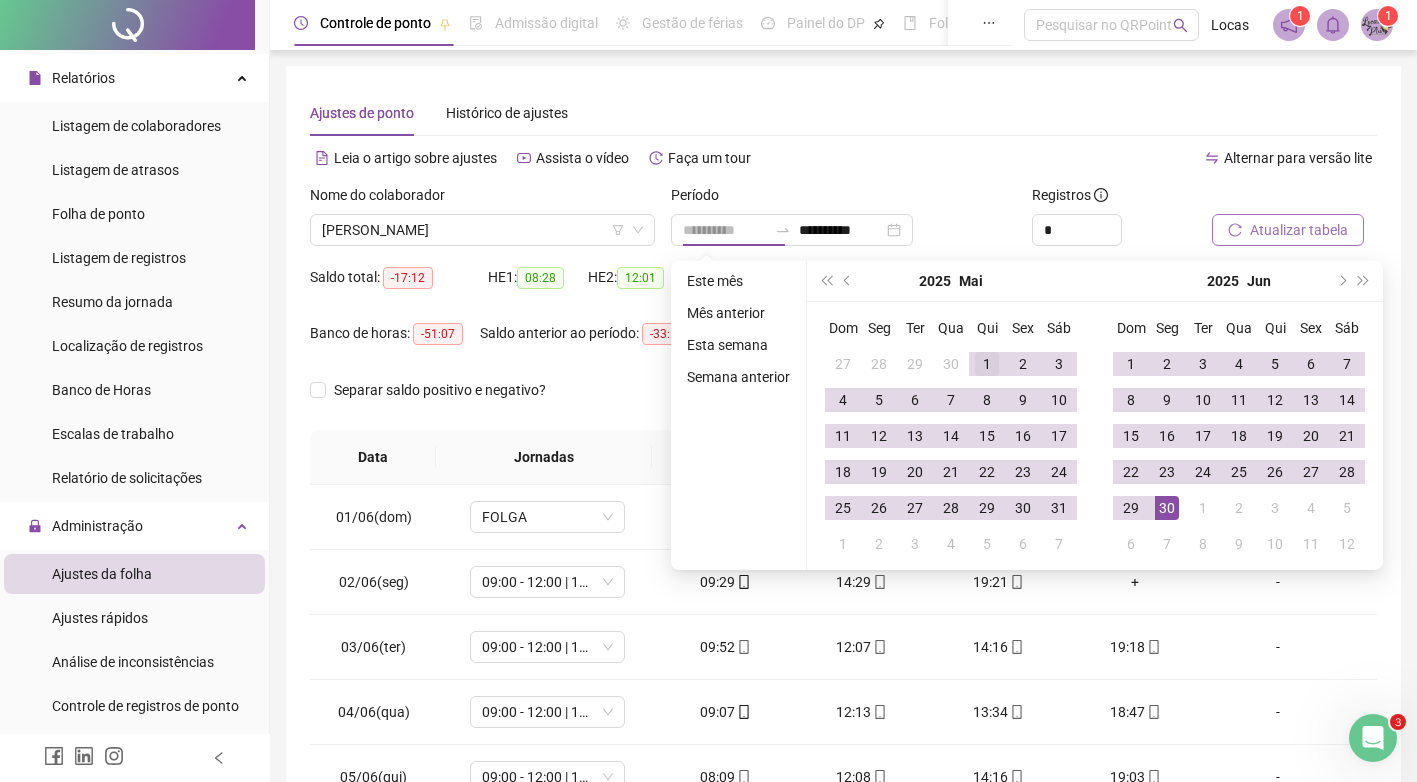 type on "**********" 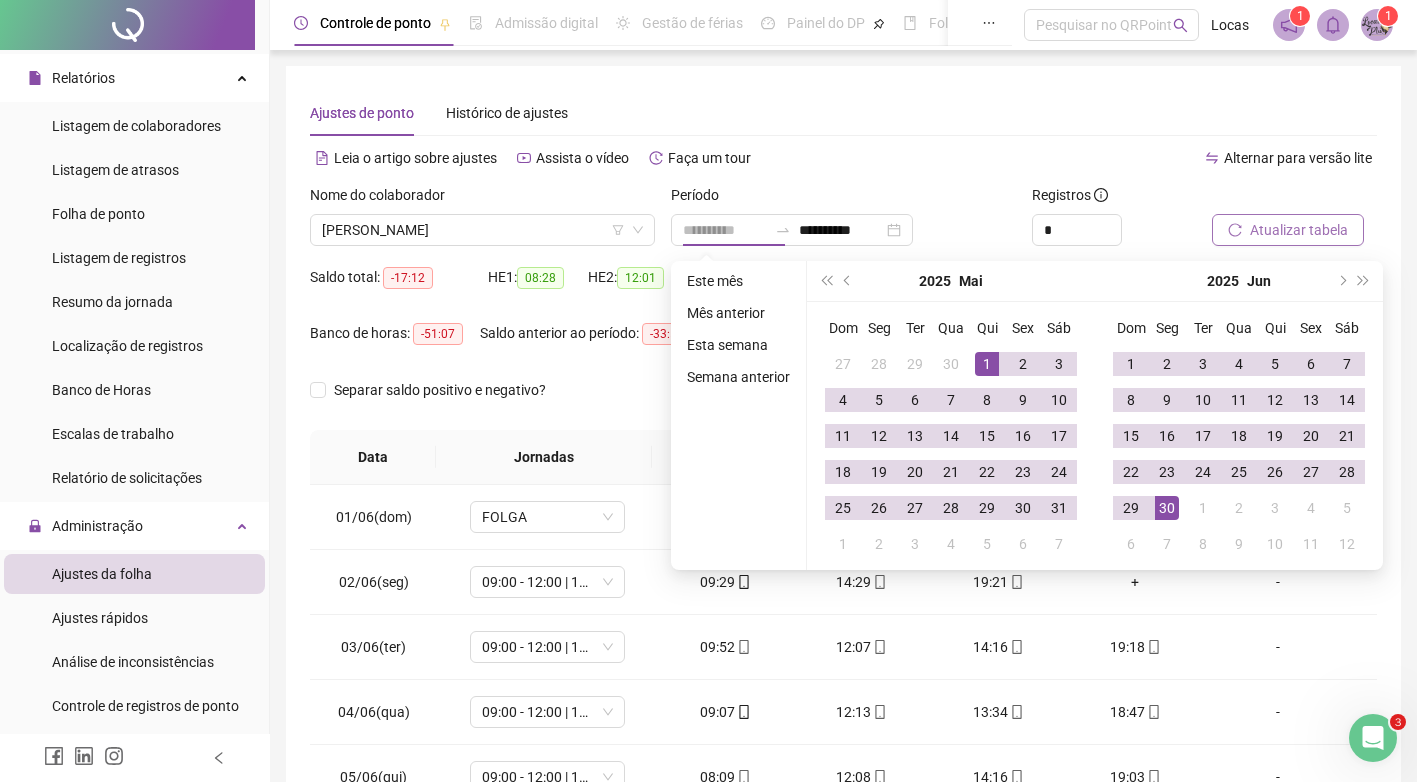 click on "1" at bounding box center [987, 364] 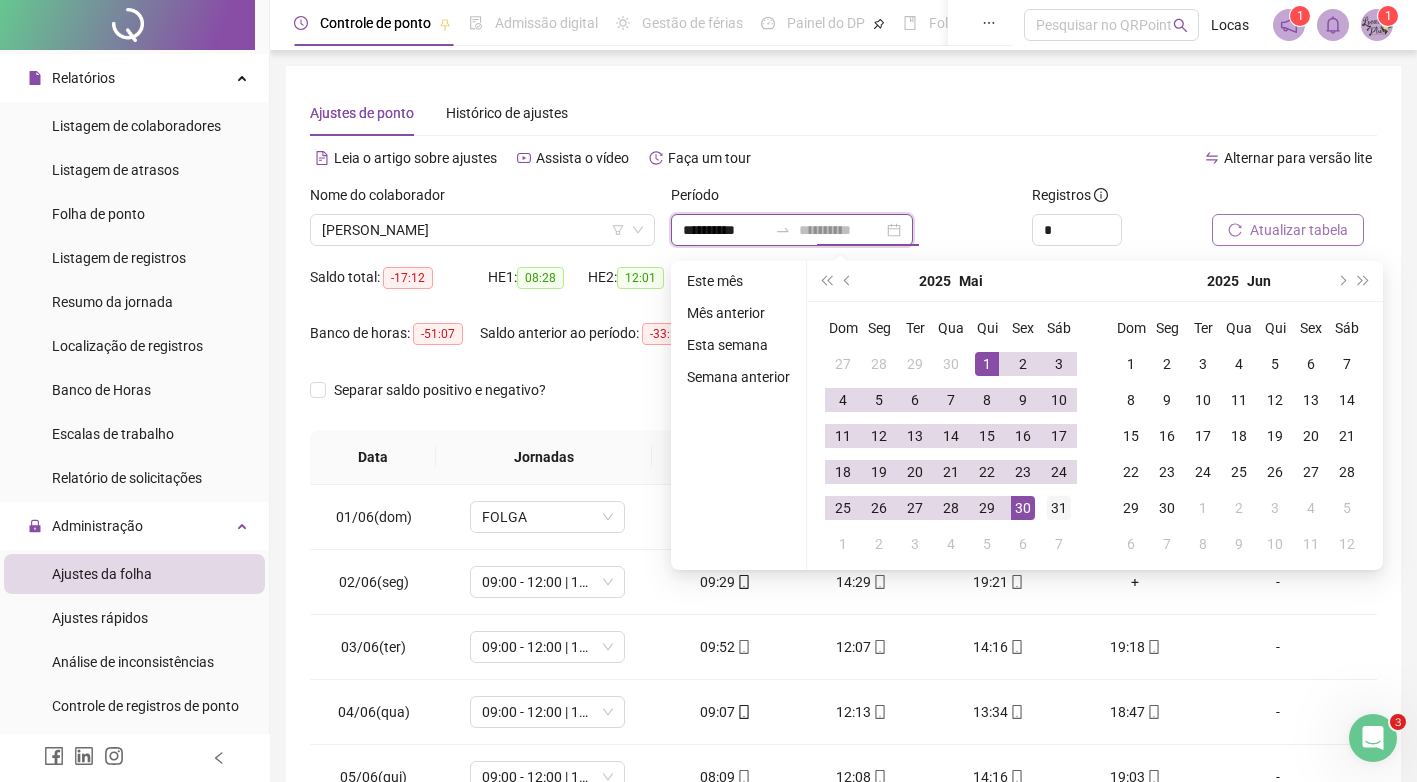 type on "**********" 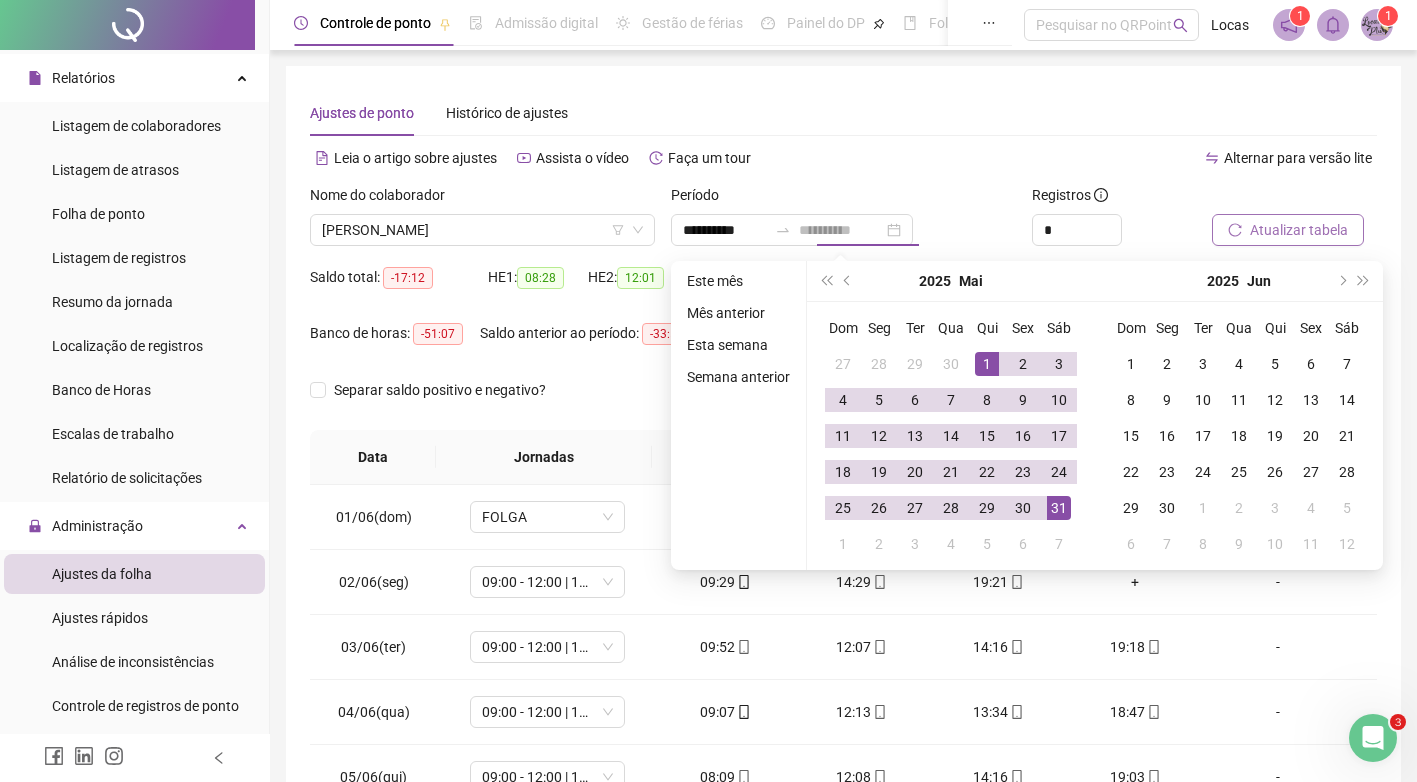 click on "31" at bounding box center (1059, 508) 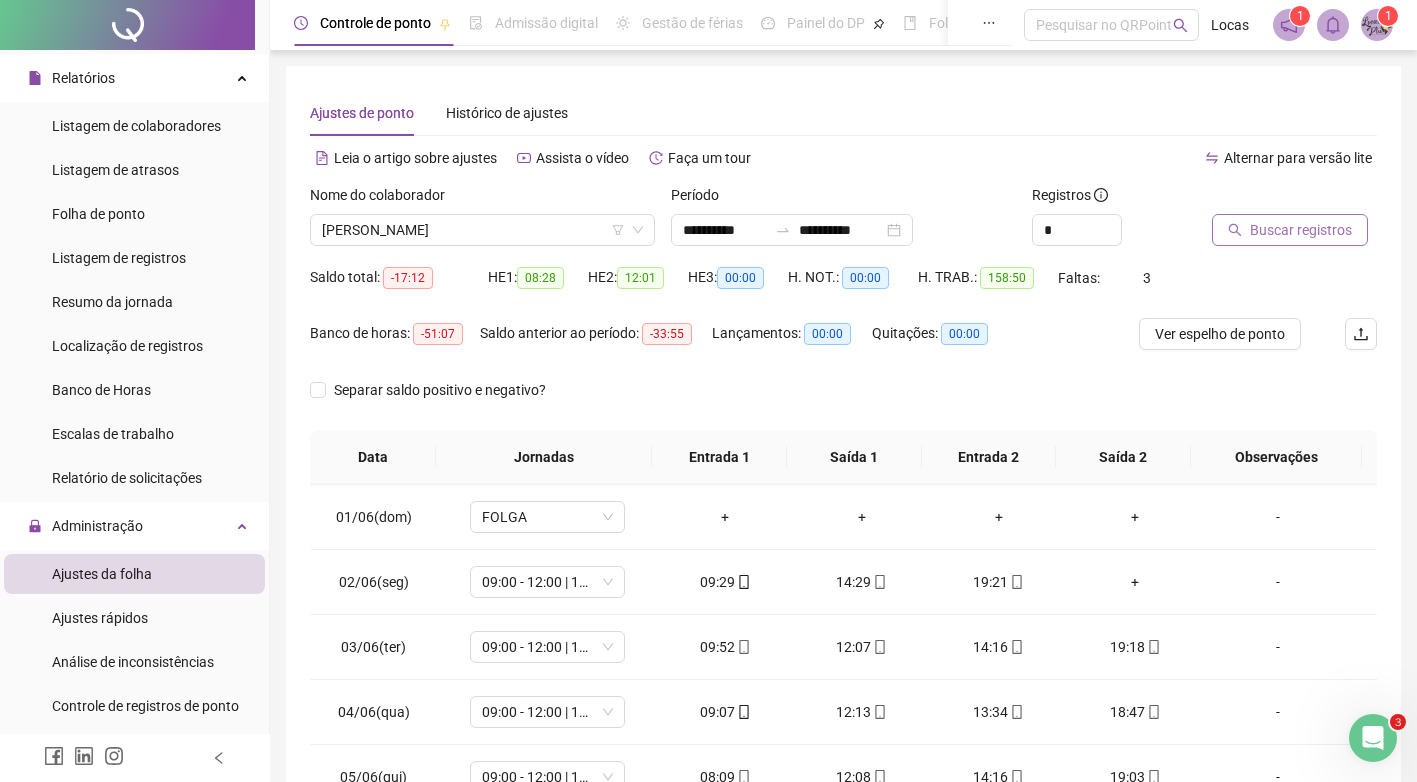 click on "Buscar registros" at bounding box center [1301, 230] 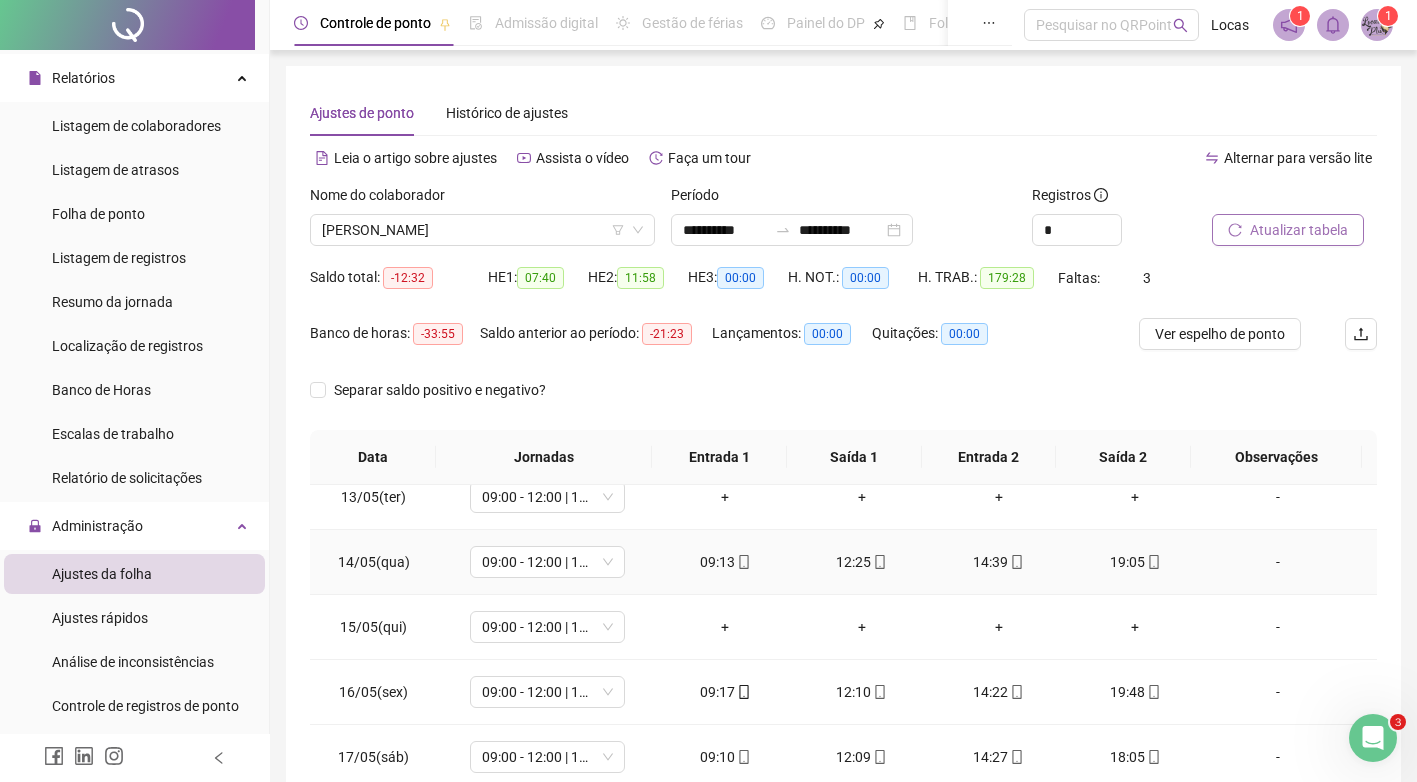 scroll, scrollTop: 1100, scrollLeft: 0, axis: vertical 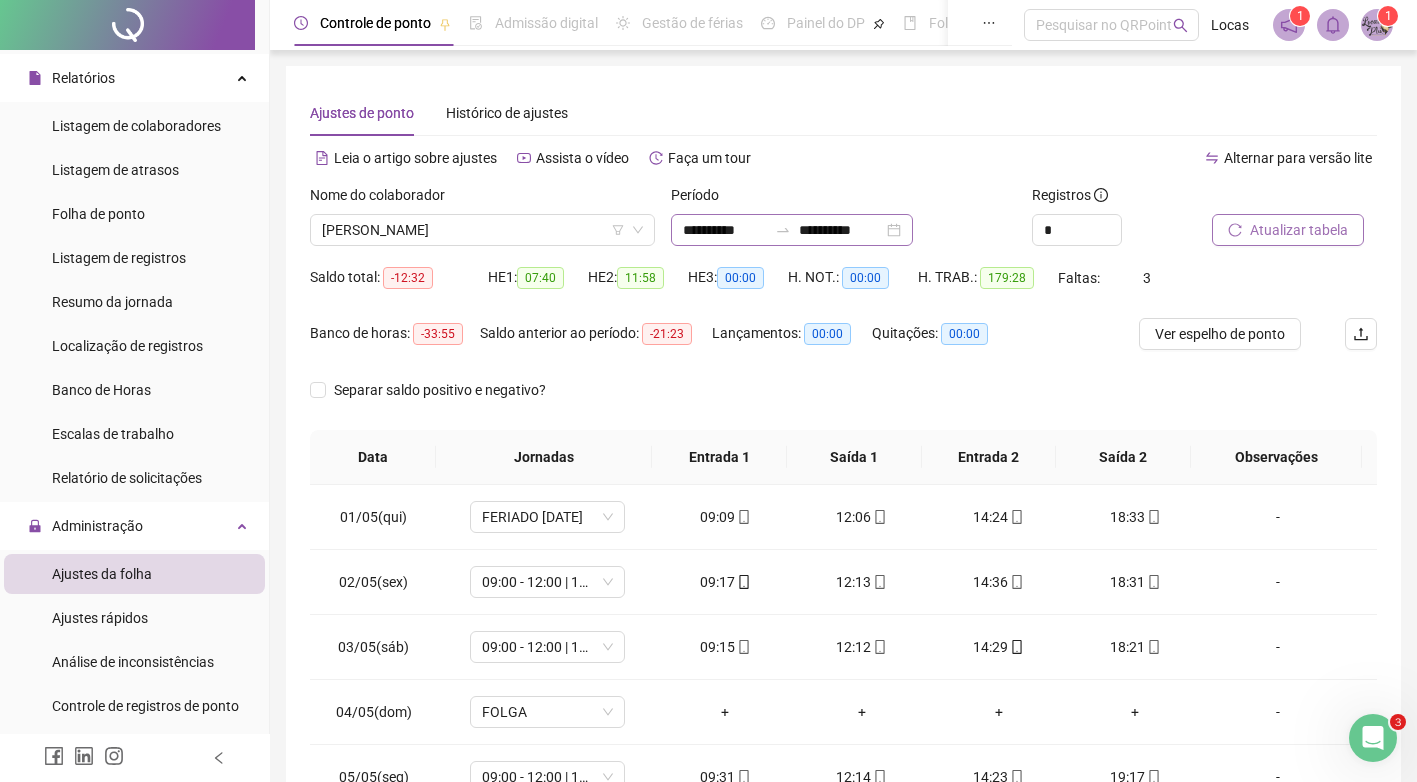 click on "**********" at bounding box center [792, 230] 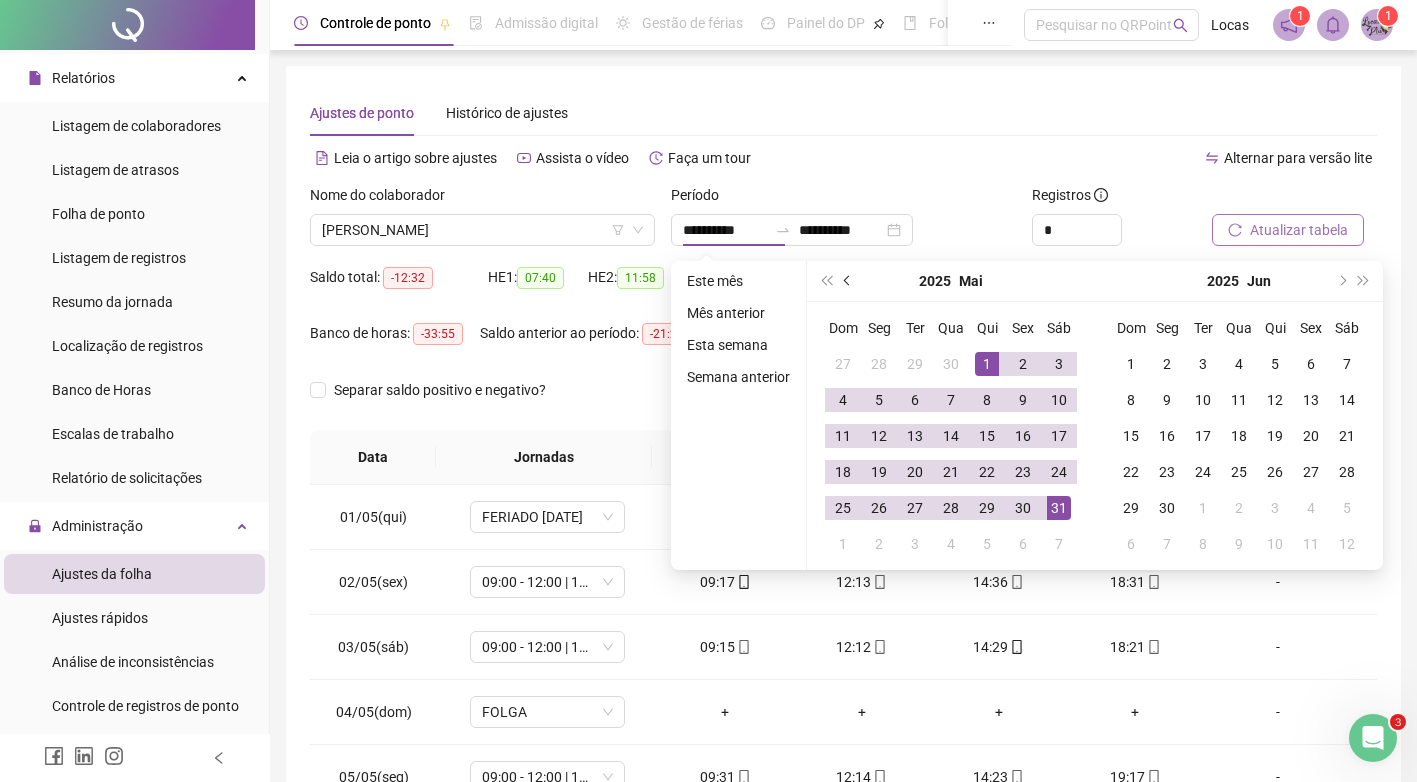 click at bounding box center [849, 281] 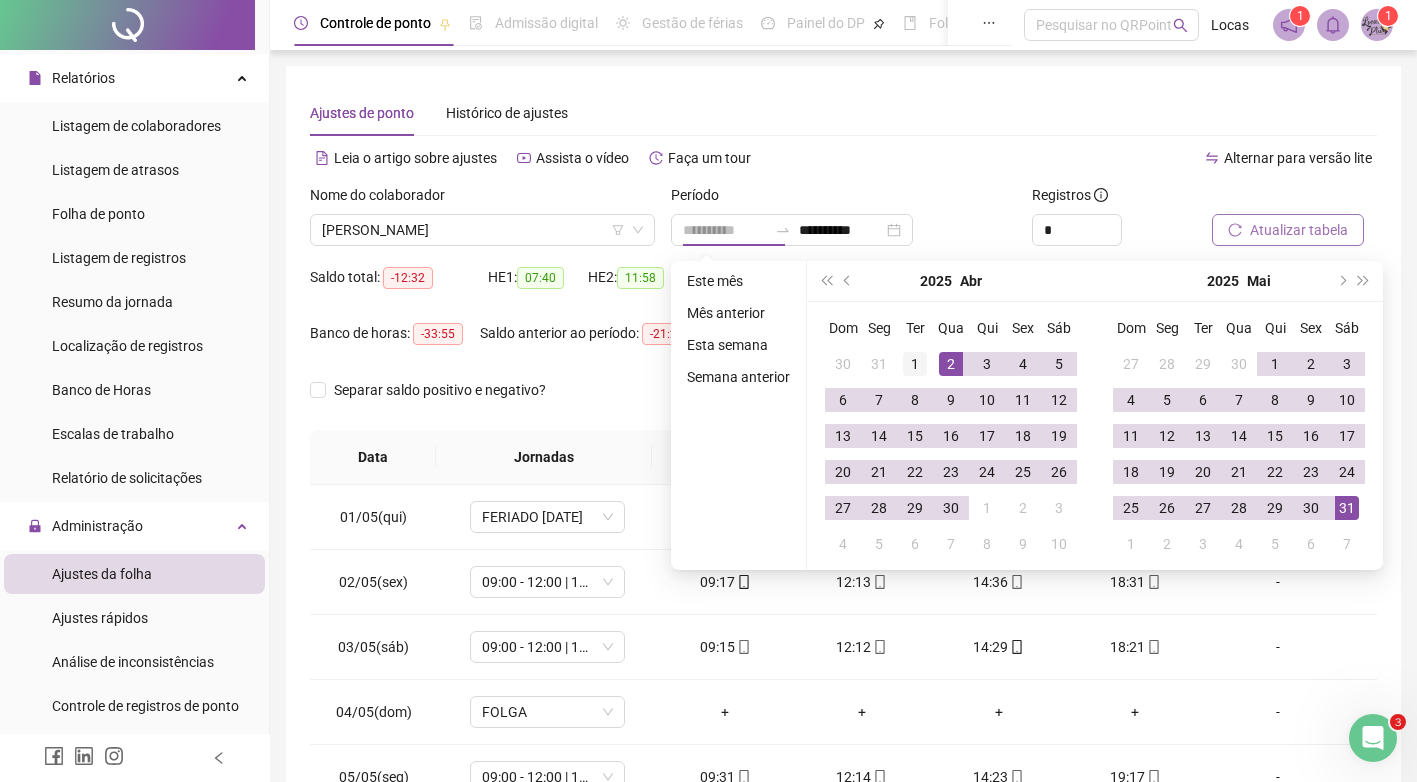 type on "**********" 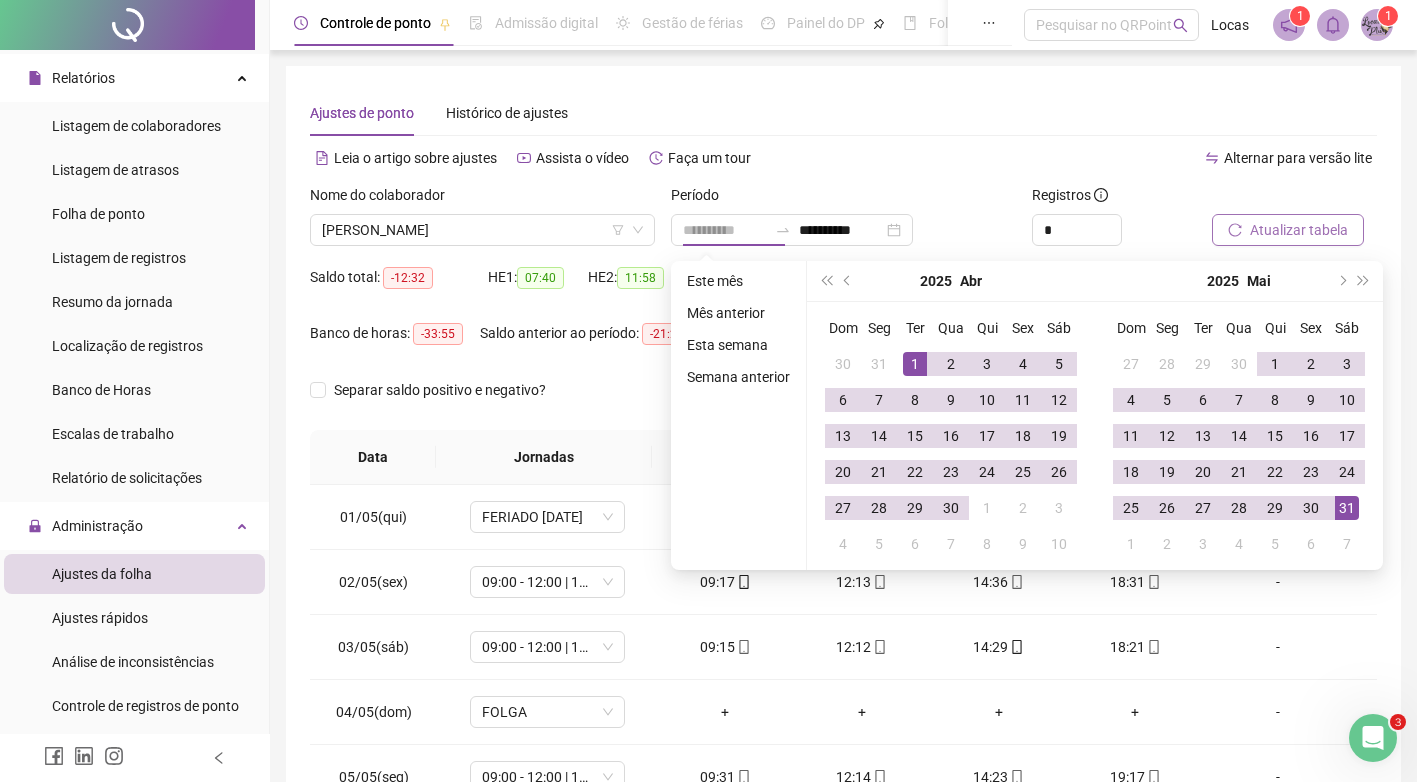 click on "1" at bounding box center [915, 364] 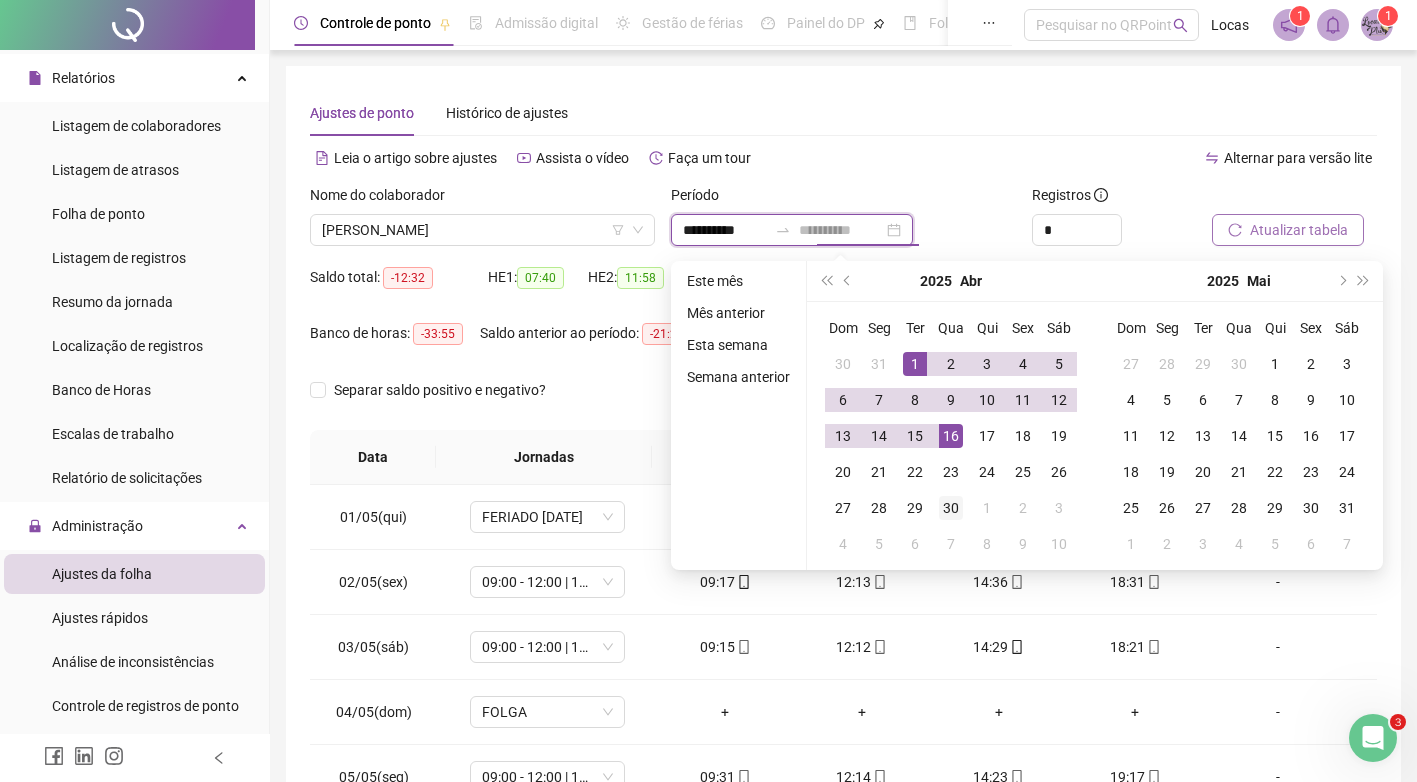 type on "**********" 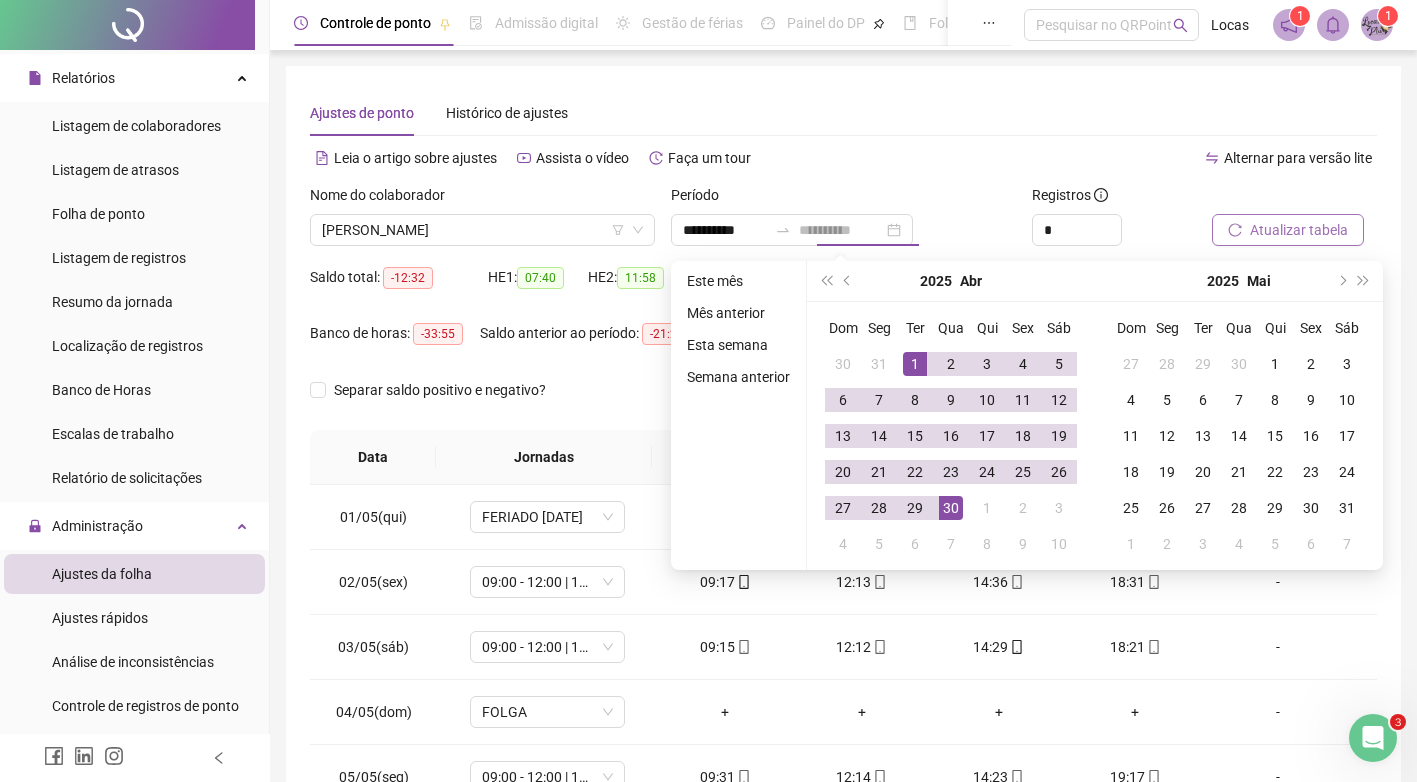click on "30" at bounding box center [951, 508] 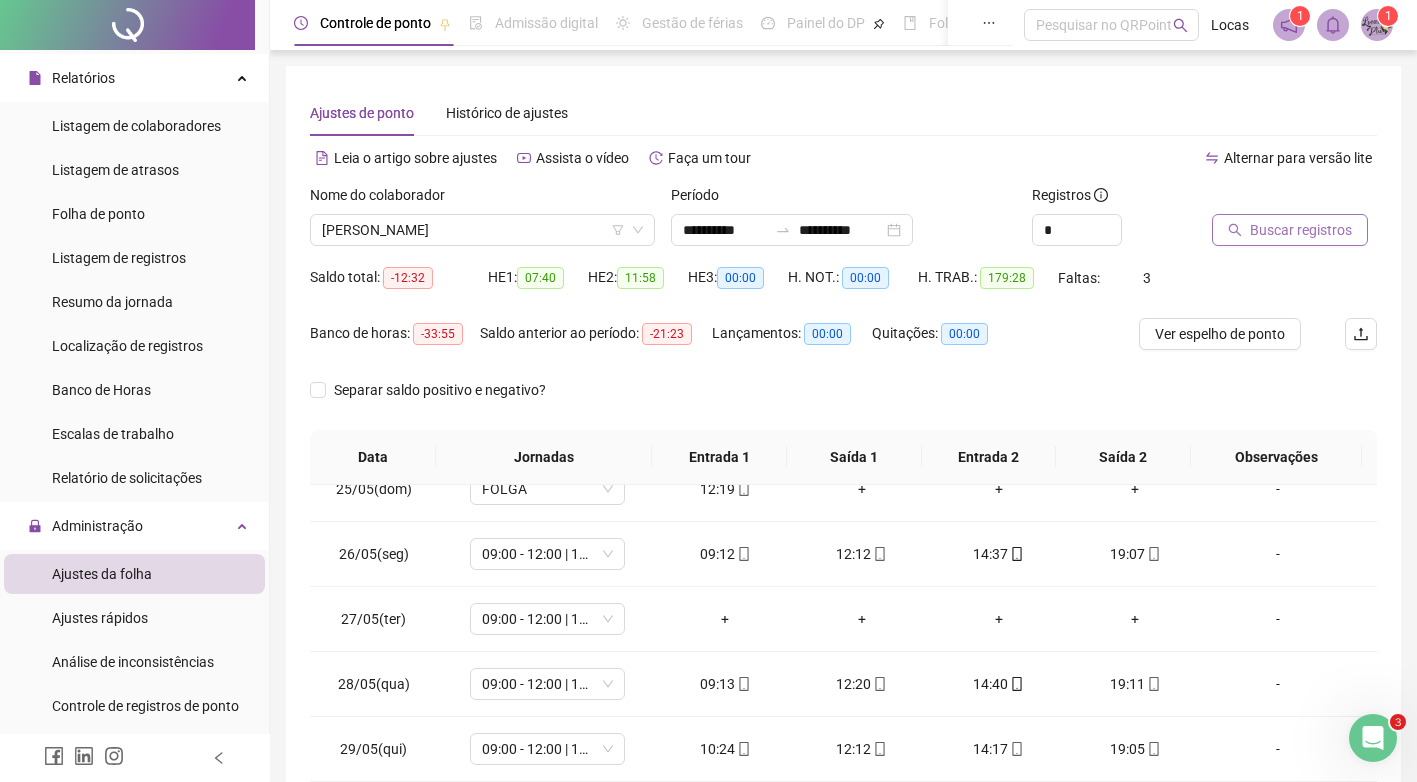 scroll, scrollTop: 1488, scrollLeft: 0, axis: vertical 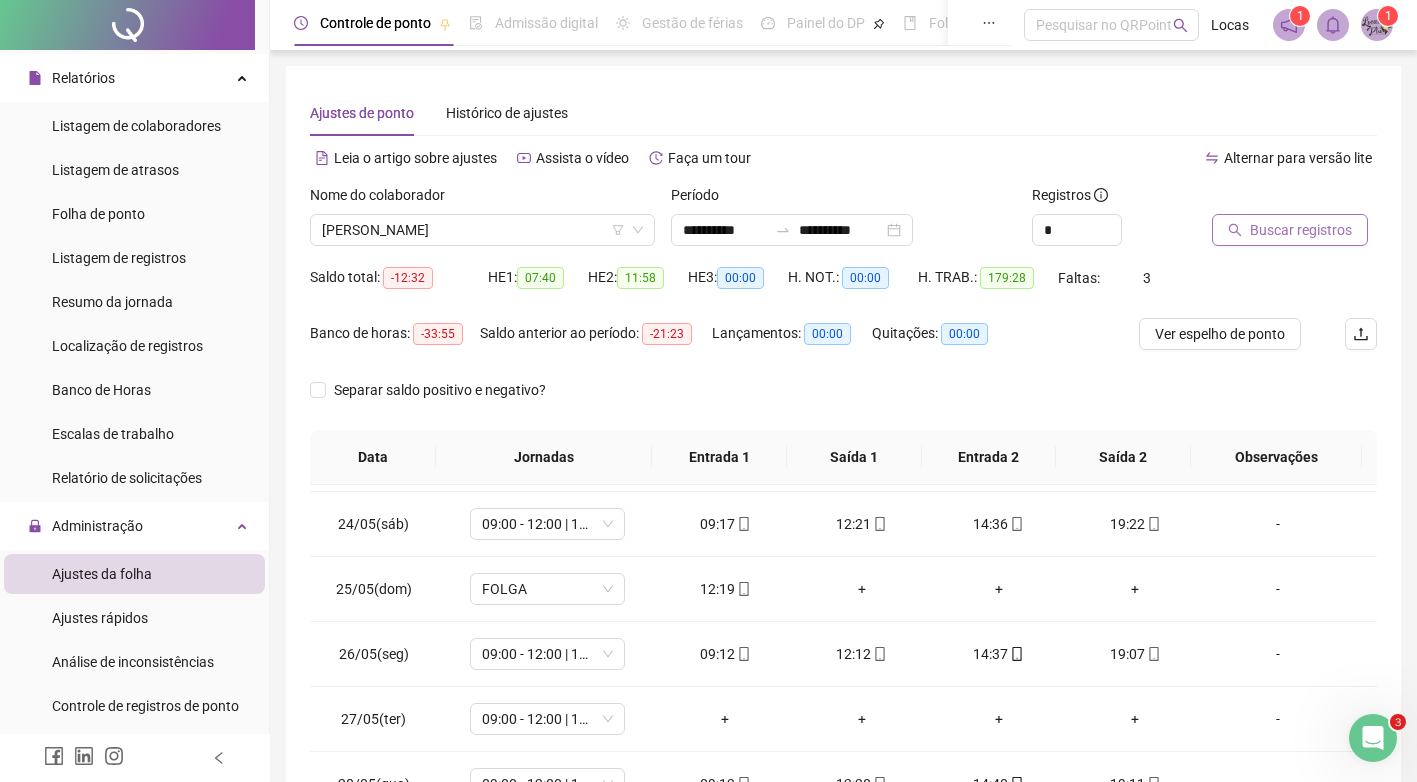 click on "Buscar registros" at bounding box center (1301, 230) 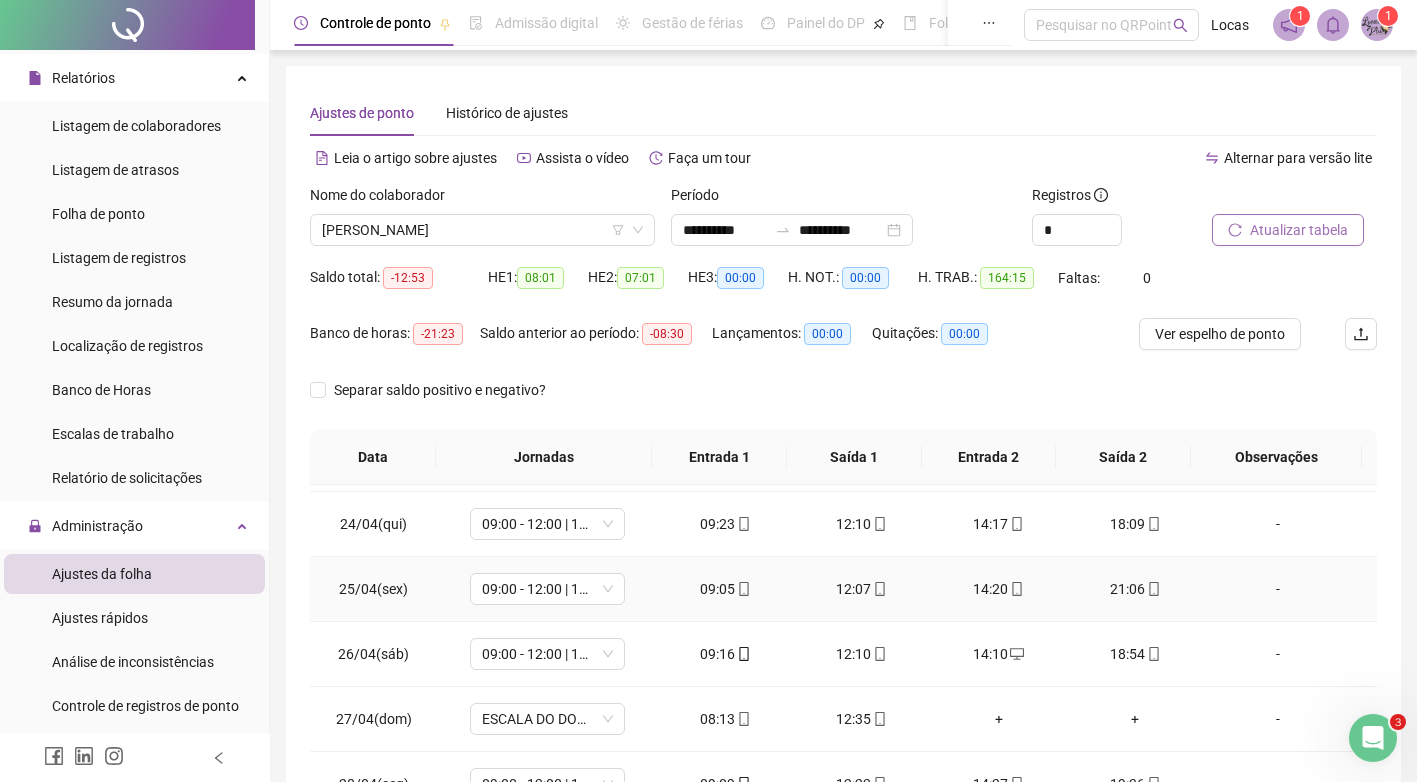 scroll, scrollTop: 1523, scrollLeft: 0, axis: vertical 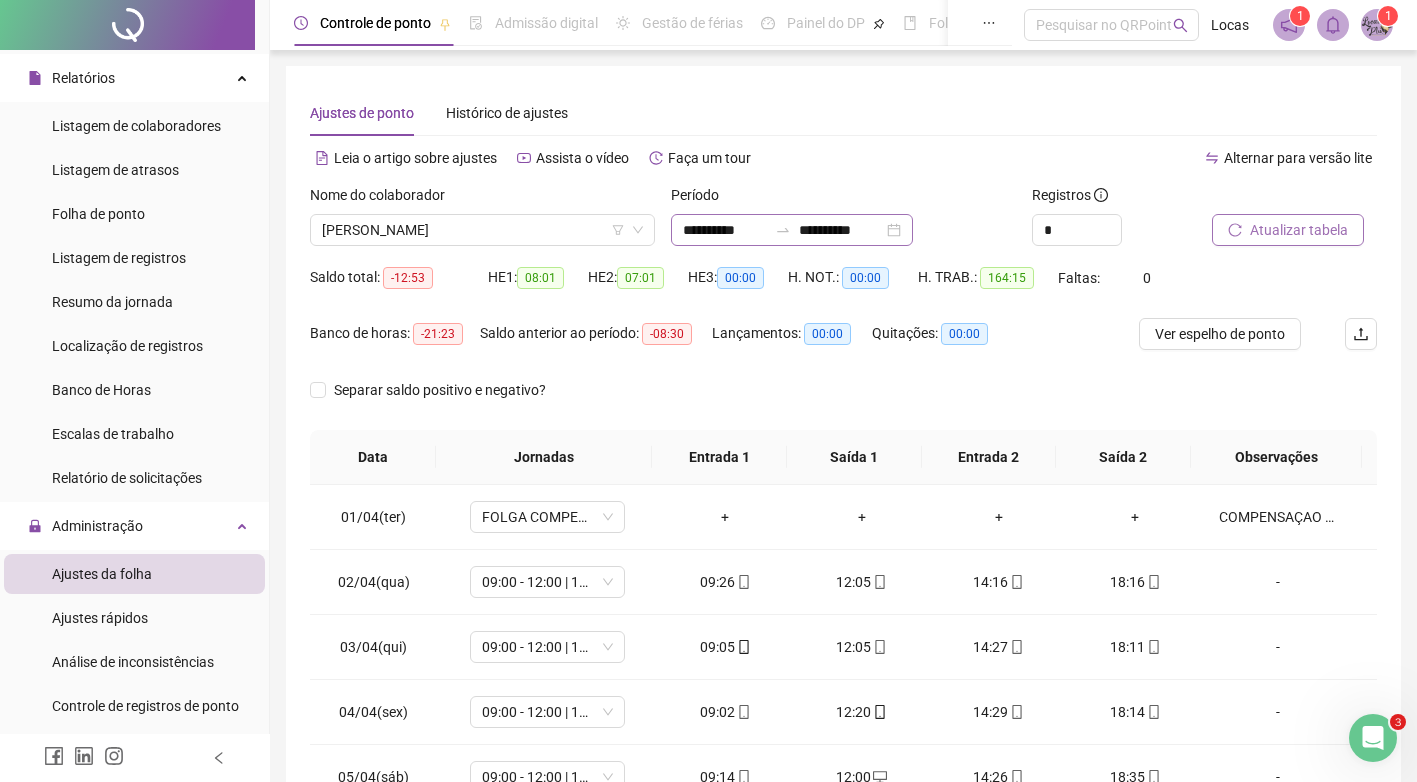 click on "**********" at bounding box center [792, 230] 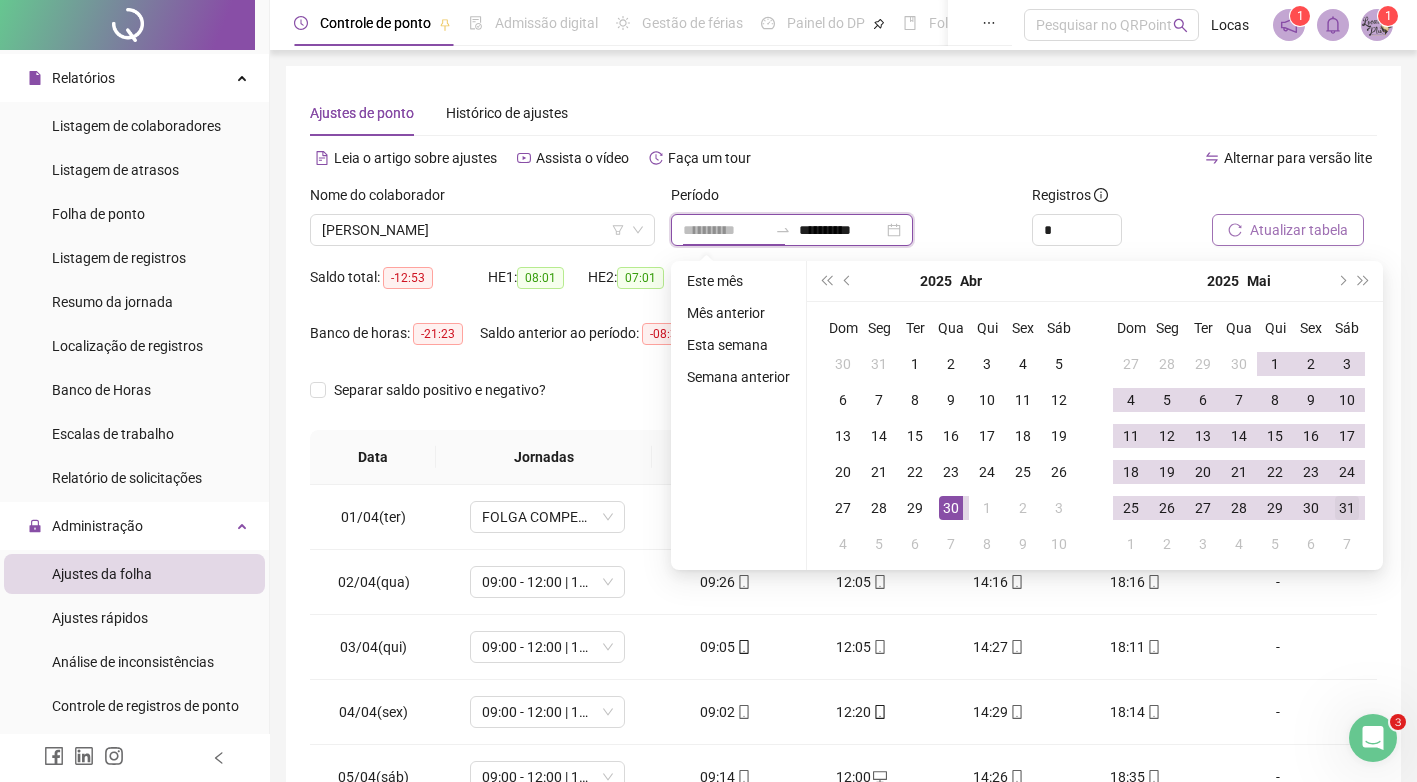 type on "**********" 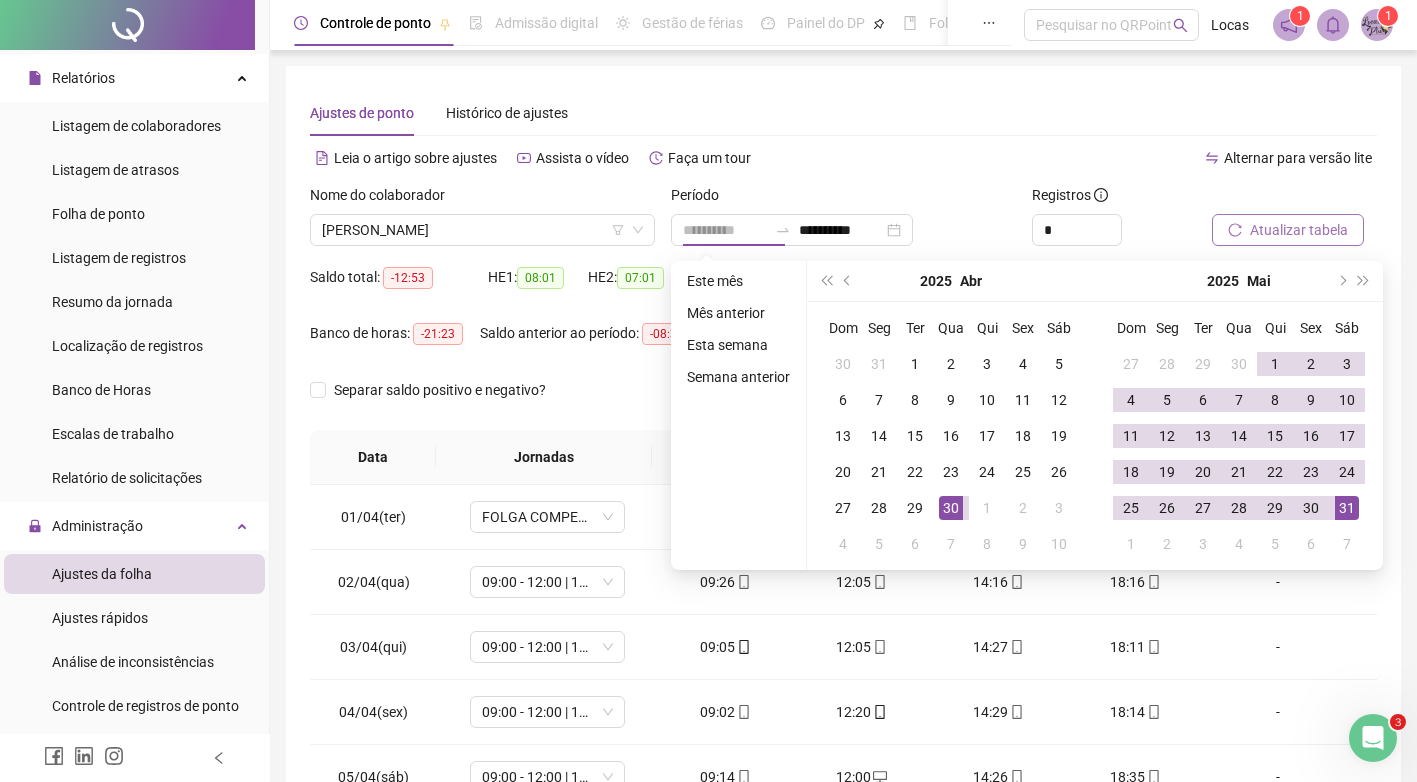 click on "31" at bounding box center [1347, 508] 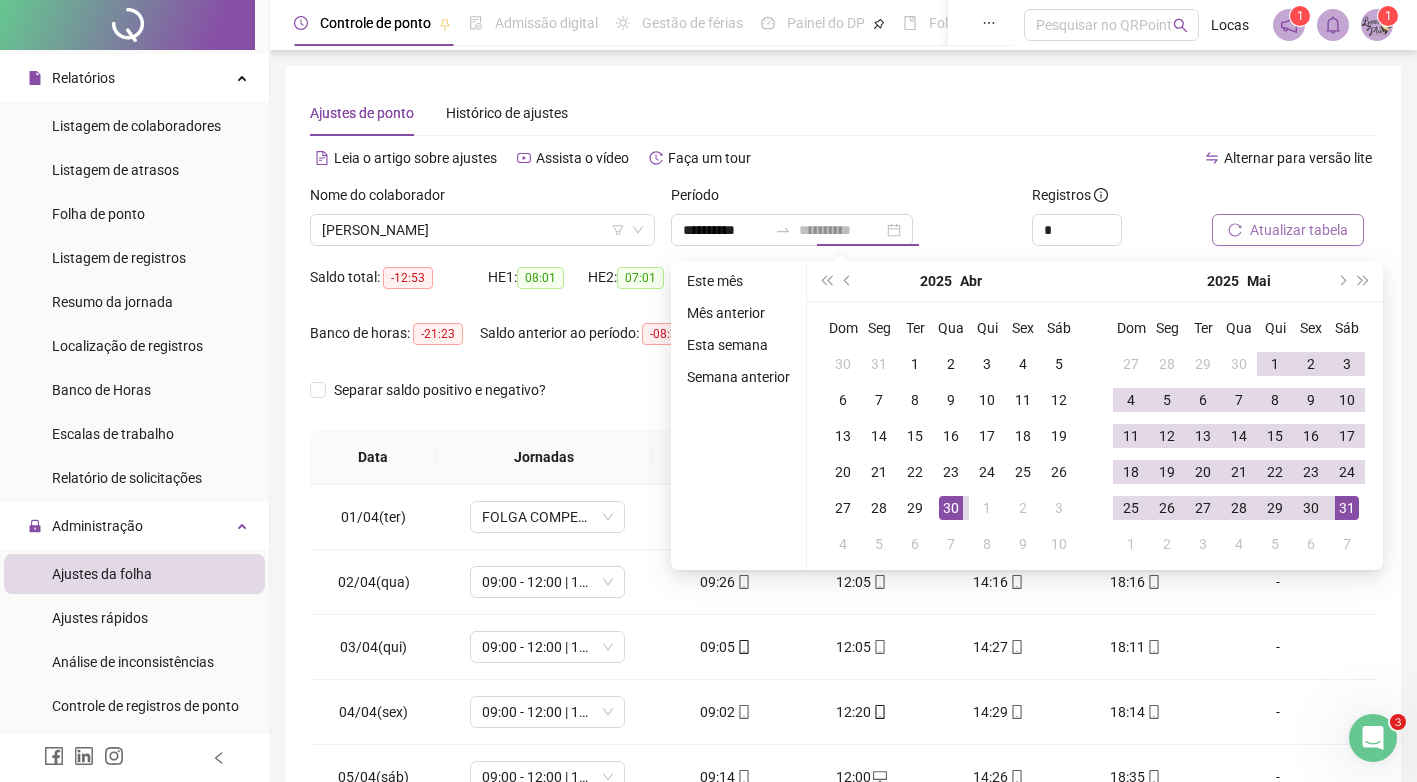 click on "31" at bounding box center (1347, 508) 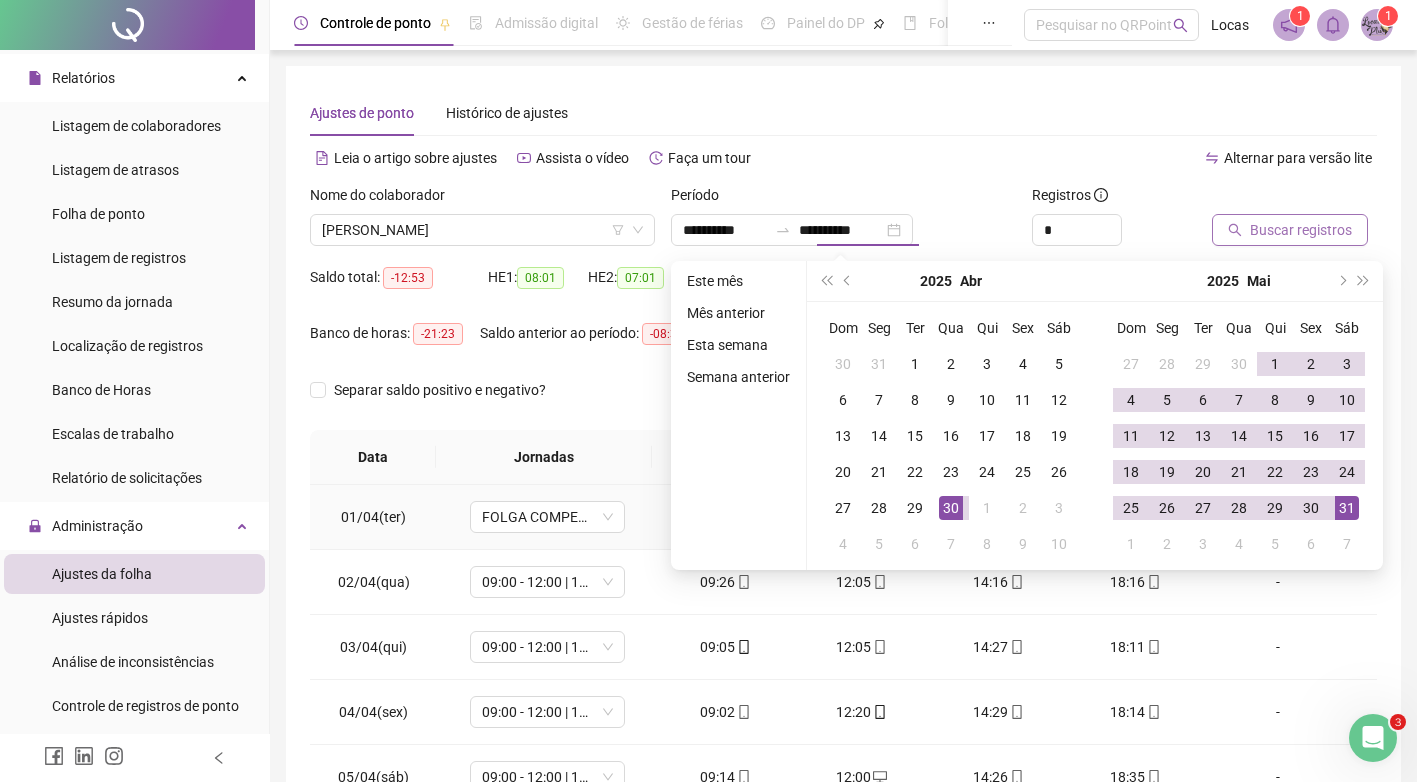 type on "**********" 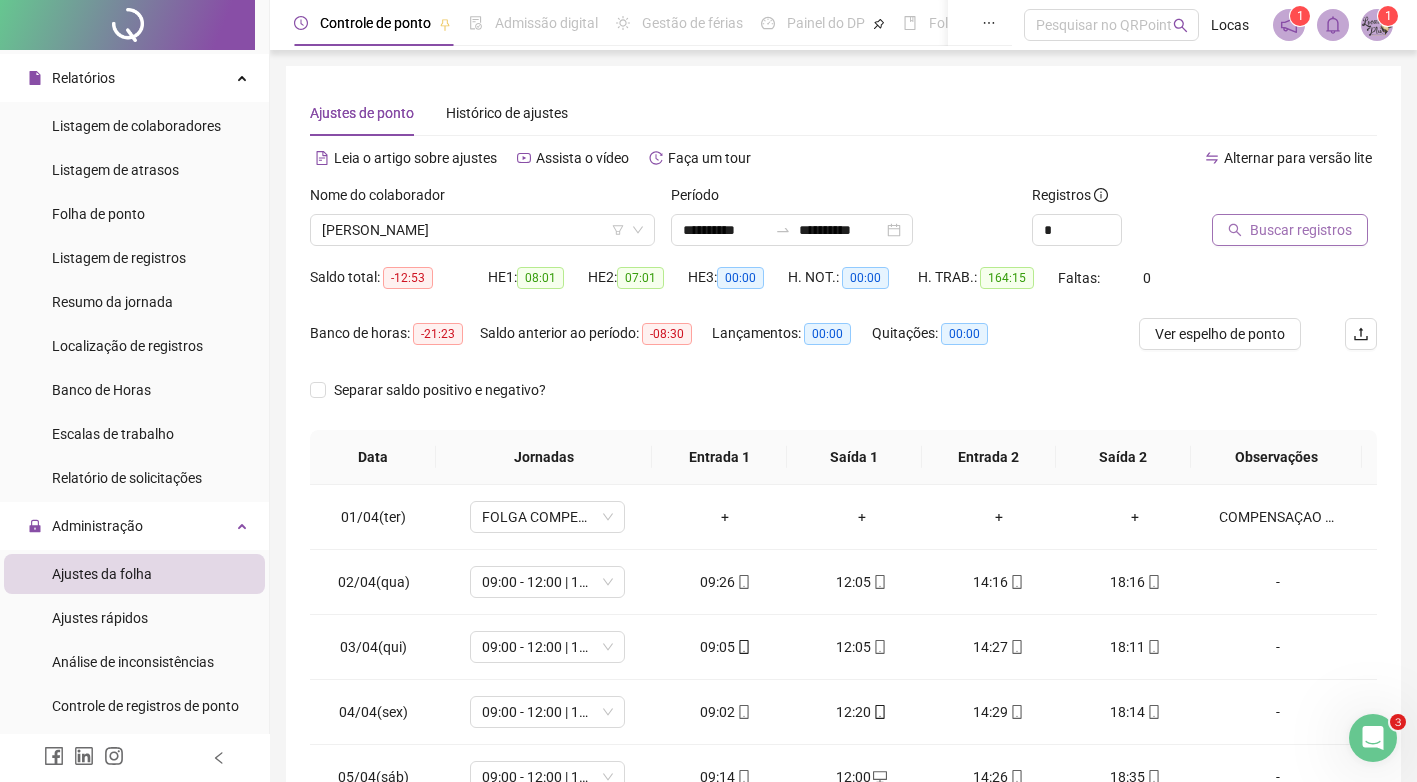 click on "Buscar registros" at bounding box center [1301, 230] 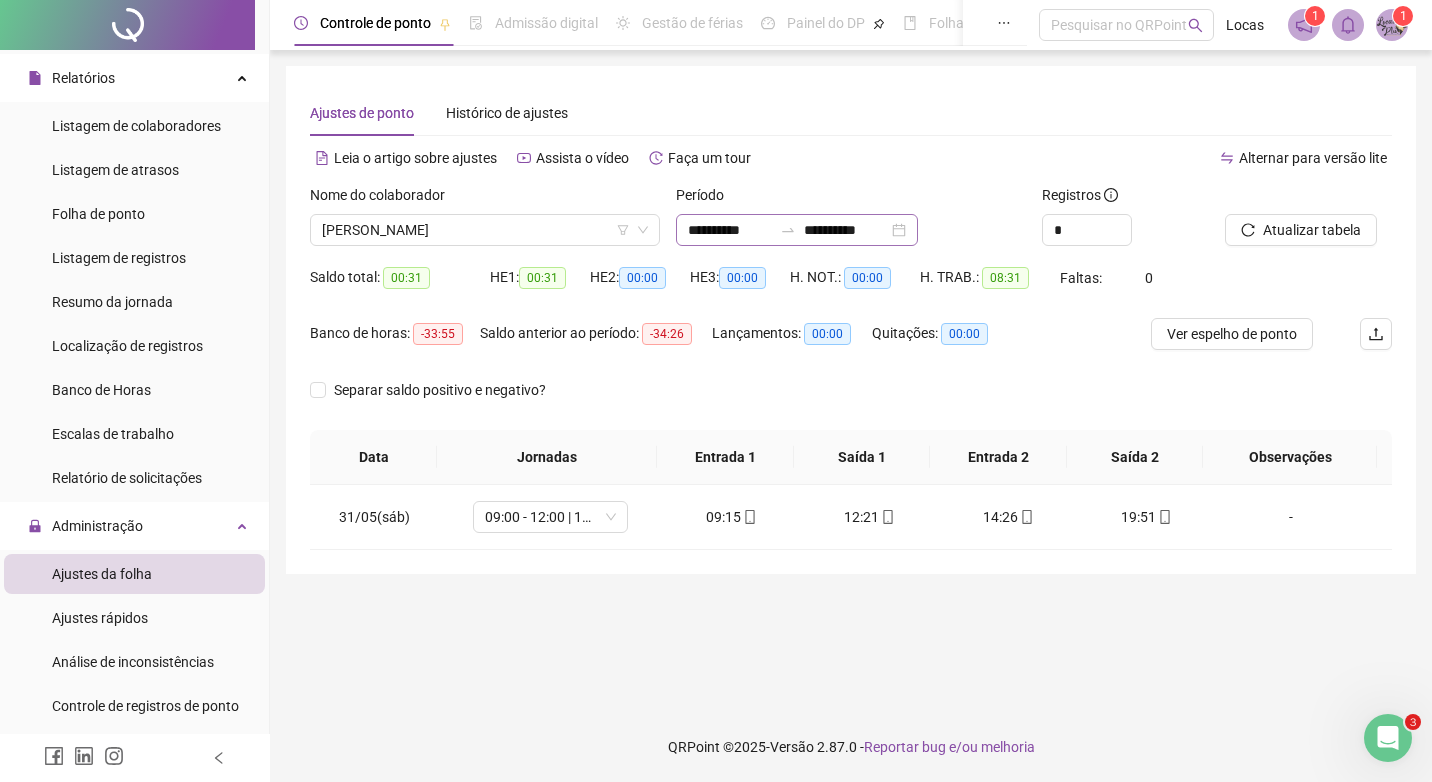 click on "**********" at bounding box center (797, 230) 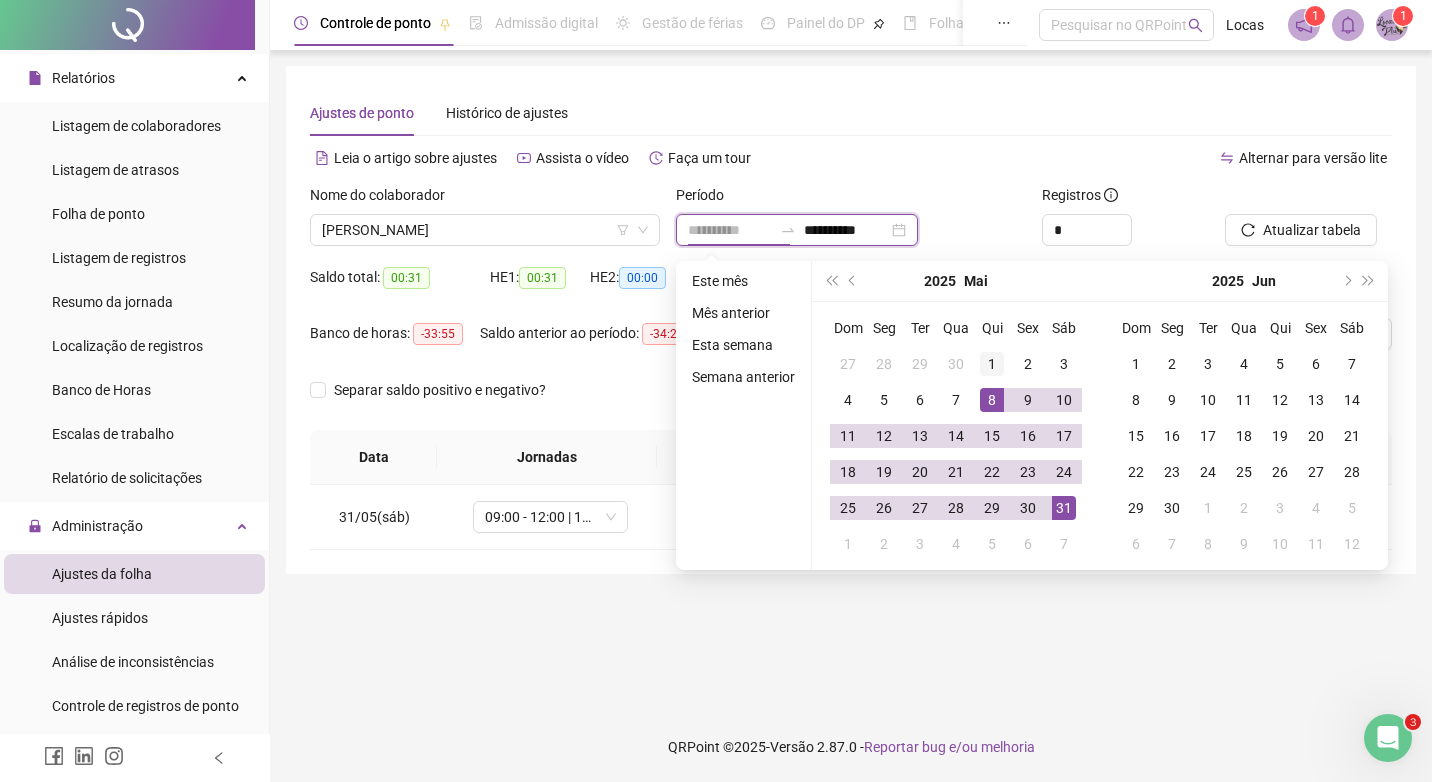type on "**********" 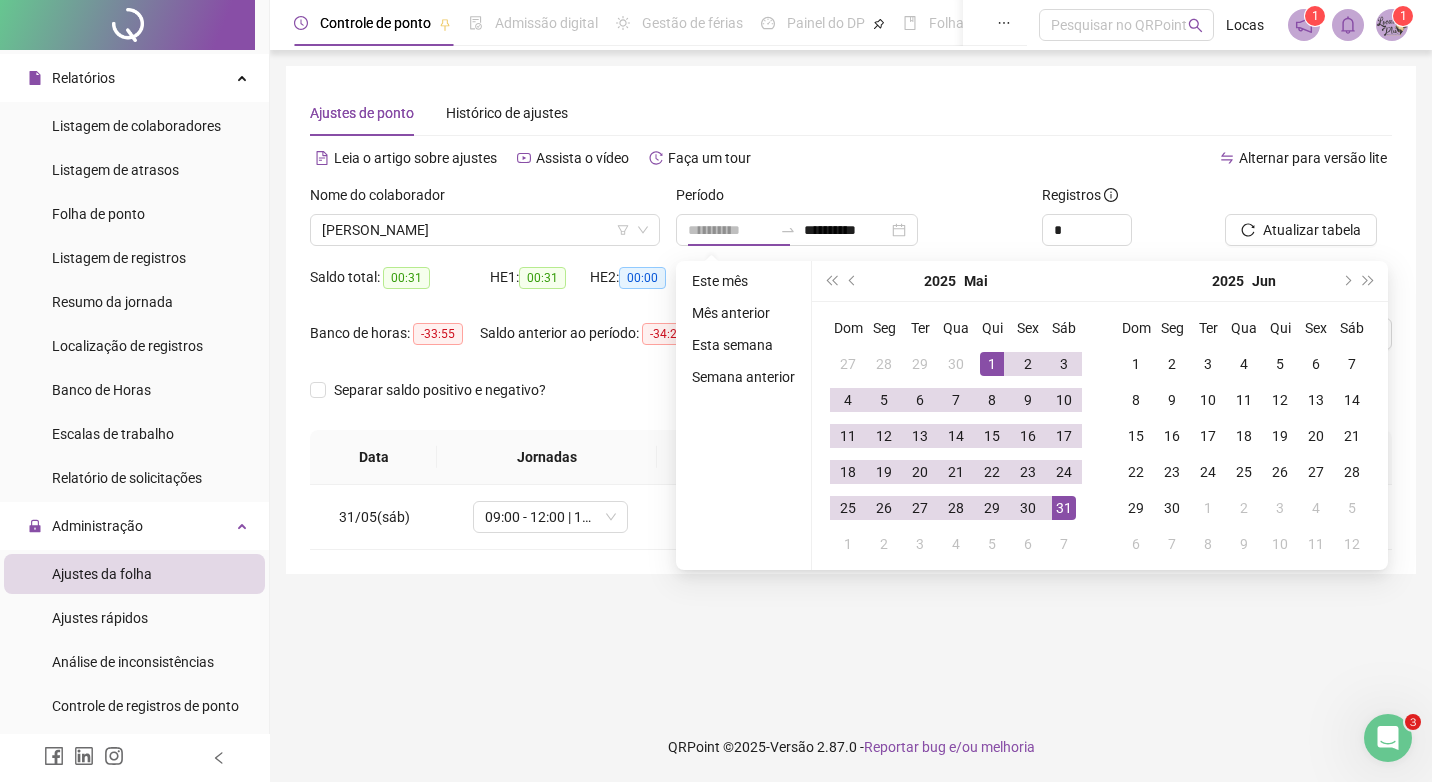 click on "1" at bounding box center [992, 364] 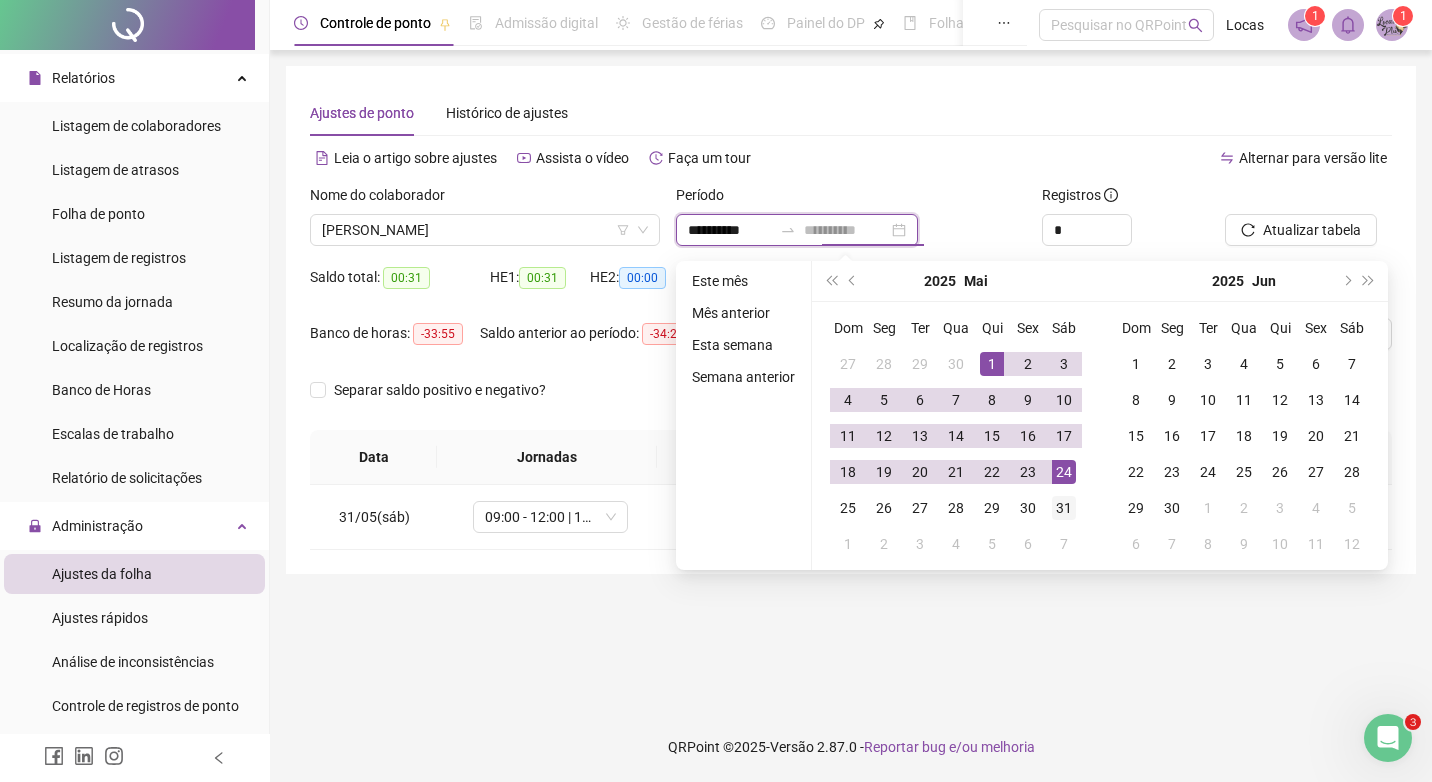 type on "**********" 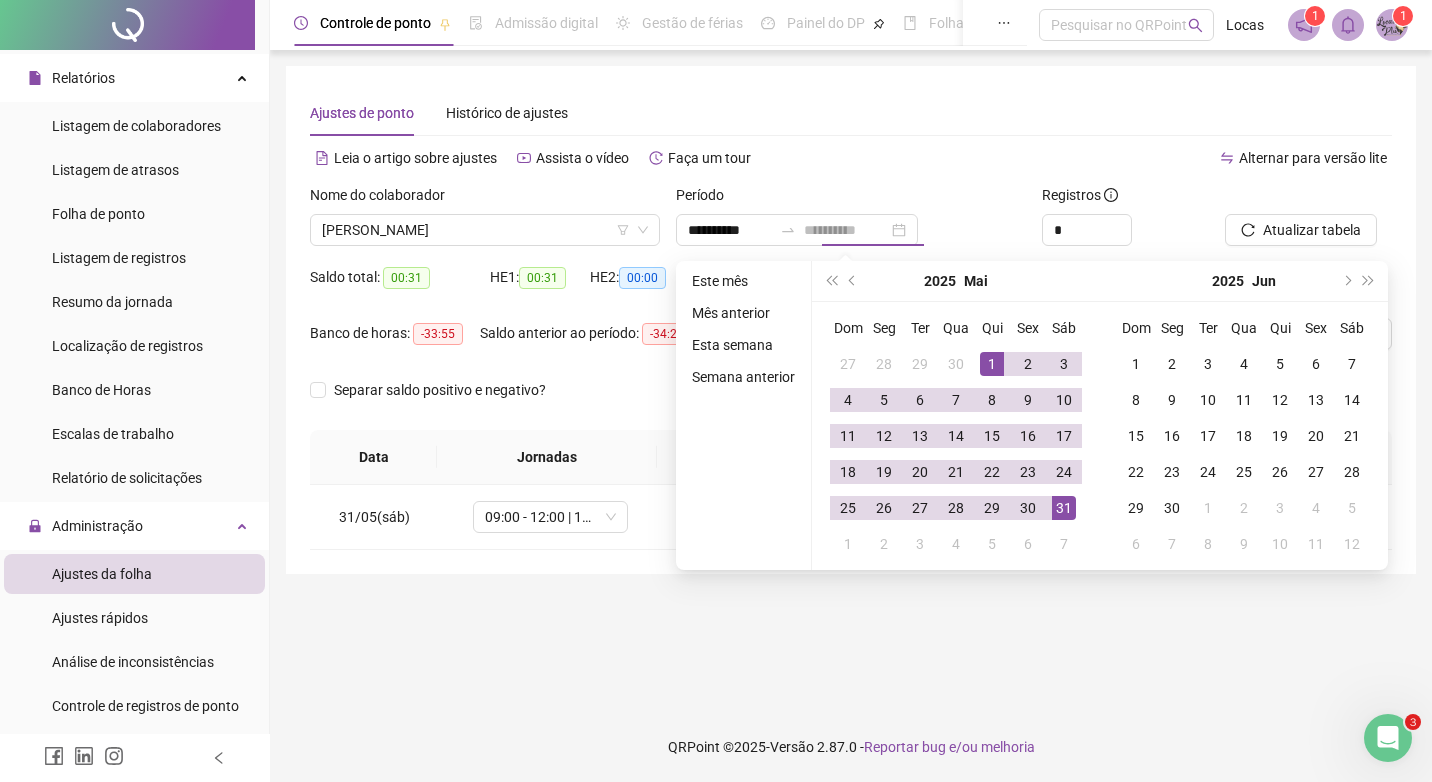 click on "31" at bounding box center [1064, 508] 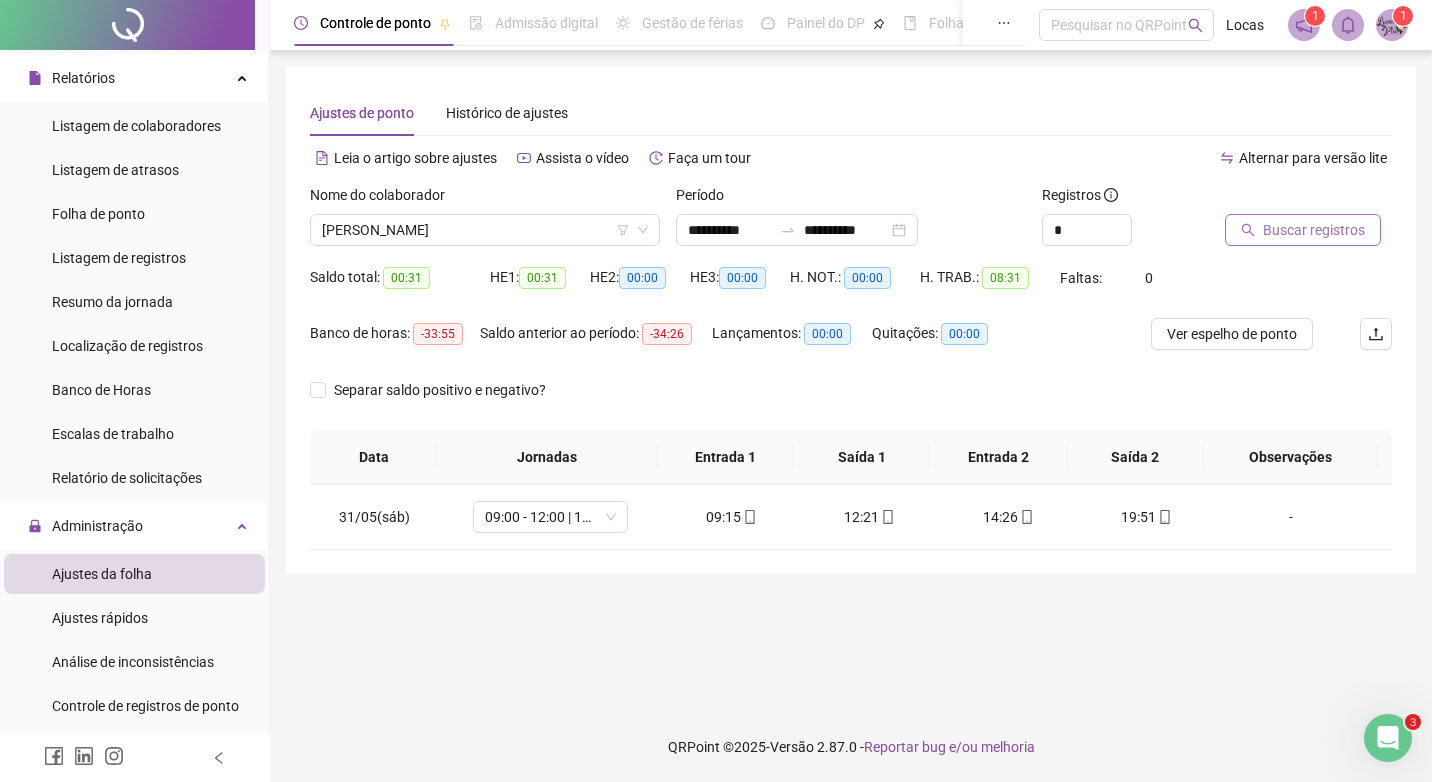 click on "Buscar registros" at bounding box center (1314, 230) 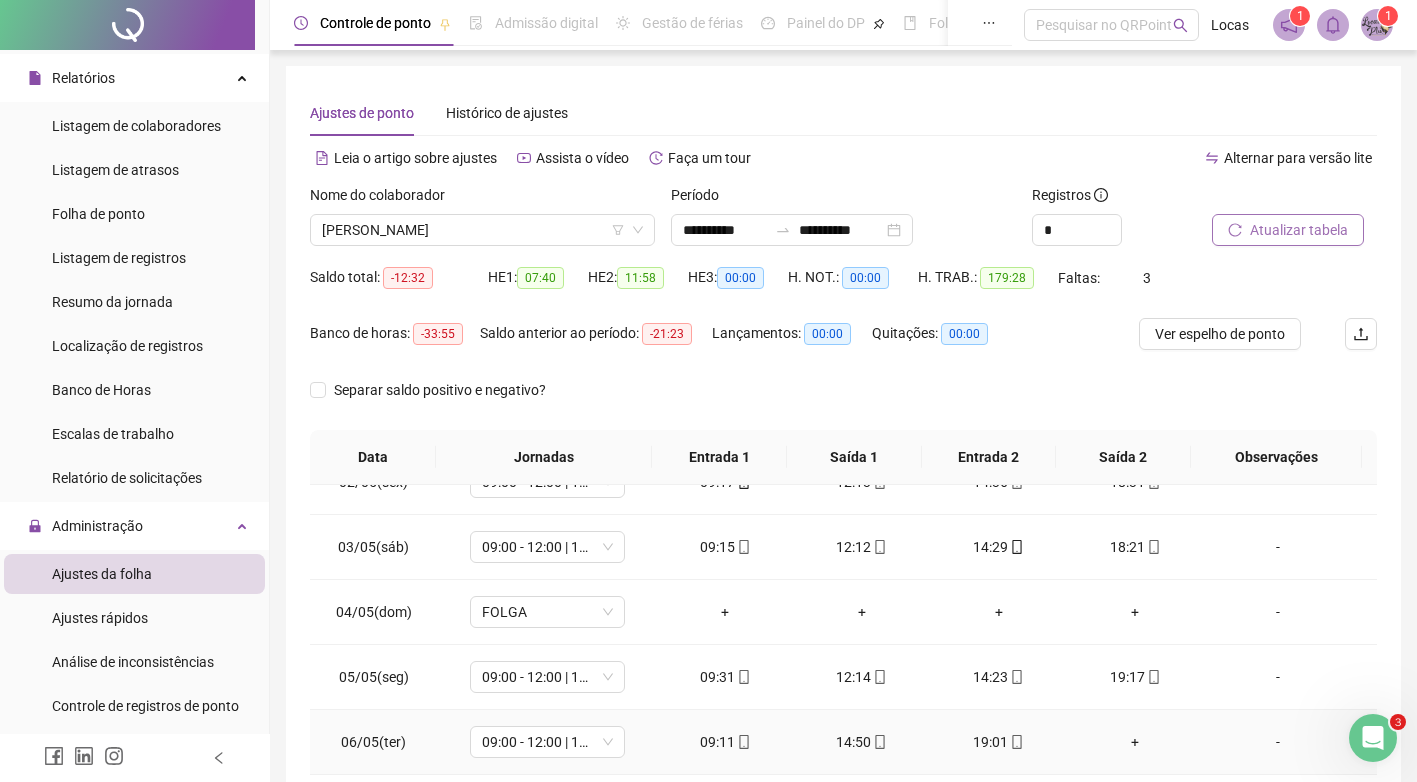 scroll, scrollTop: 200, scrollLeft: 0, axis: vertical 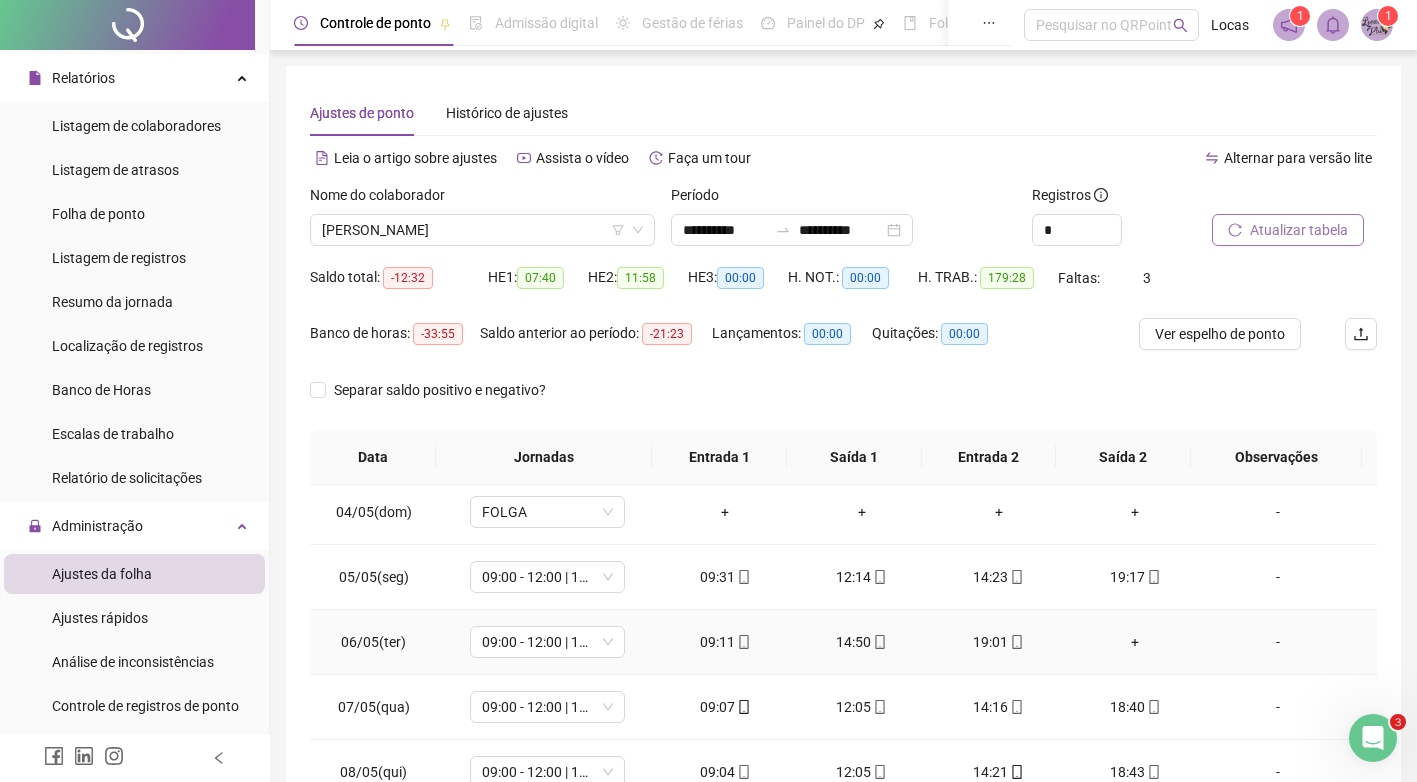 click on "+" at bounding box center (1135, 642) 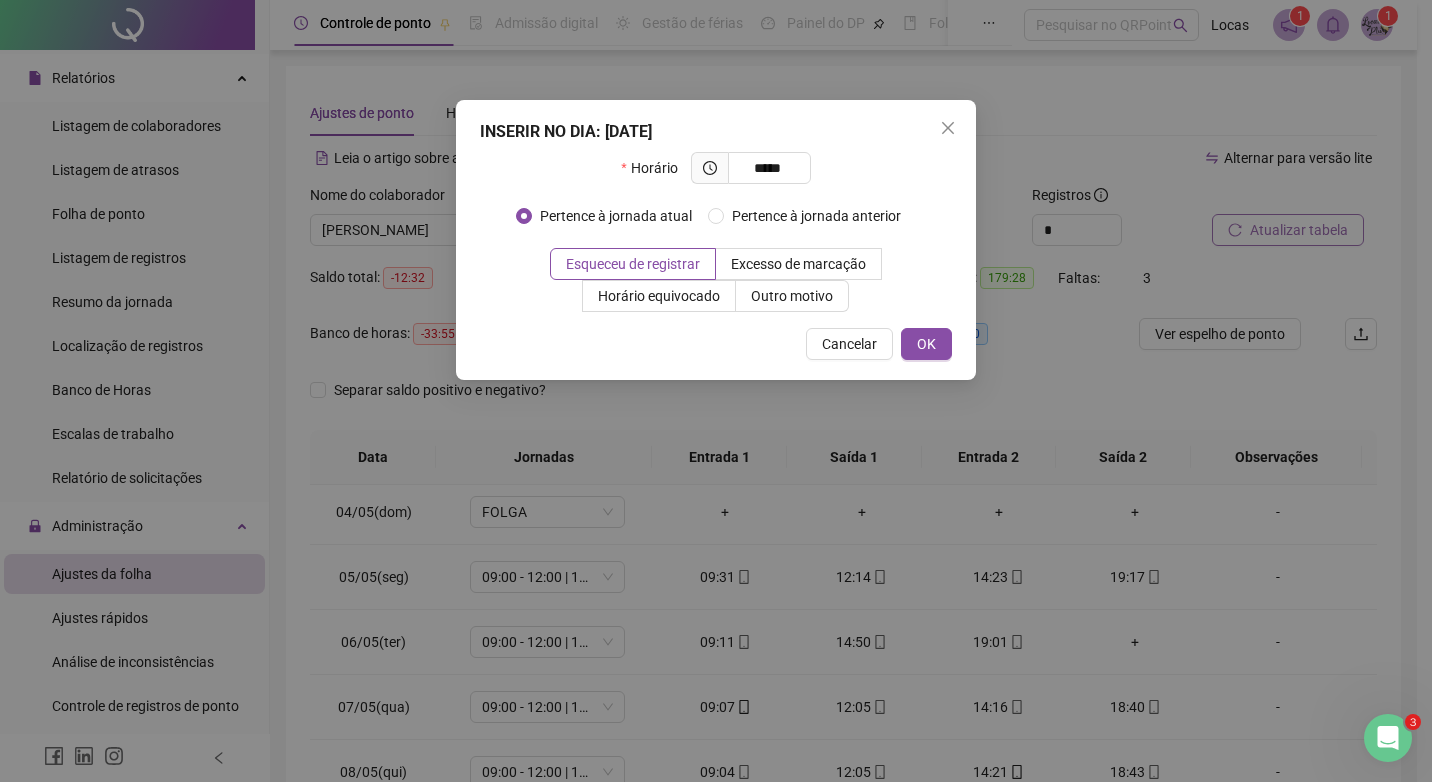 type on "*****" 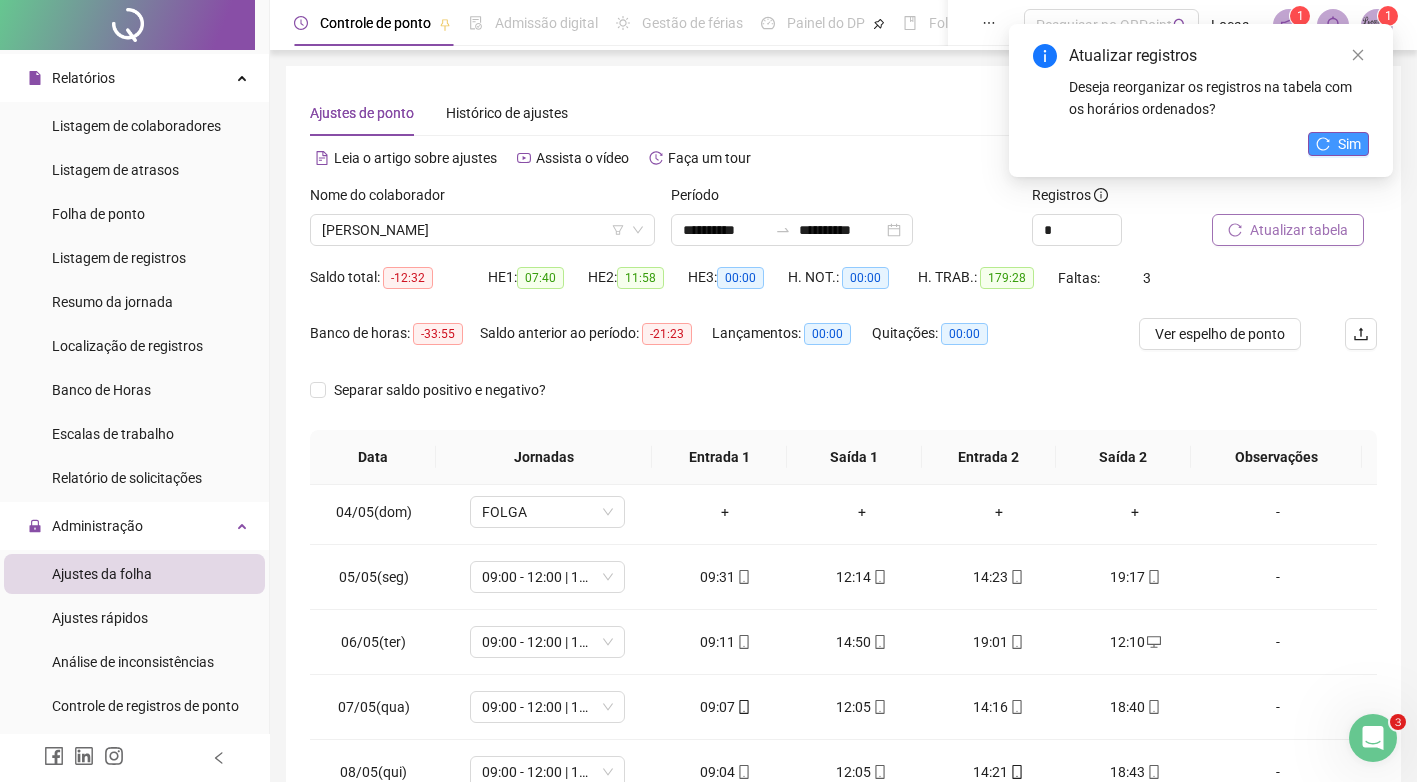 click on "Sim" at bounding box center [1349, 144] 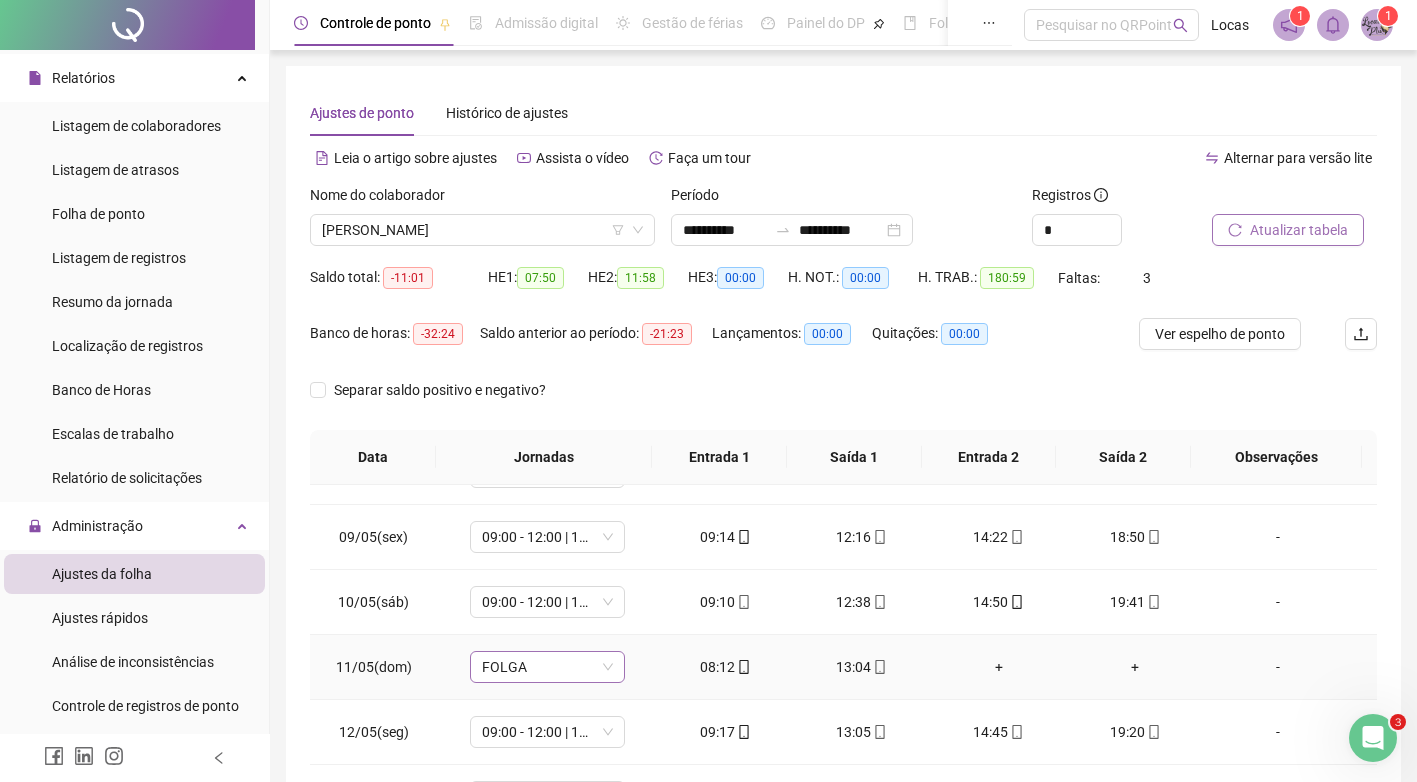scroll, scrollTop: 600, scrollLeft: 0, axis: vertical 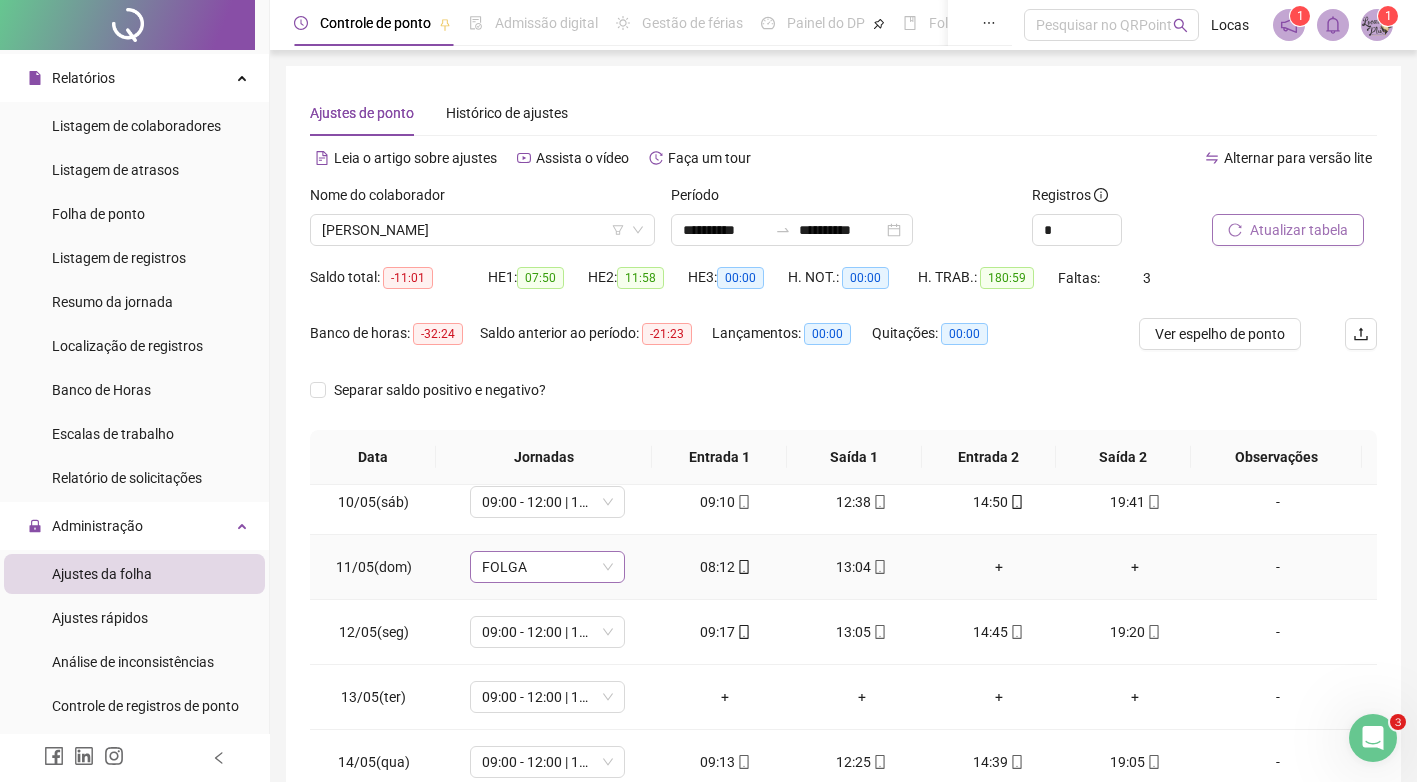 click on "FOLGA" at bounding box center (547, 567) 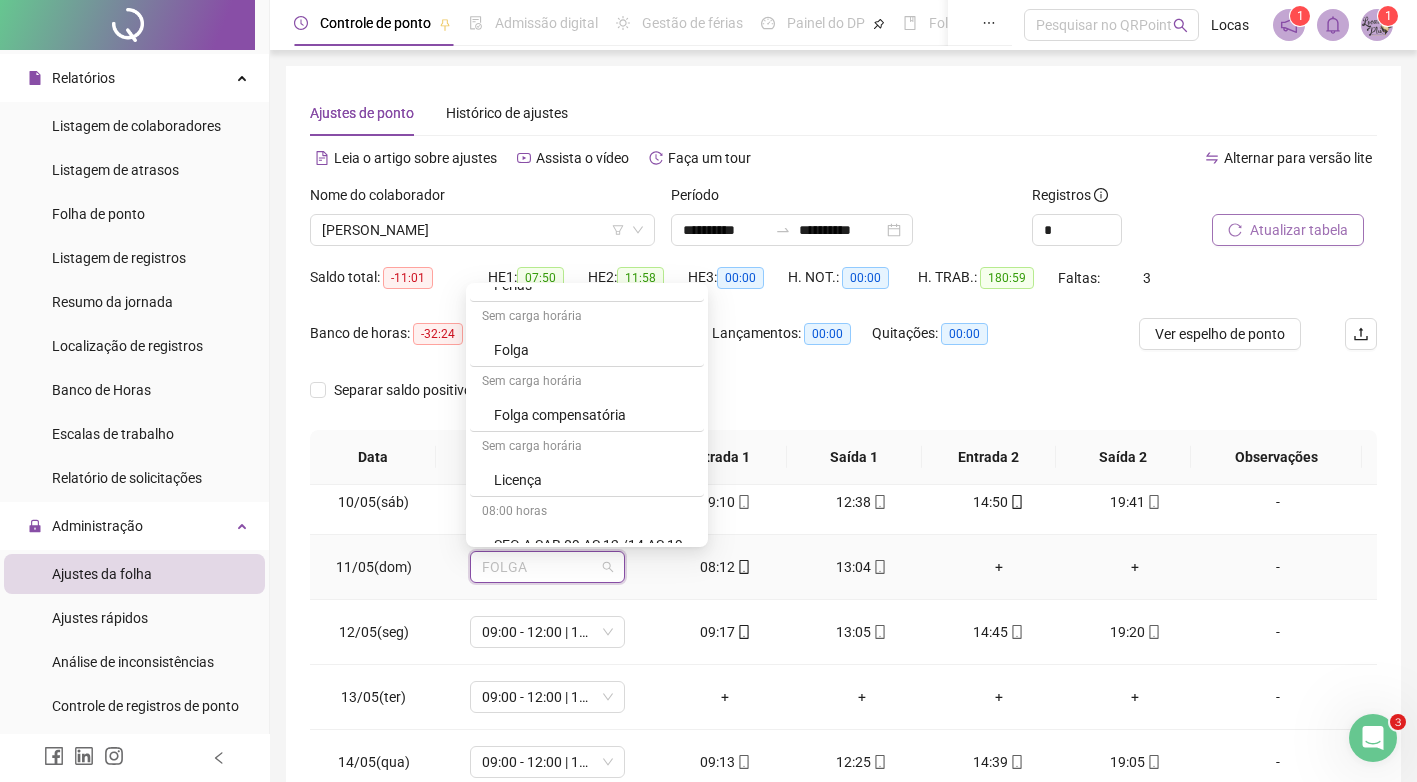 scroll, scrollTop: 784, scrollLeft: 0, axis: vertical 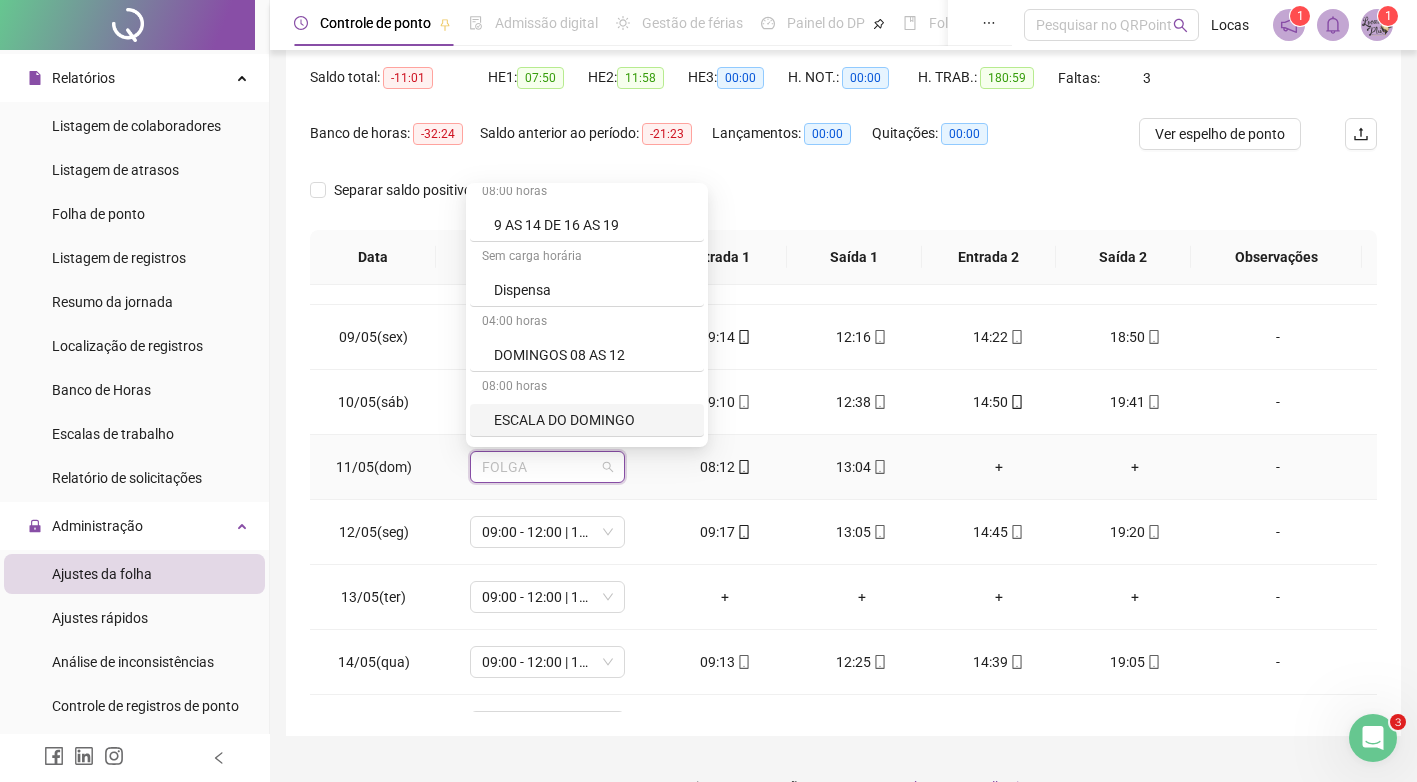 click on "ESCALA DO DOMINGO" at bounding box center [593, 420] 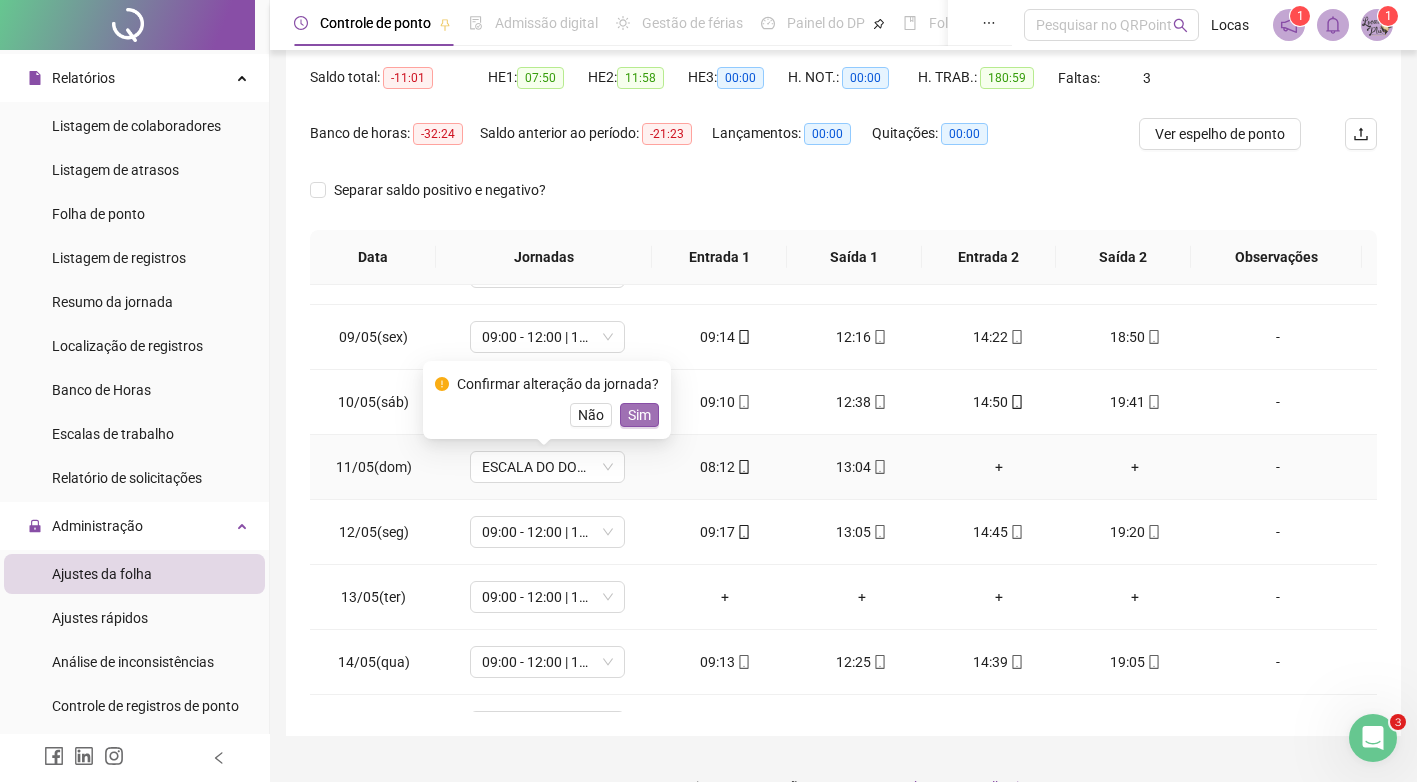 click on "Sim" at bounding box center [639, 415] 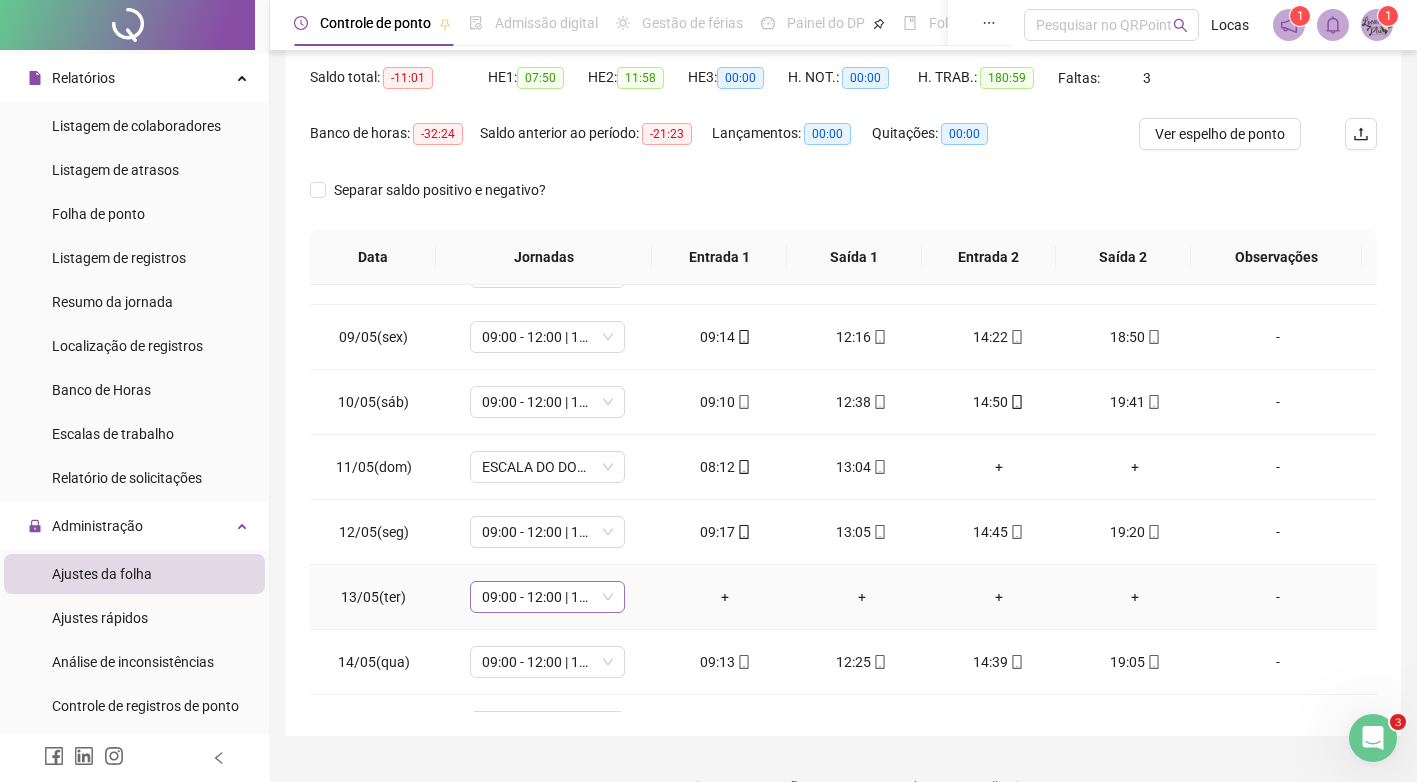 click on "09:00 - 12:00 | 14:00 - 18:00" at bounding box center [547, 597] 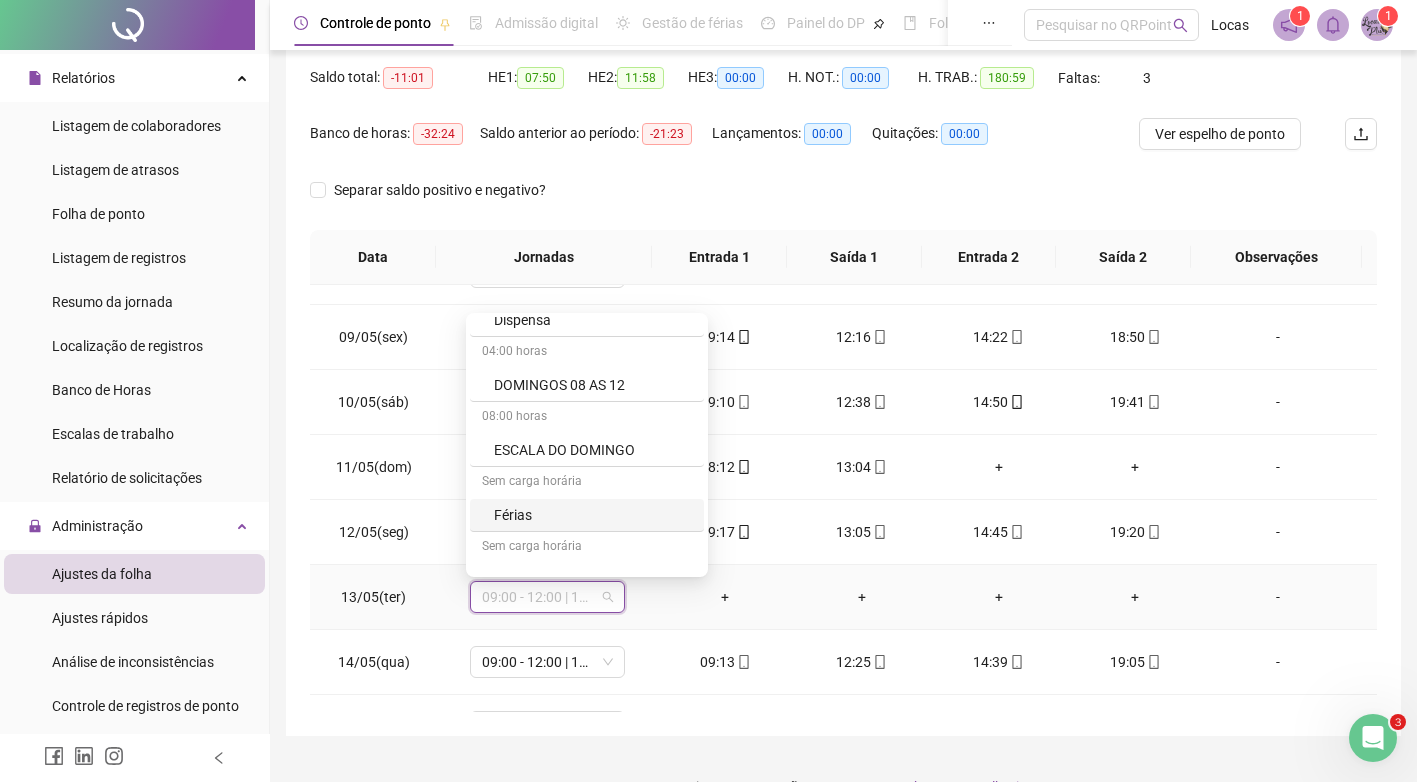 scroll, scrollTop: 600, scrollLeft: 0, axis: vertical 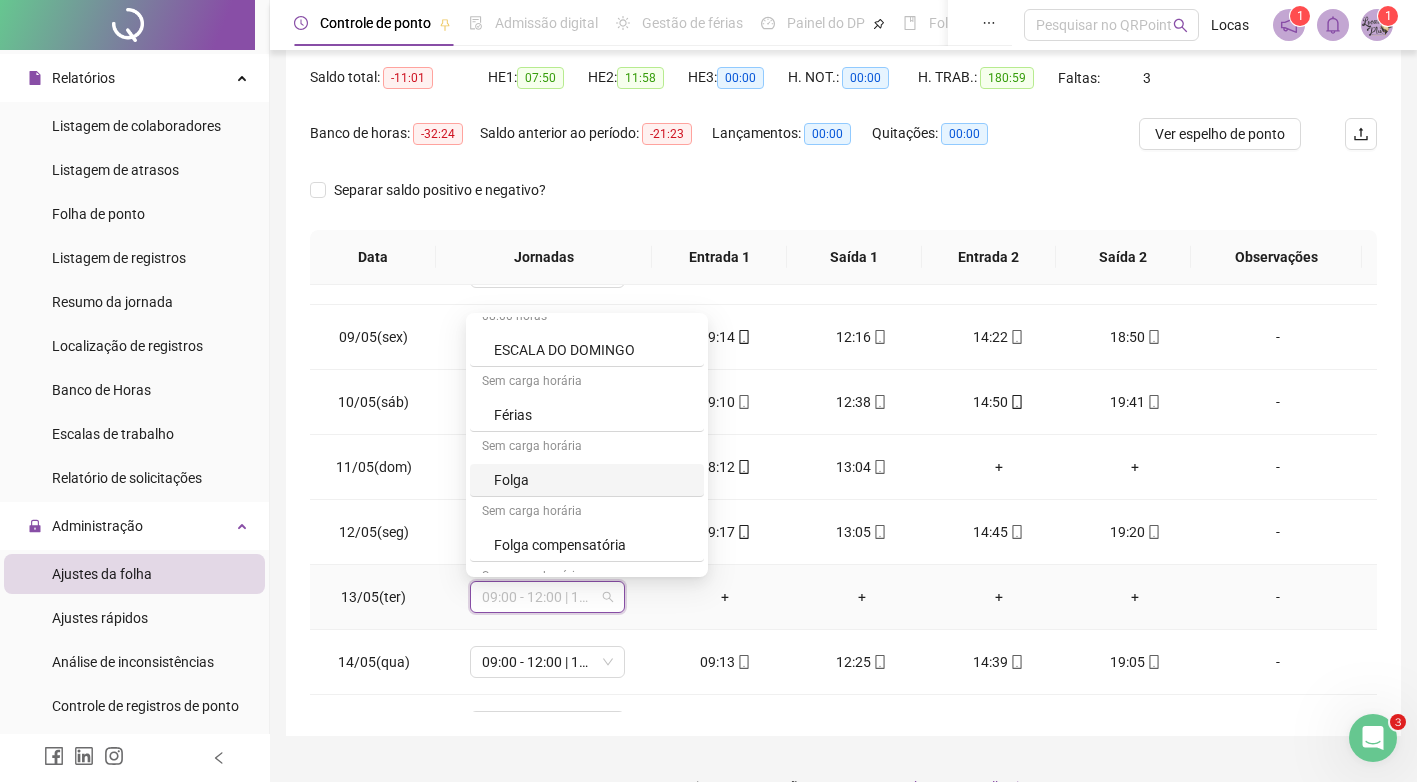 click on "Folga" at bounding box center [593, 480] 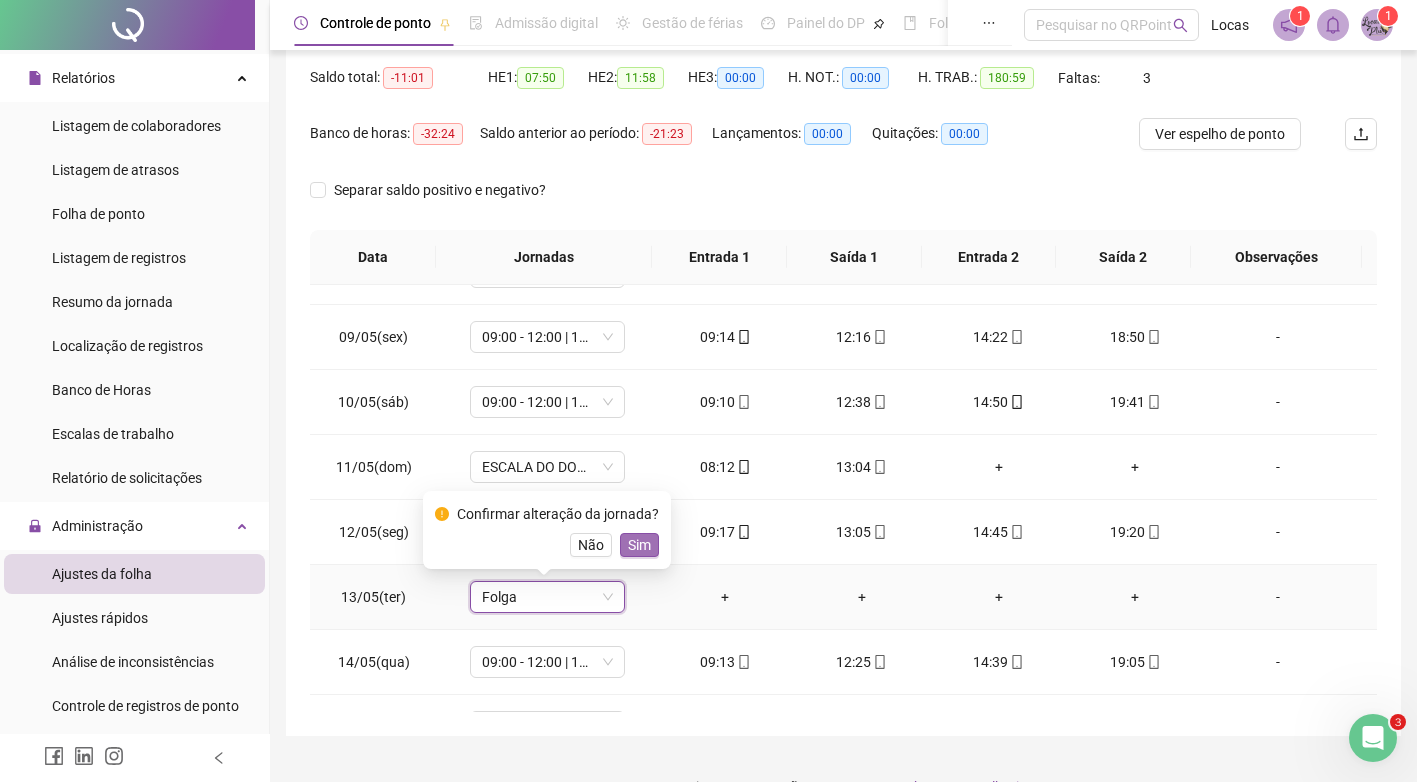 click on "Sim" at bounding box center [639, 545] 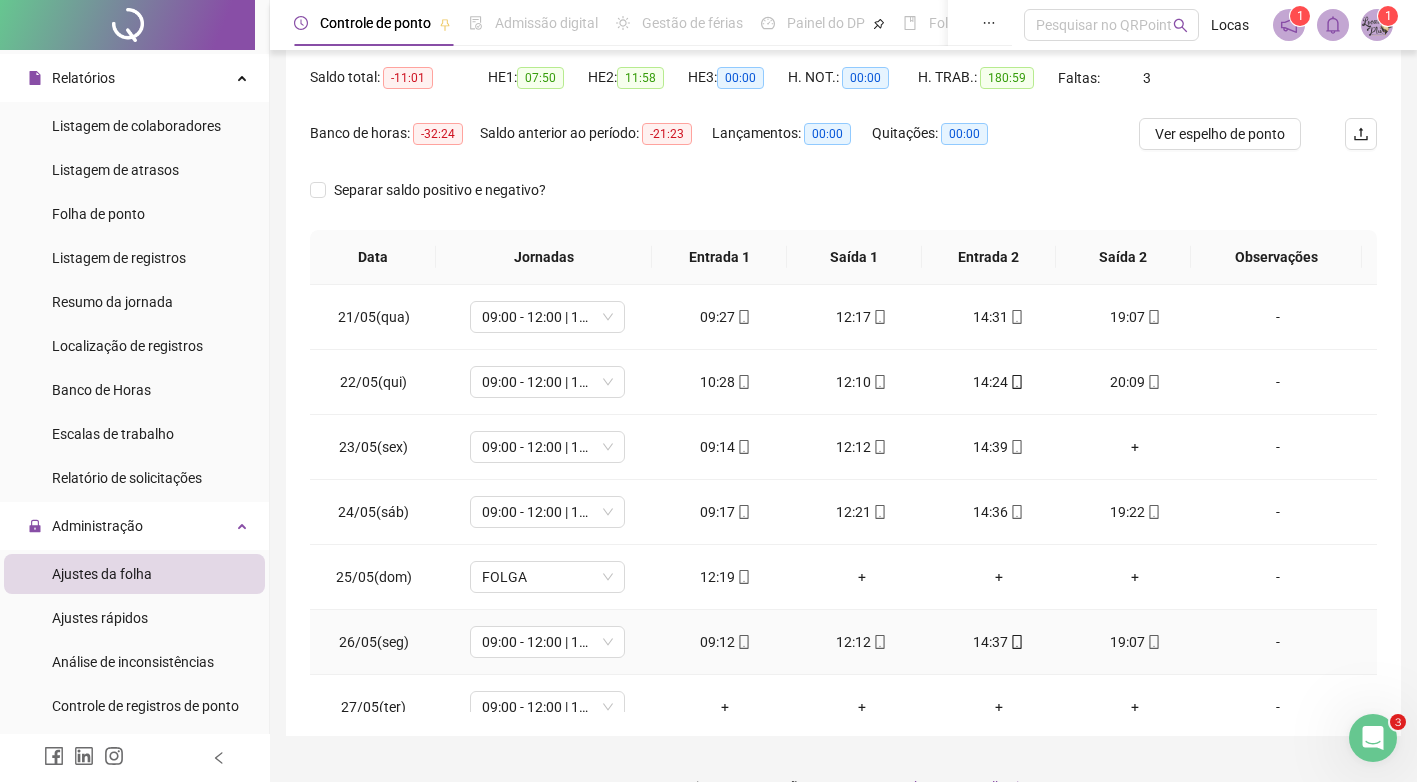 scroll, scrollTop: 1400, scrollLeft: 0, axis: vertical 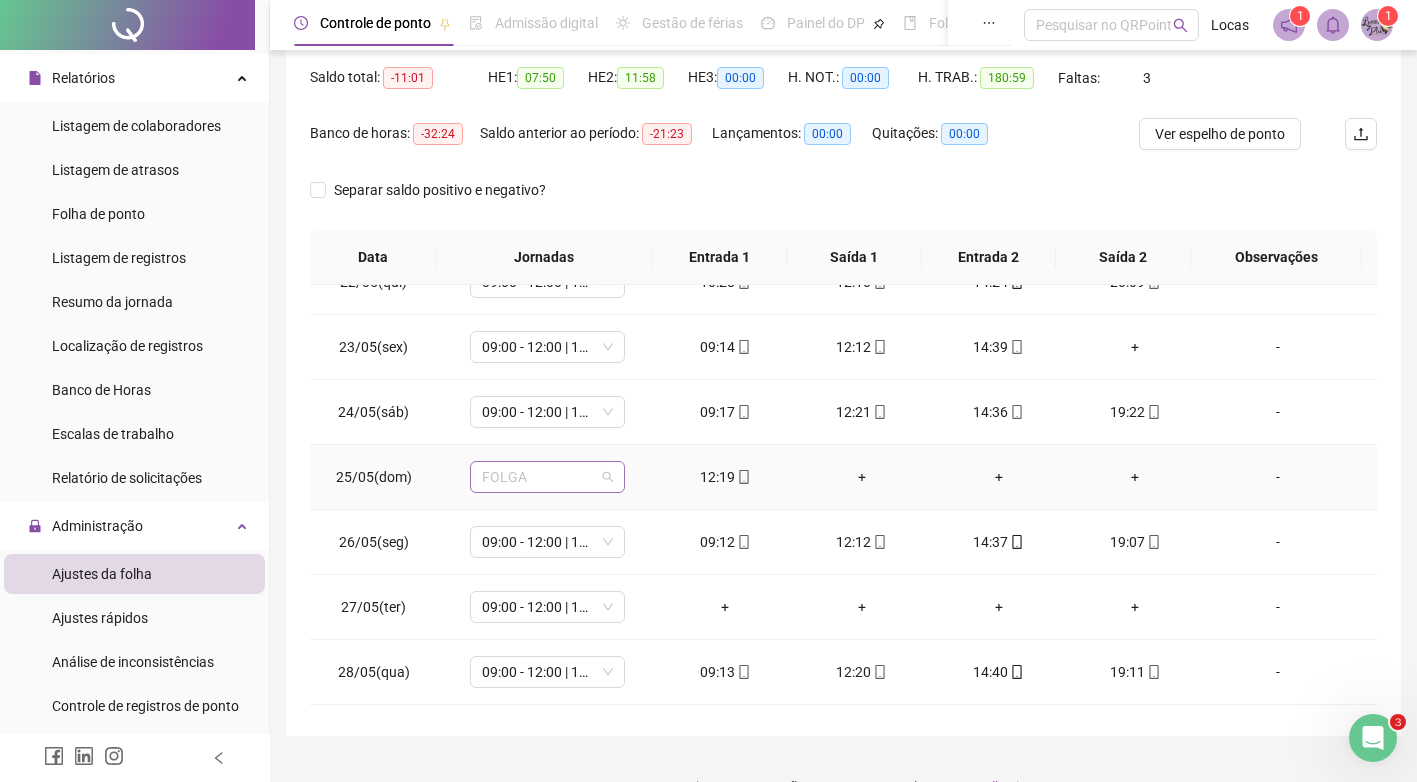 click on "FOLGA" at bounding box center [547, 477] 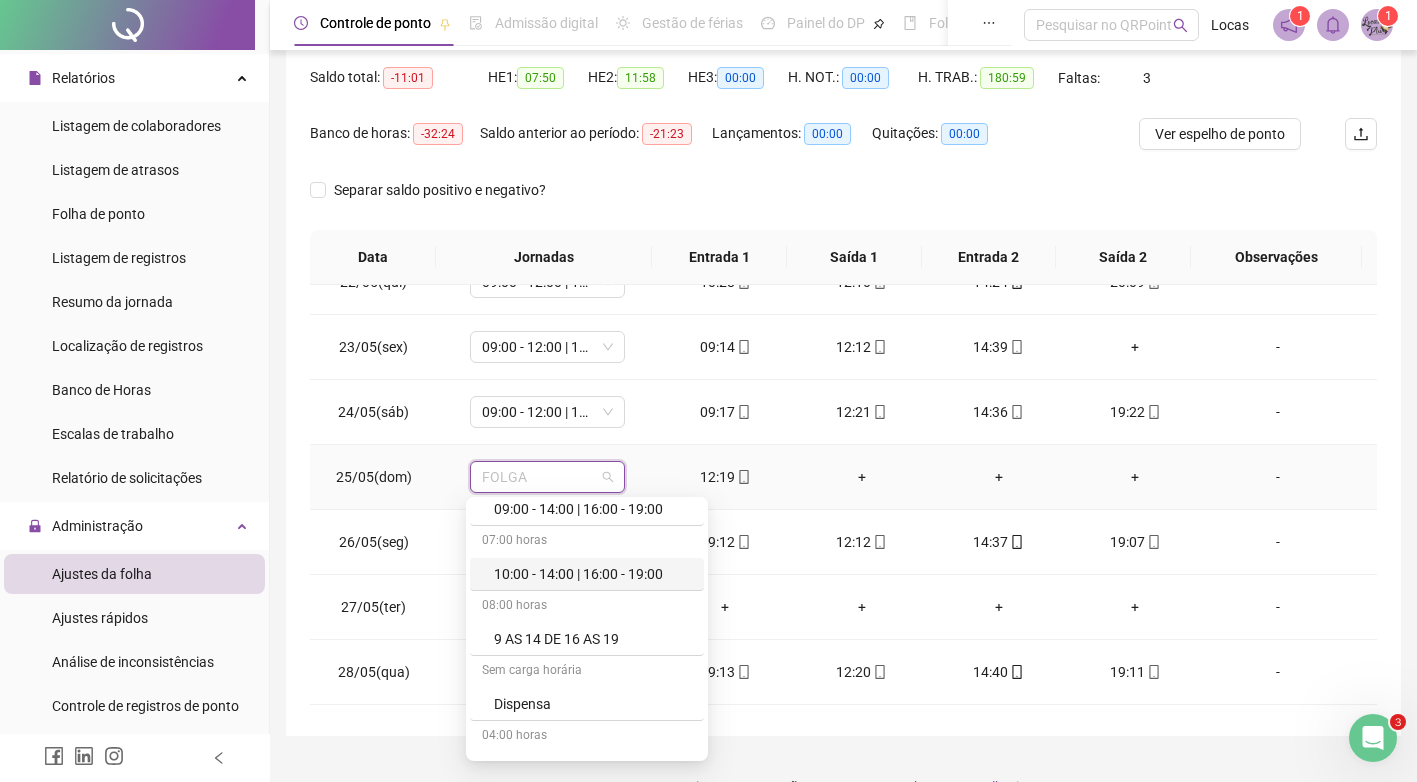 scroll, scrollTop: 400, scrollLeft: 0, axis: vertical 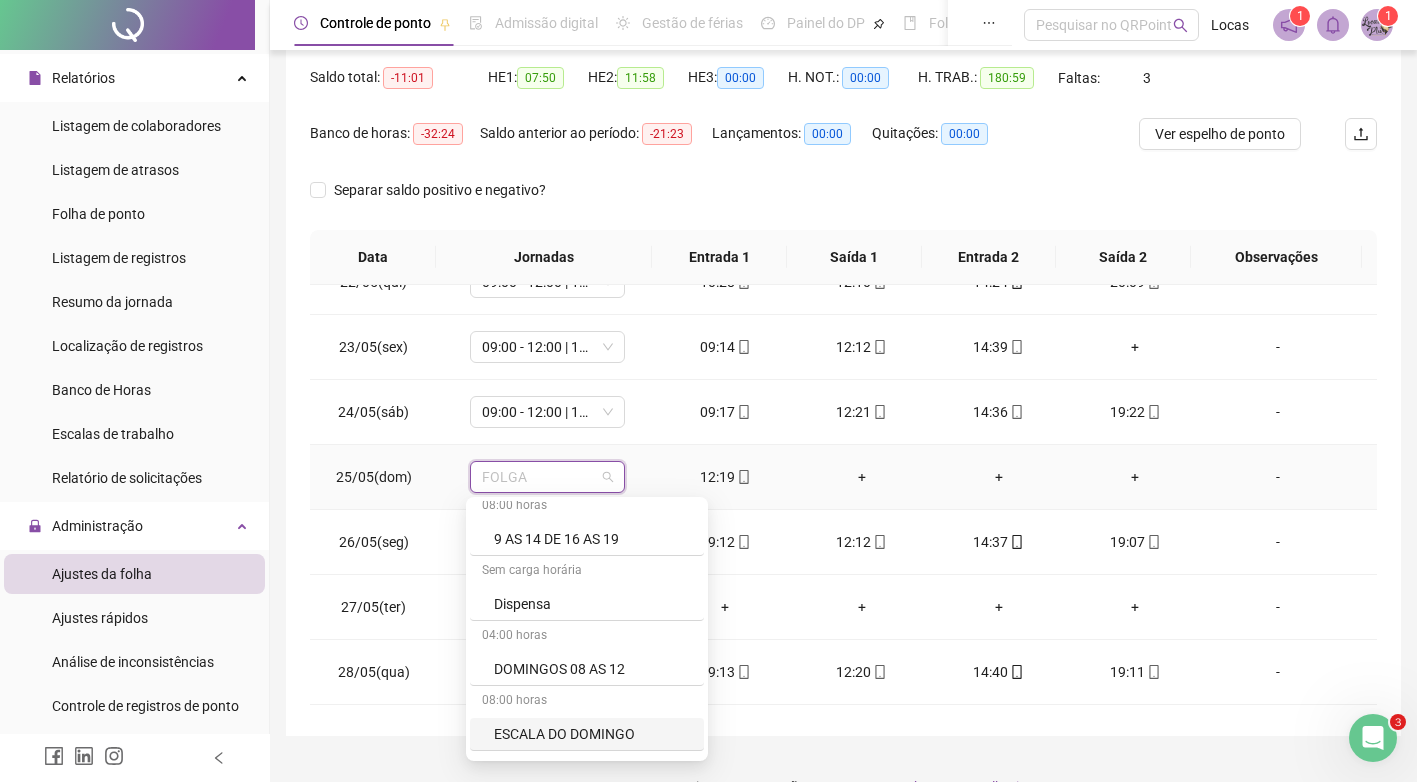 click on "ESCALA DO DOMINGO" at bounding box center (593, 734) 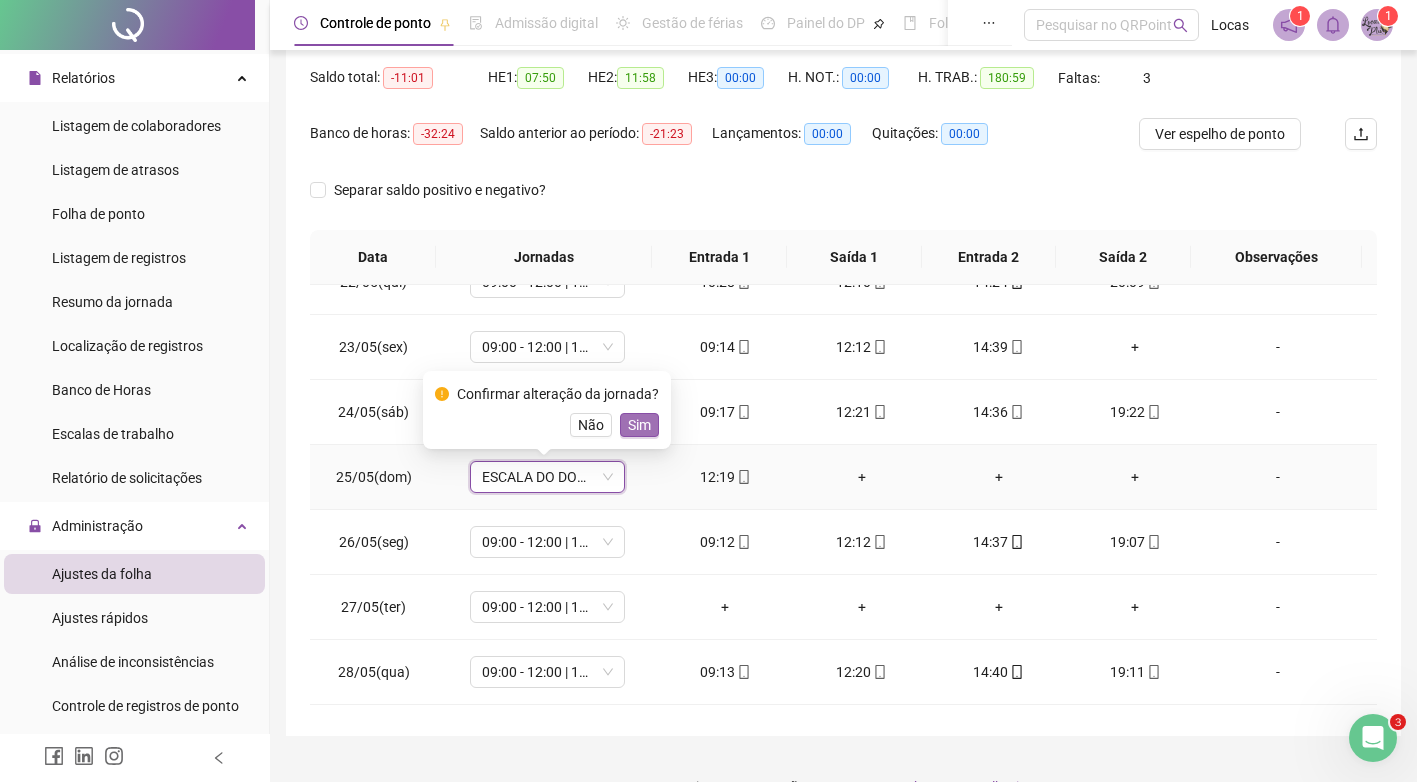 click on "Sim" at bounding box center [639, 425] 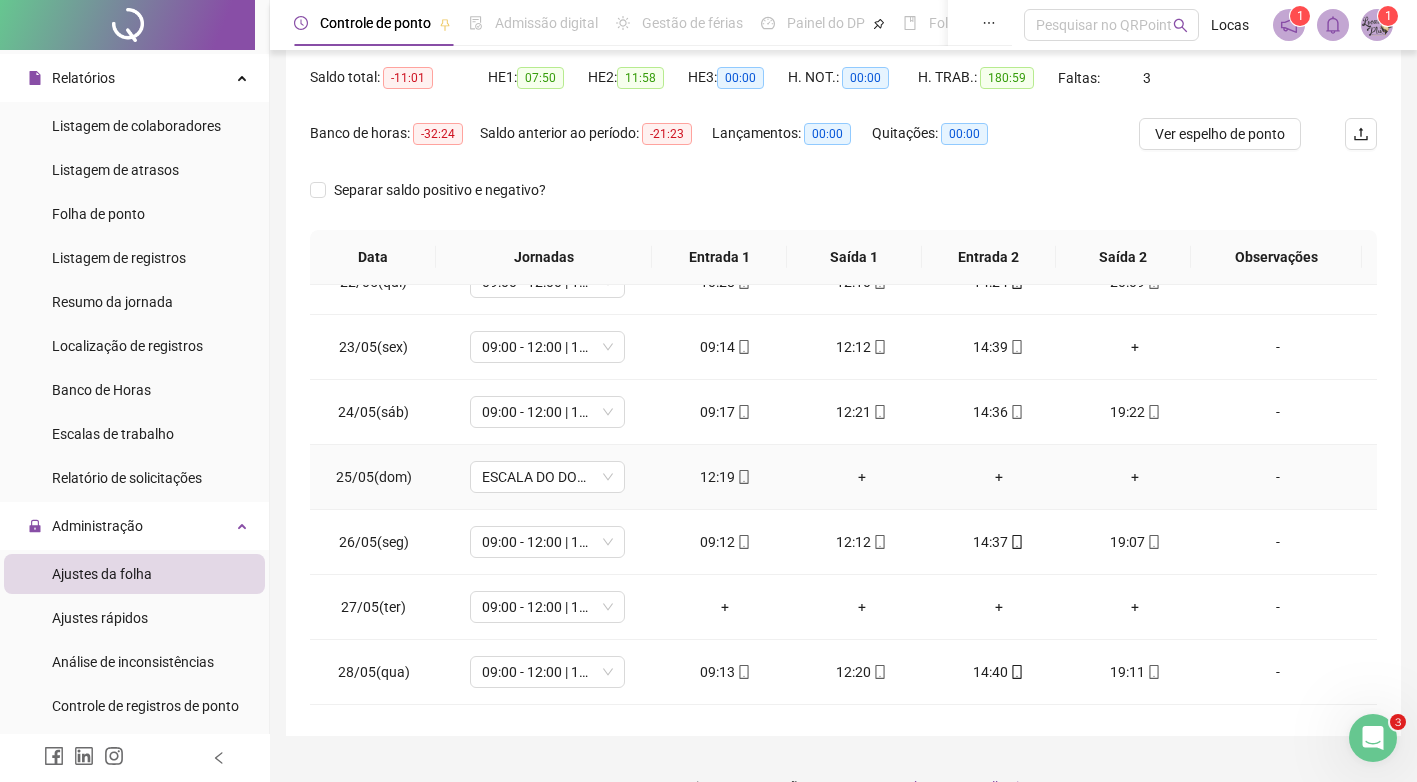 click on "+" at bounding box center (862, 477) 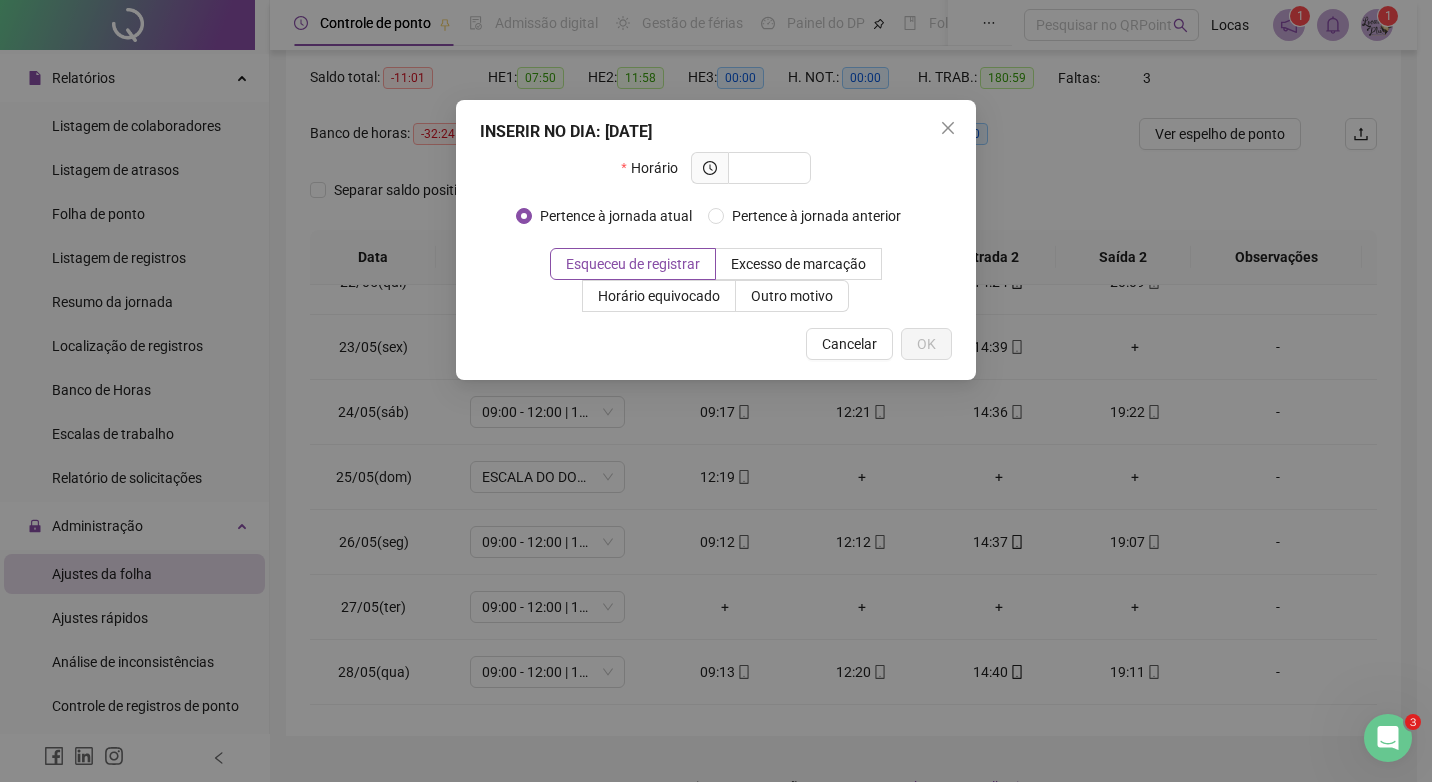 click on "INSERIR NO DIA :   [DATE] Horário Pertence à jornada atual Pertence à jornada anterior Esqueceu de registrar Excesso de marcação Horário equivocado Outro motivo Motivo Cancelar OK" at bounding box center [716, 391] 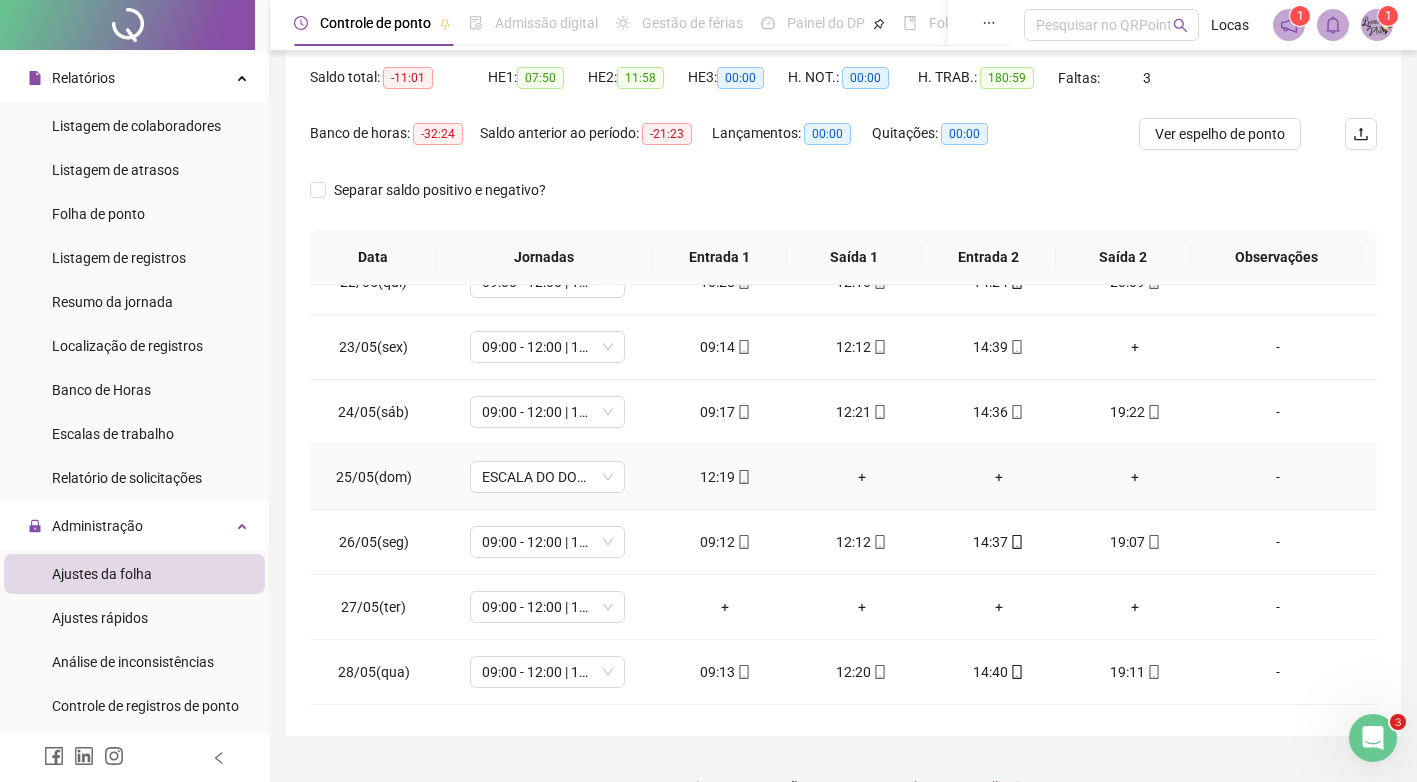 click on "+" at bounding box center (862, 477) 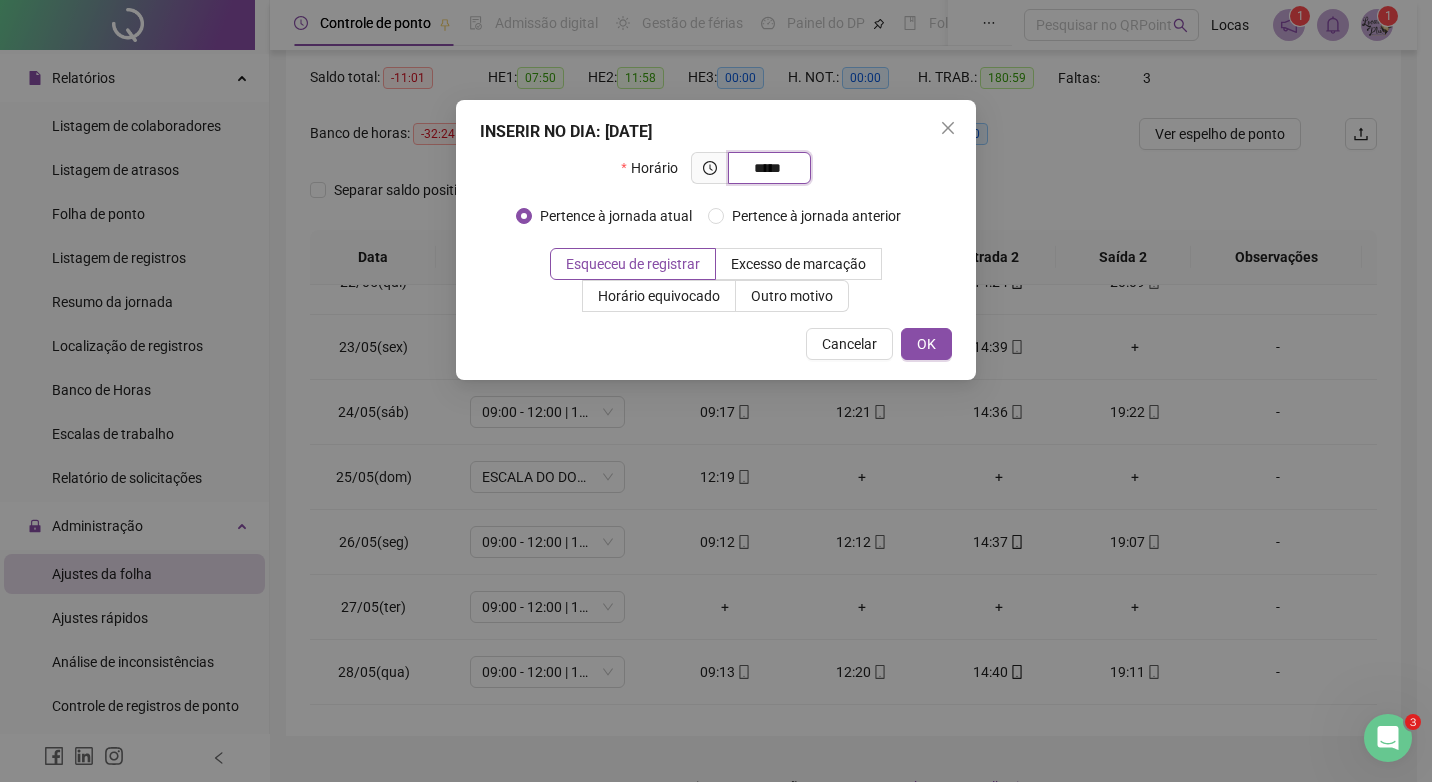 type on "*****" 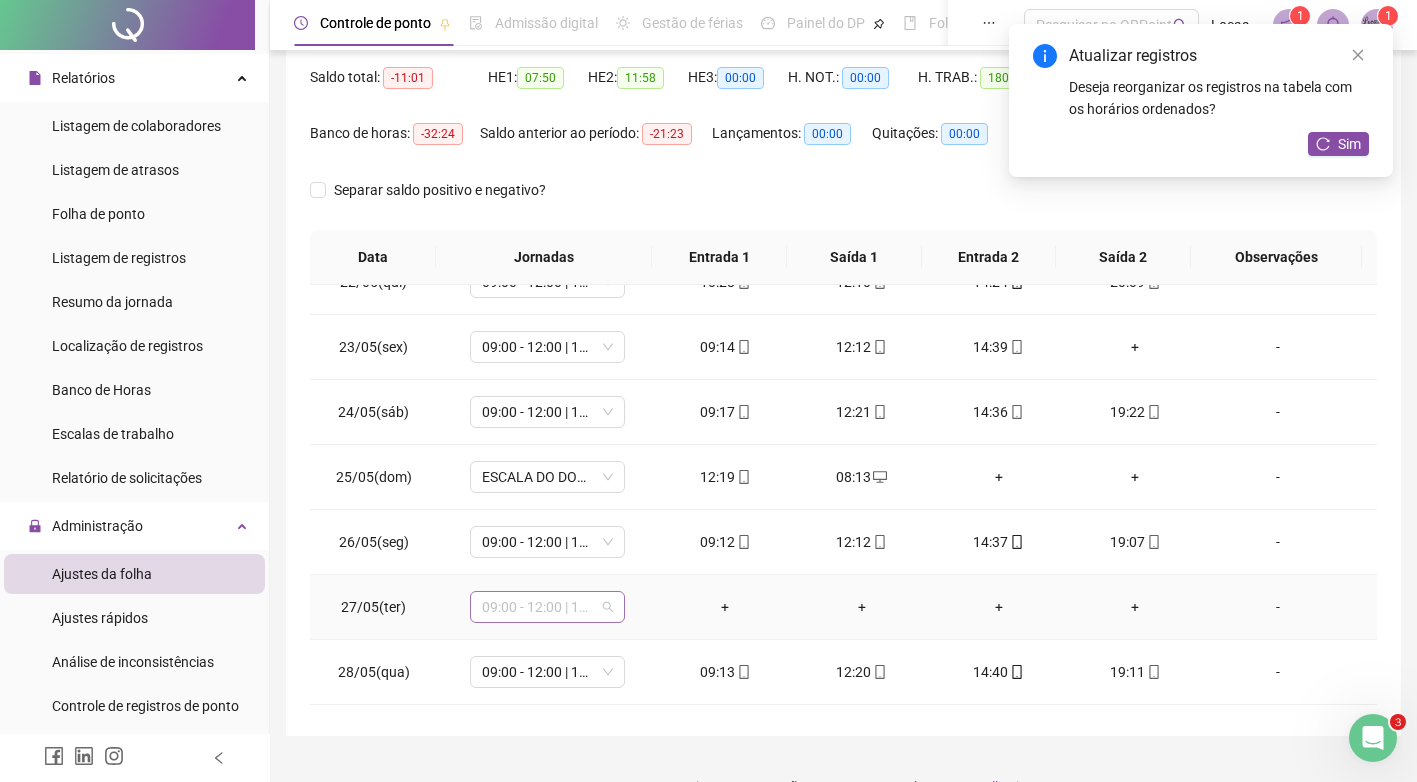 click on "09:00 - 12:00 | 14:00 - 18:00" at bounding box center (547, 607) 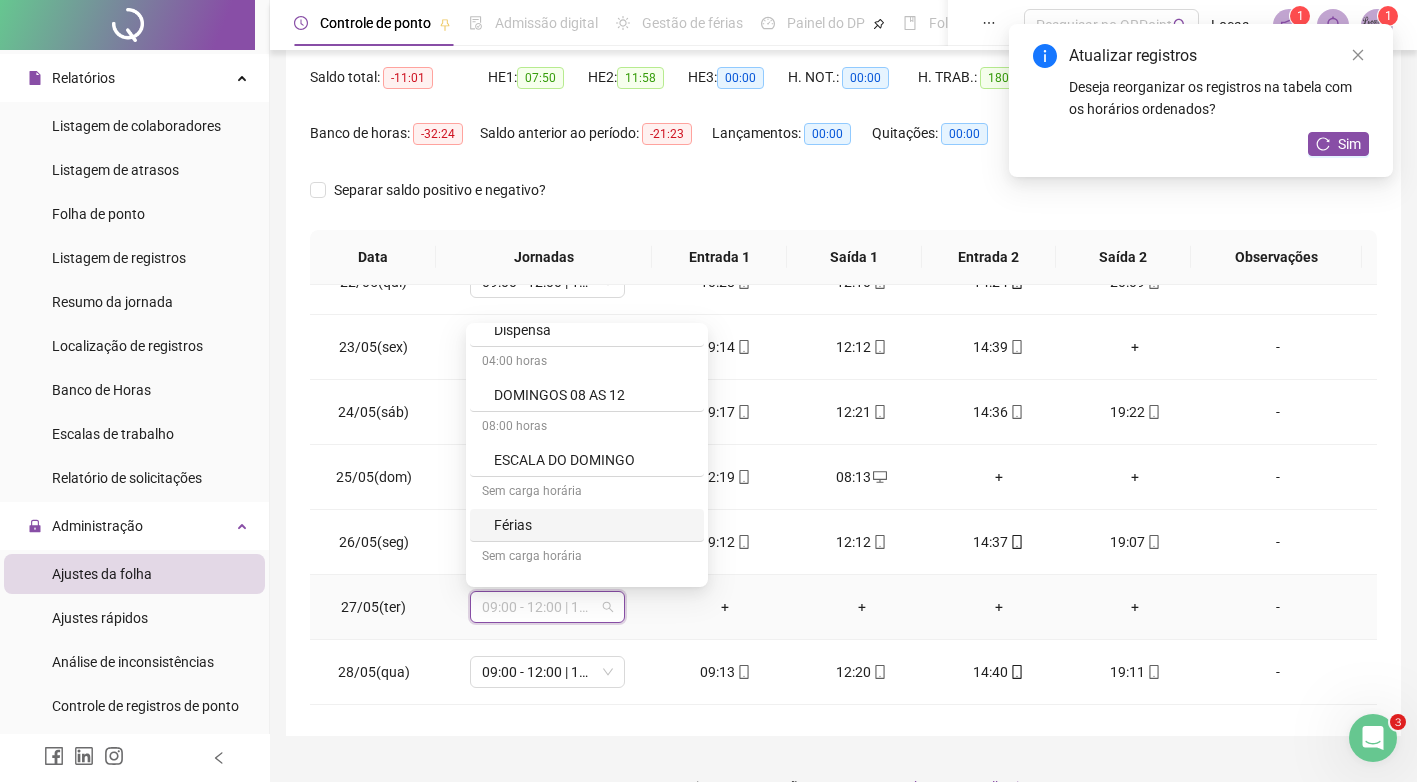 scroll, scrollTop: 600, scrollLeft: 0, axis: vertical 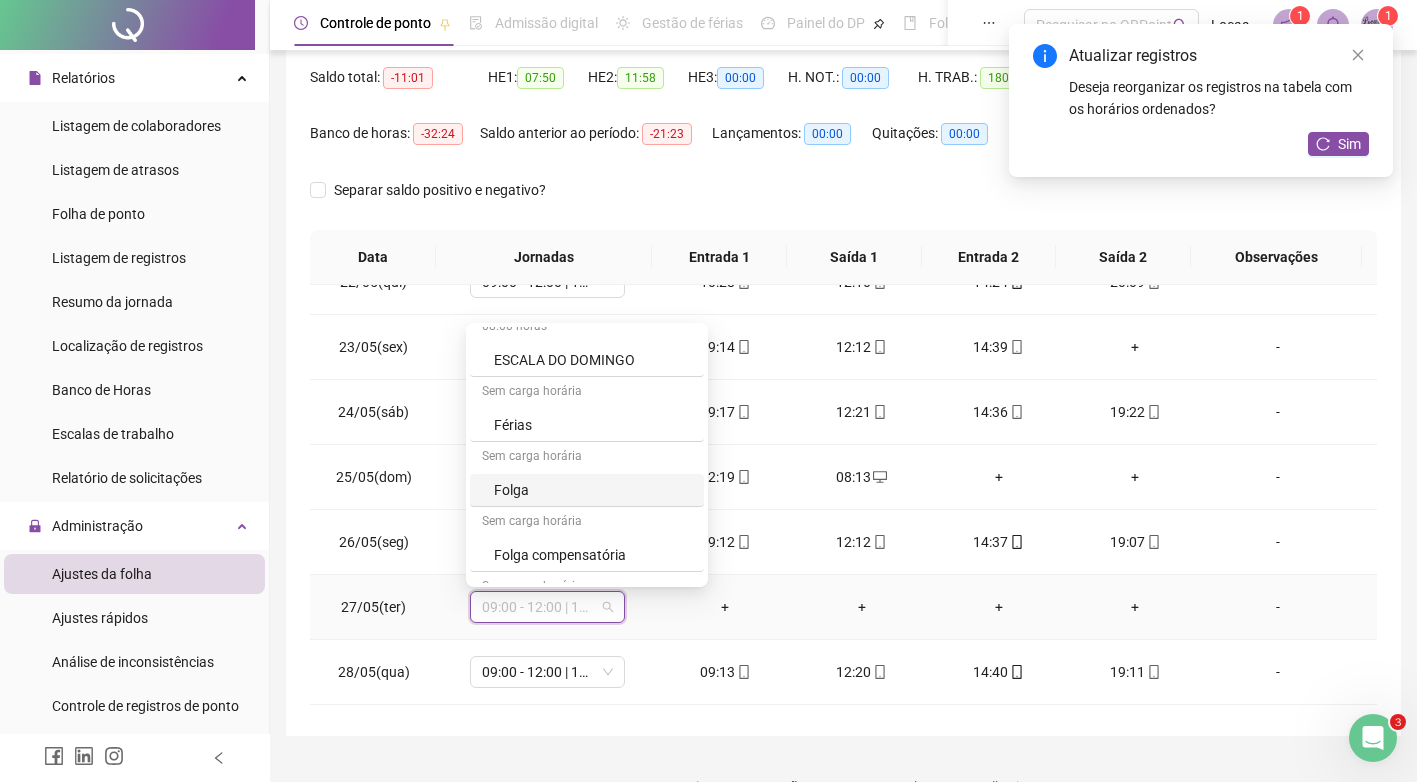 click on "Folga" at bounding box center [593, 490] 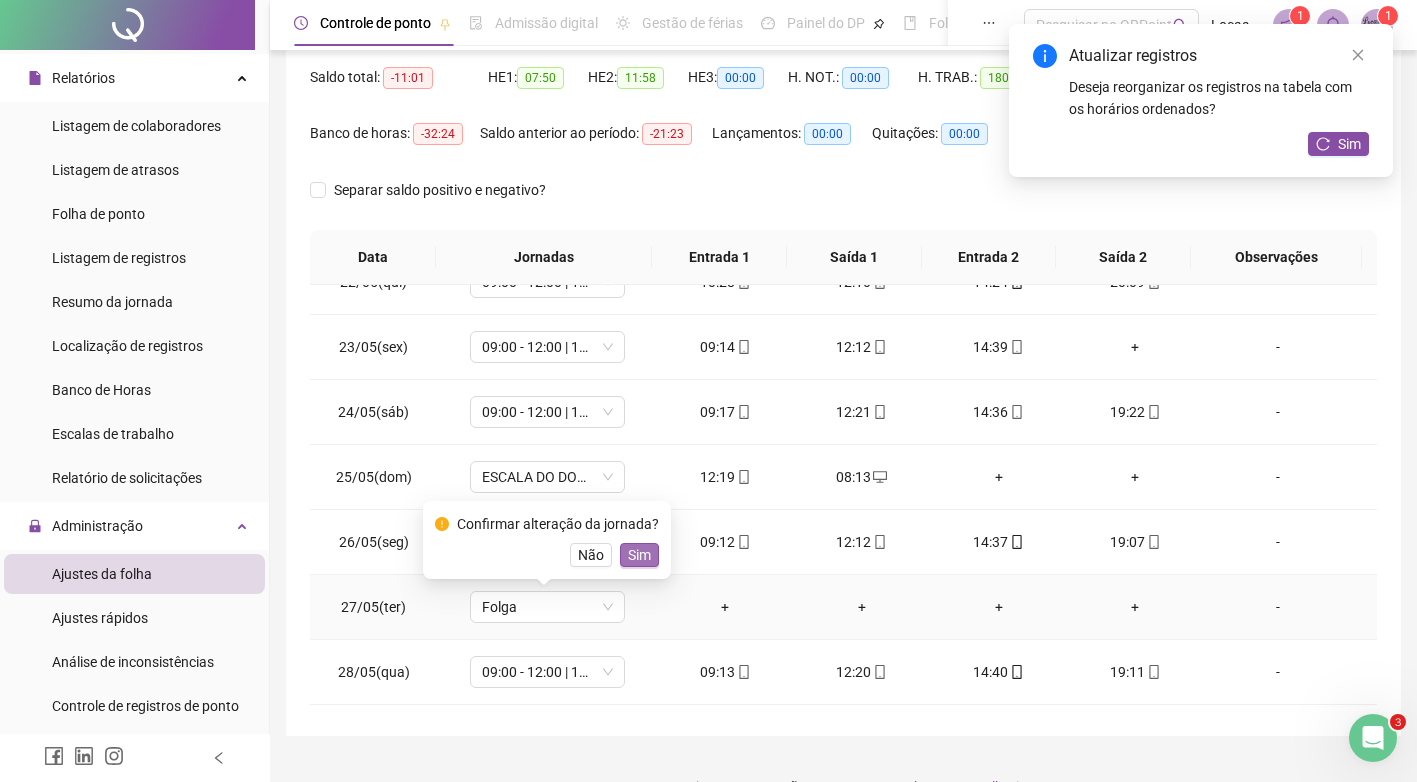 click on "Sim" at bounding box center [639, 555] 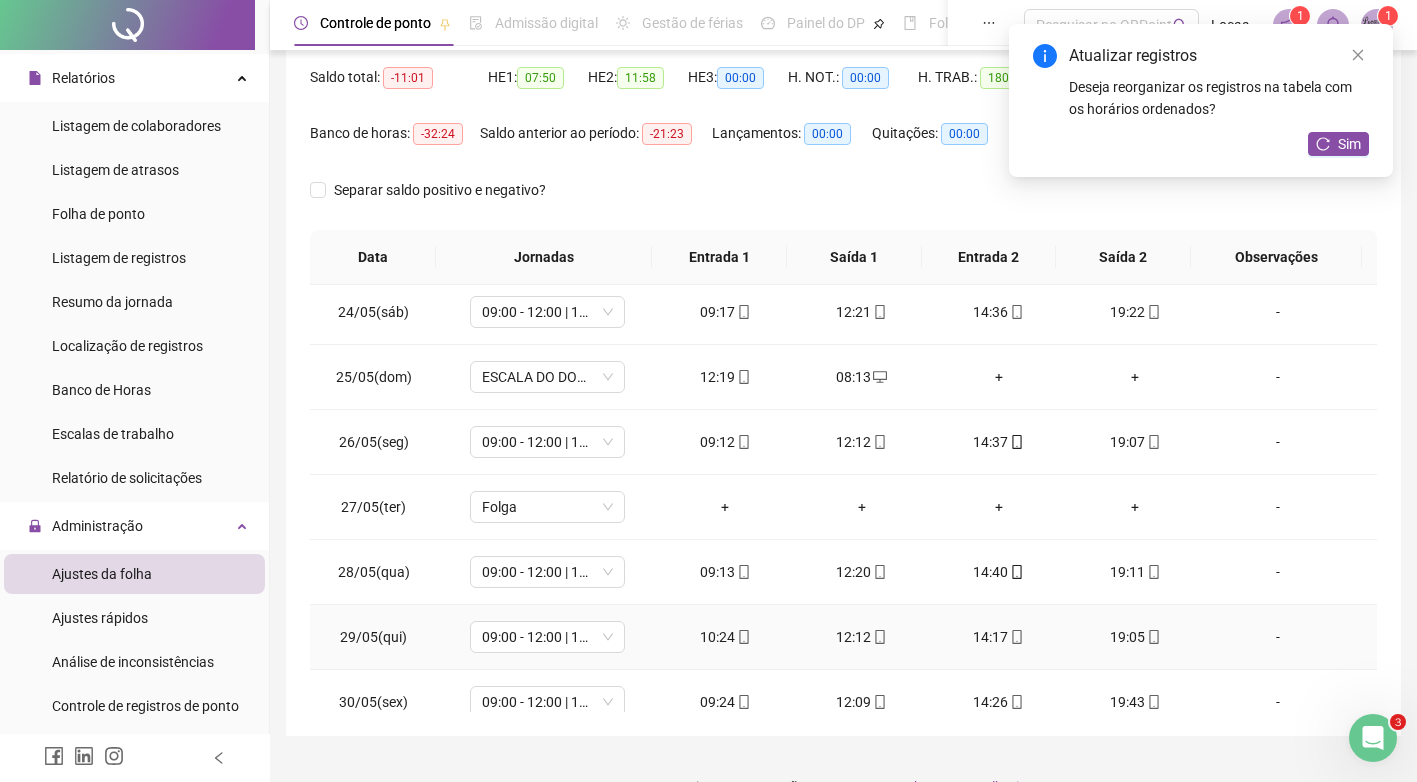 scroll, scrollTop: 1588, scrollLeft: 0, axis: vertical 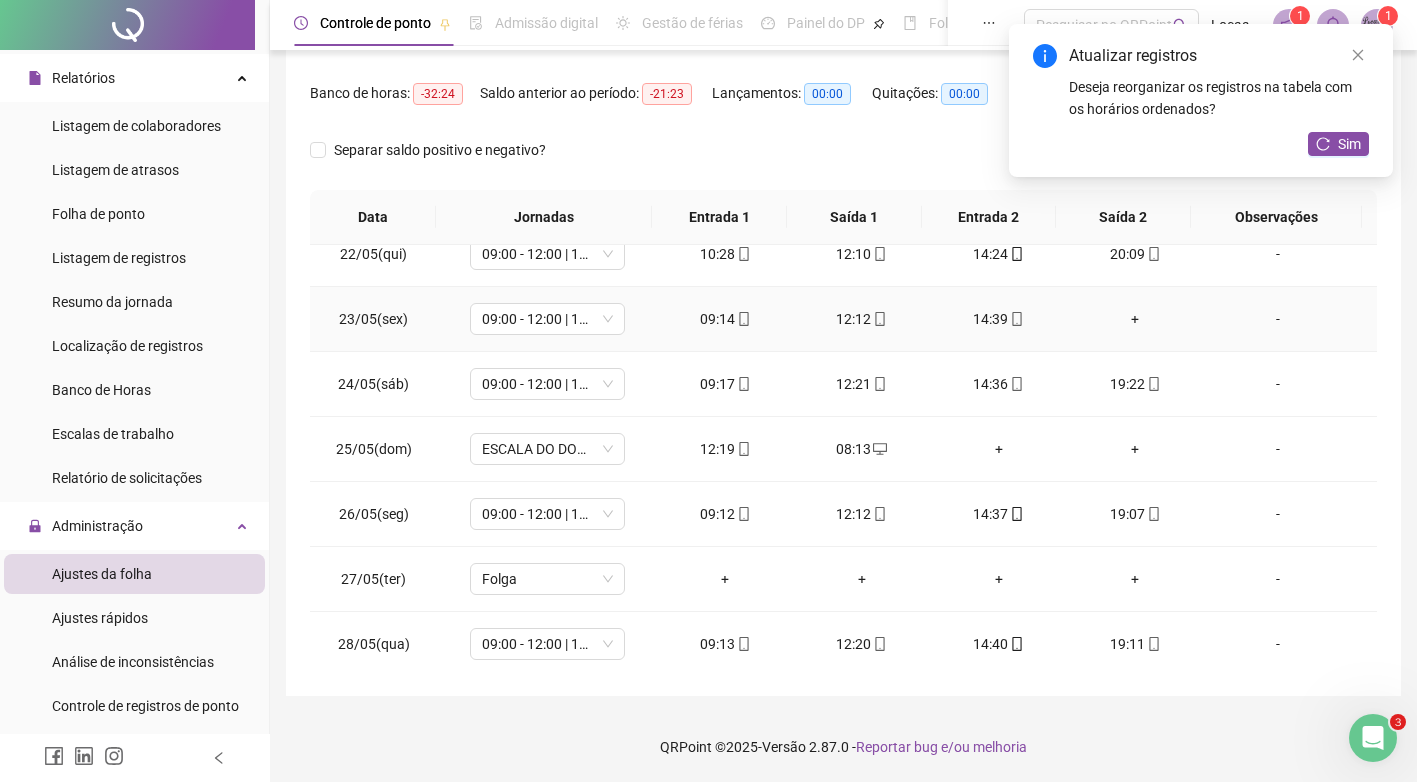 click on "+" at bounding box center (1135, 319) 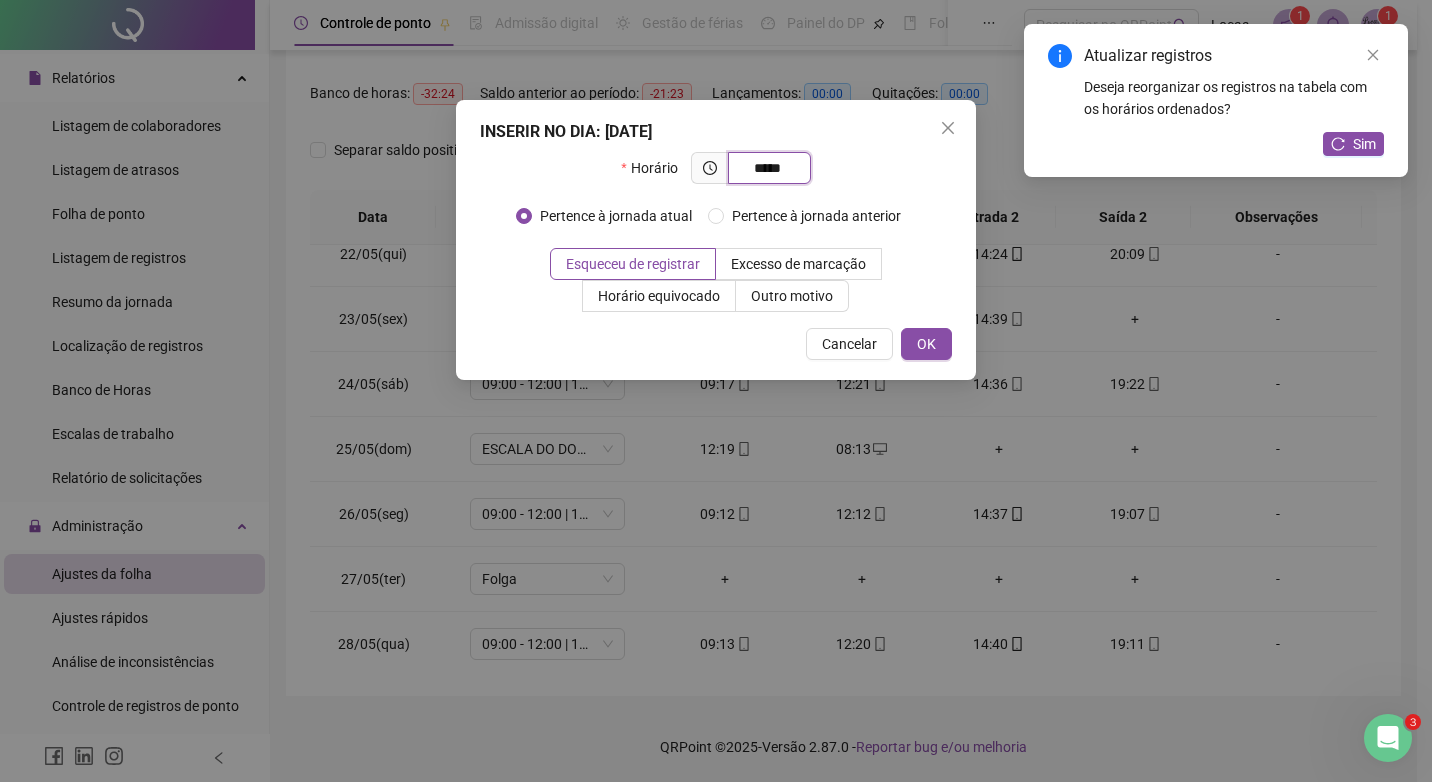 type on "*****" 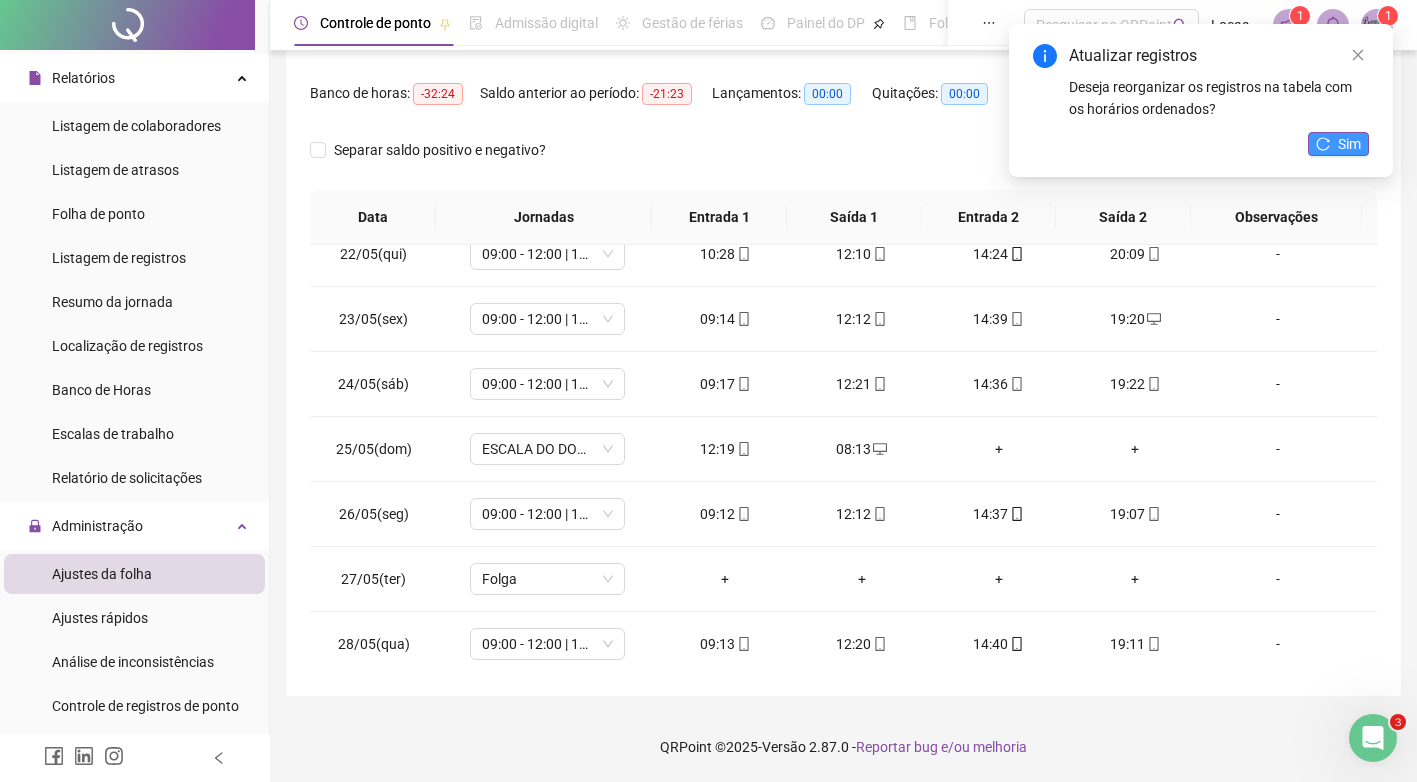 click on "Sim" at bounding box center (1338, 144) 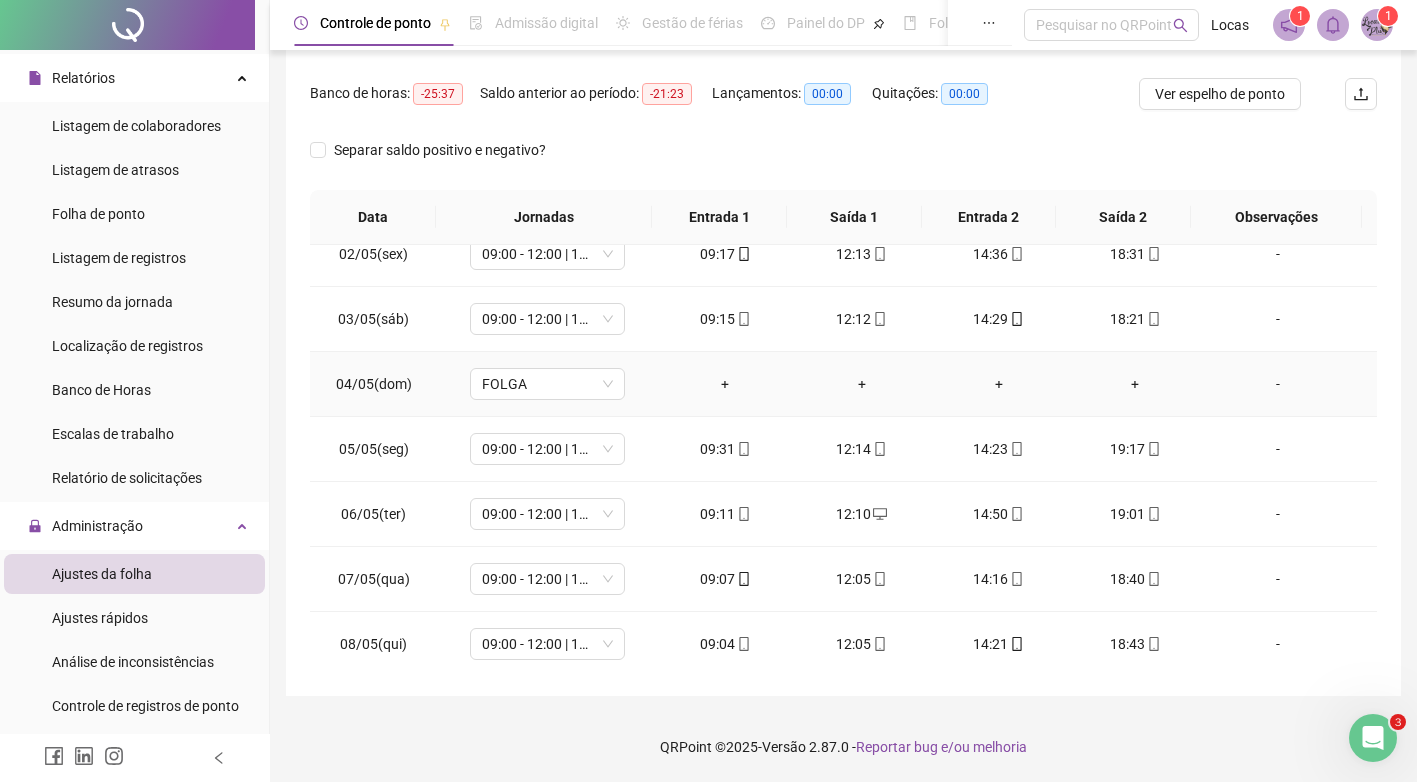 scroll, scrollTop: 0, scrollLeft: 0, axis: both 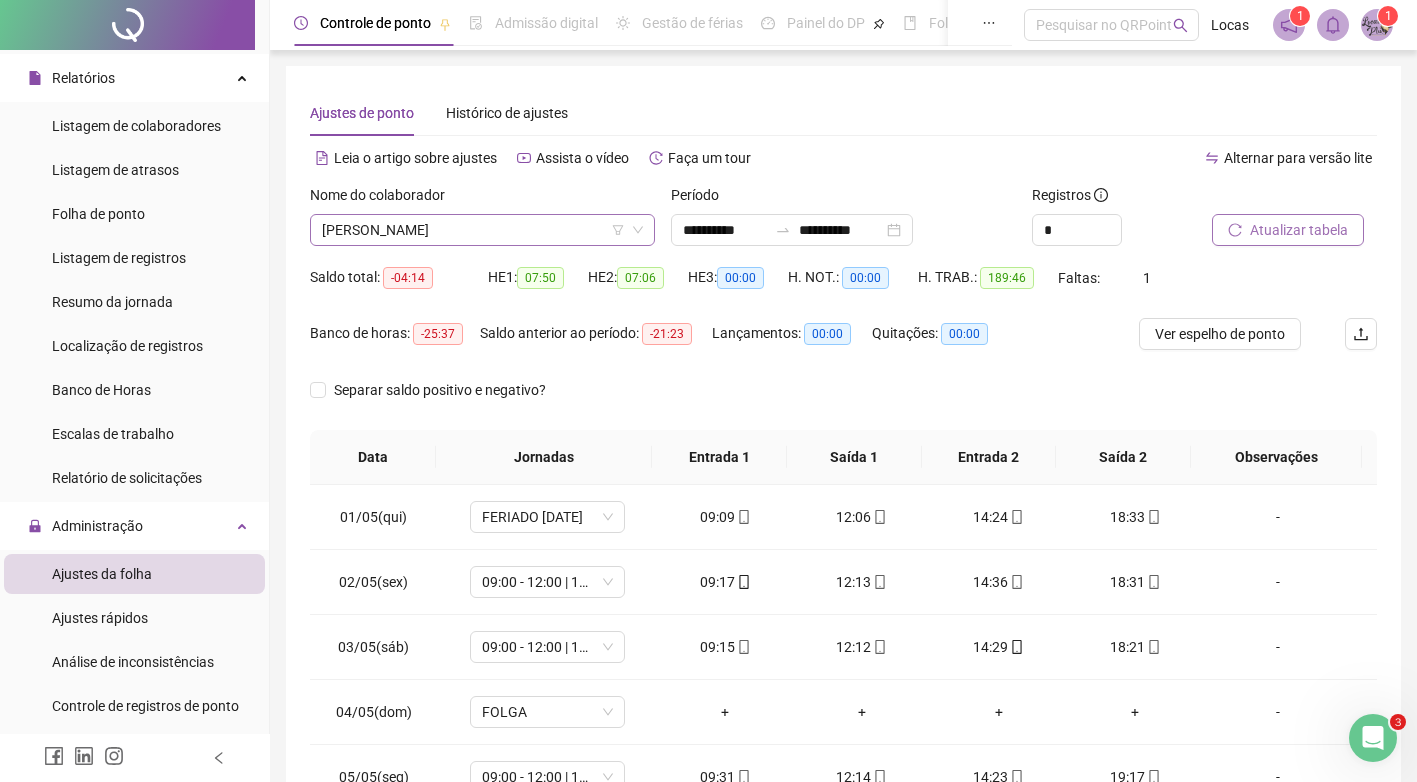 click 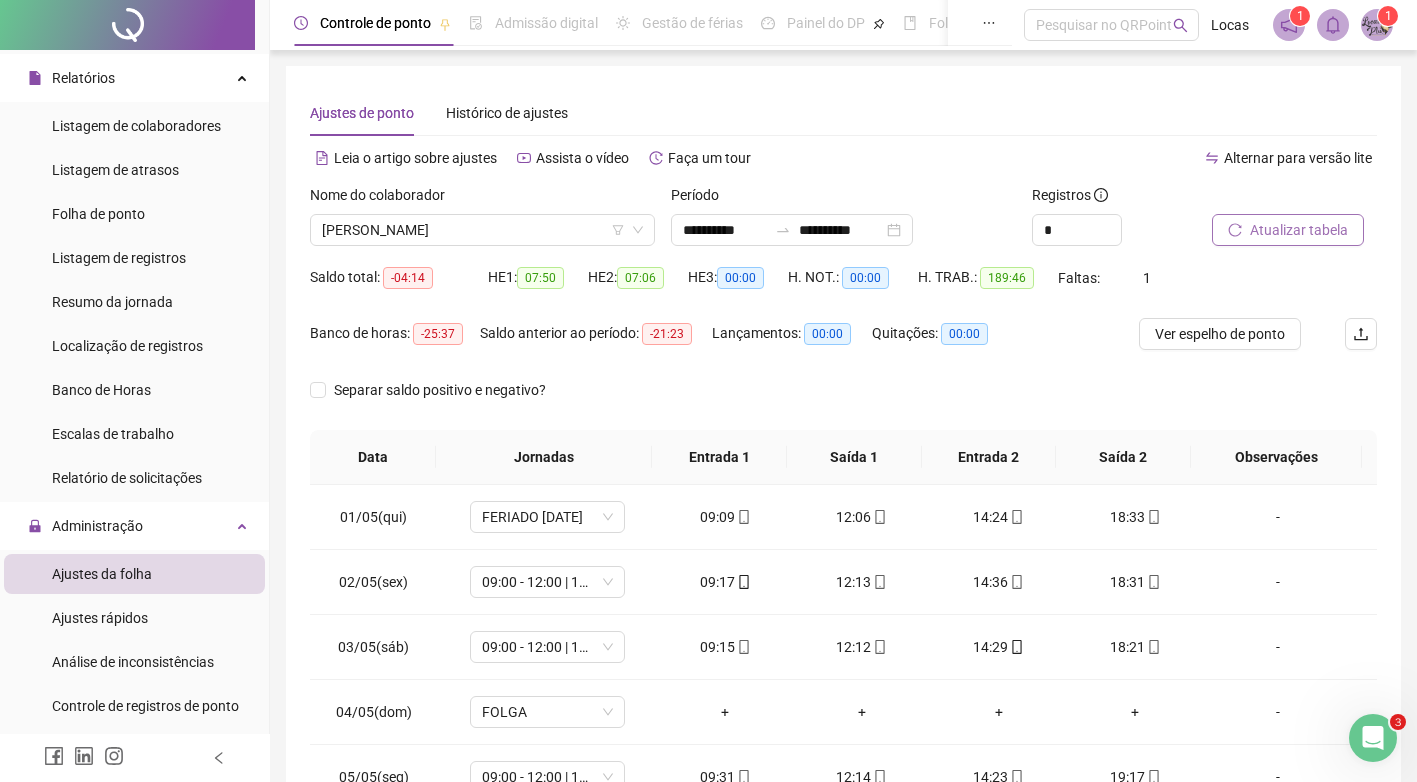click on "Atualizar tabela" at bounding box center [1299, 230] 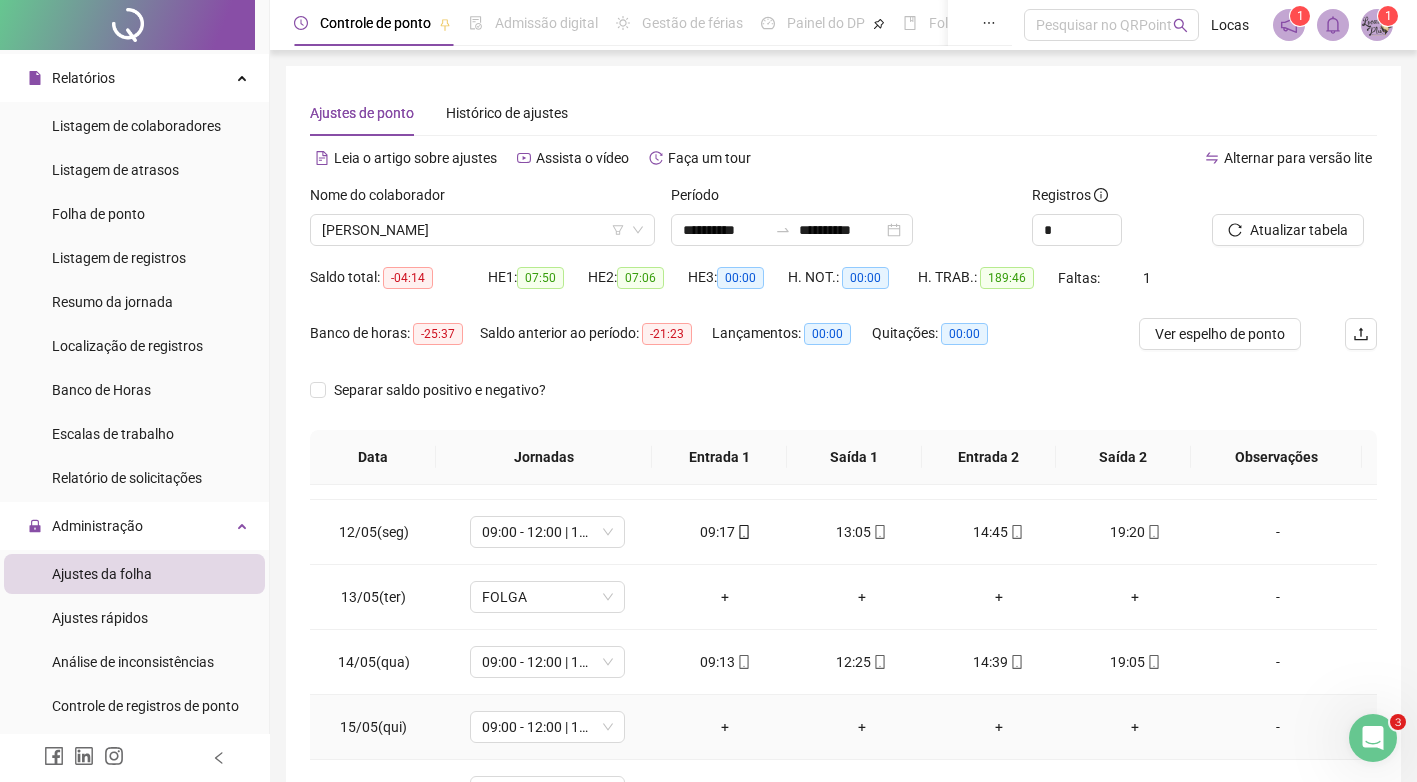 scroll, scrollTop: 800, scrollLeft: 0, axis: vertical 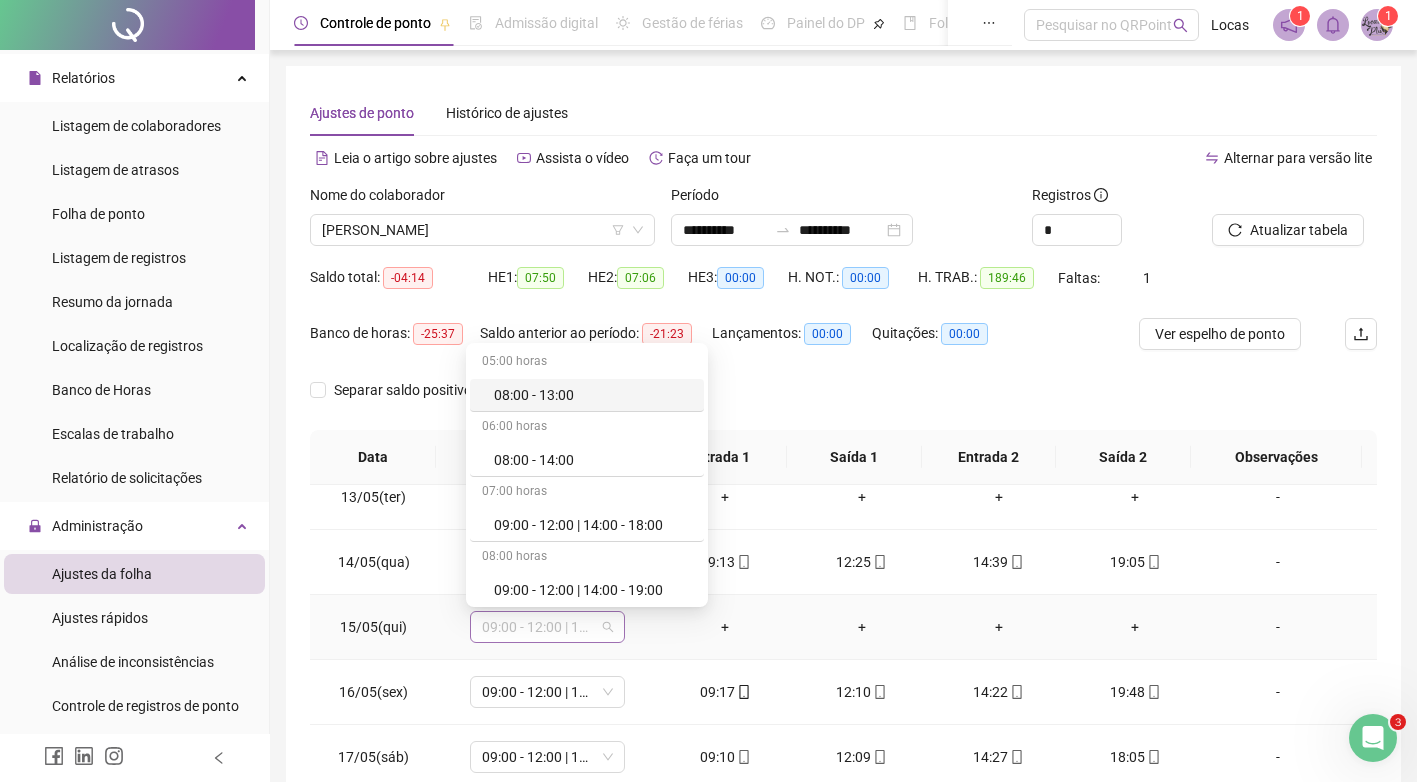 click on "09:00 - 12:00 | 14:00 - 18:00" at bounding box center (547, 627) 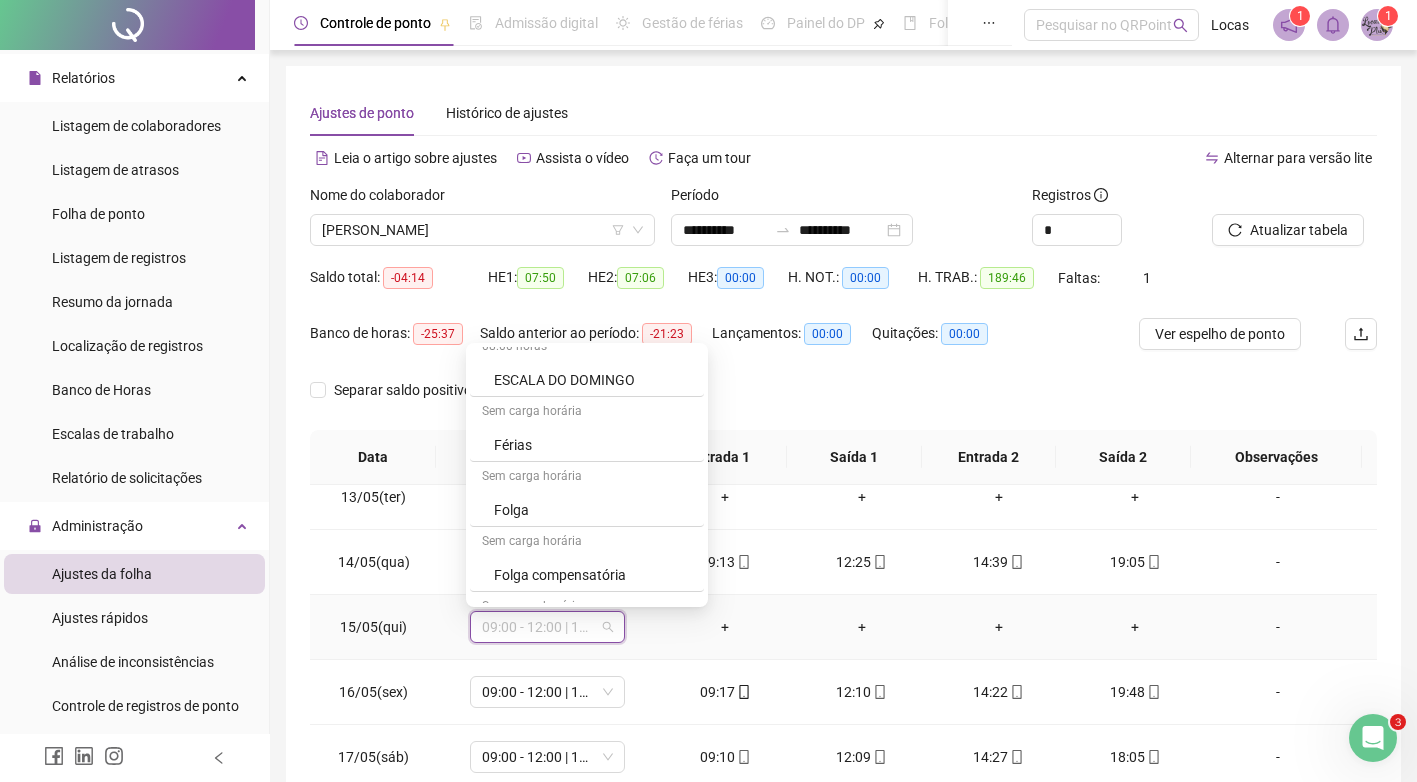 scroll, scrollTop: 700, scrollLeft: 0, axis: vertical 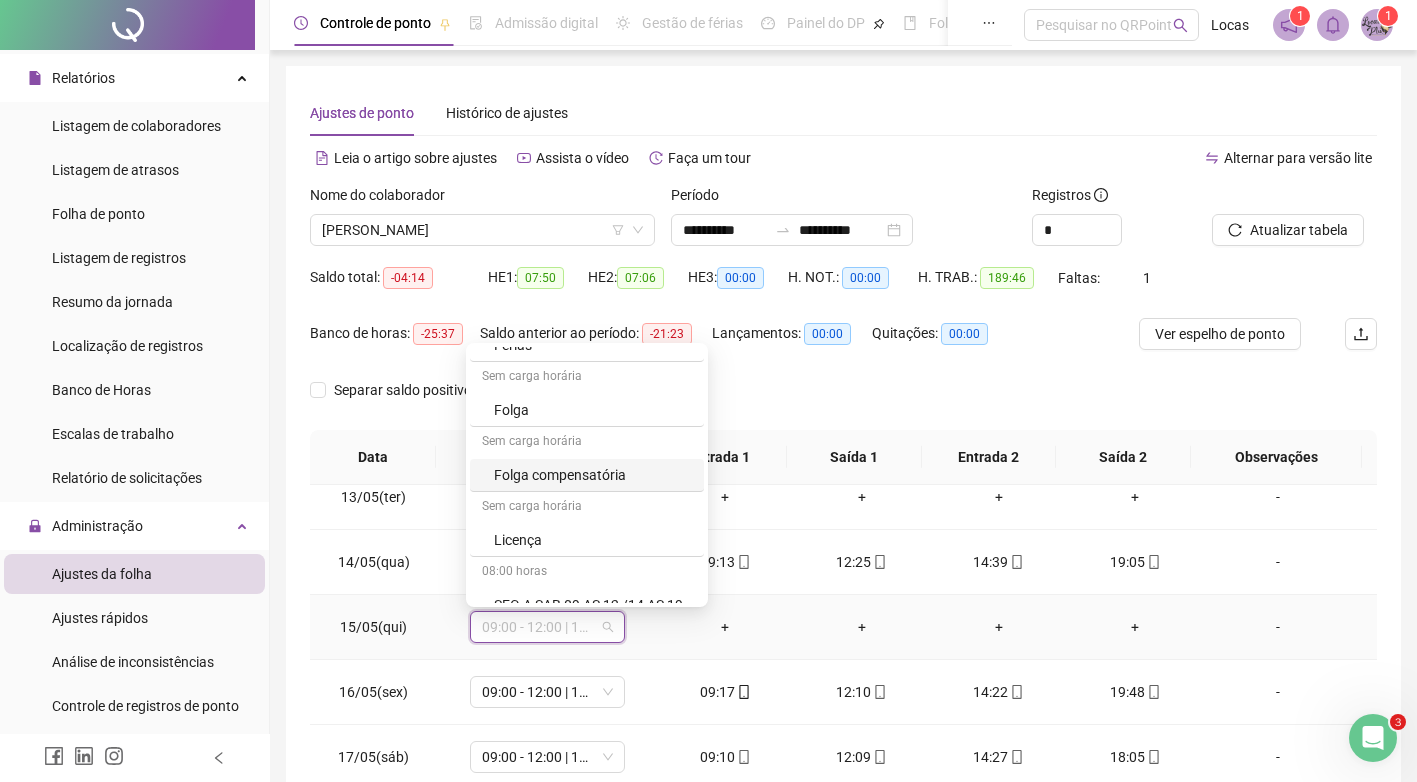 click on "Folga compensatória" at bounding box center [593, 475] 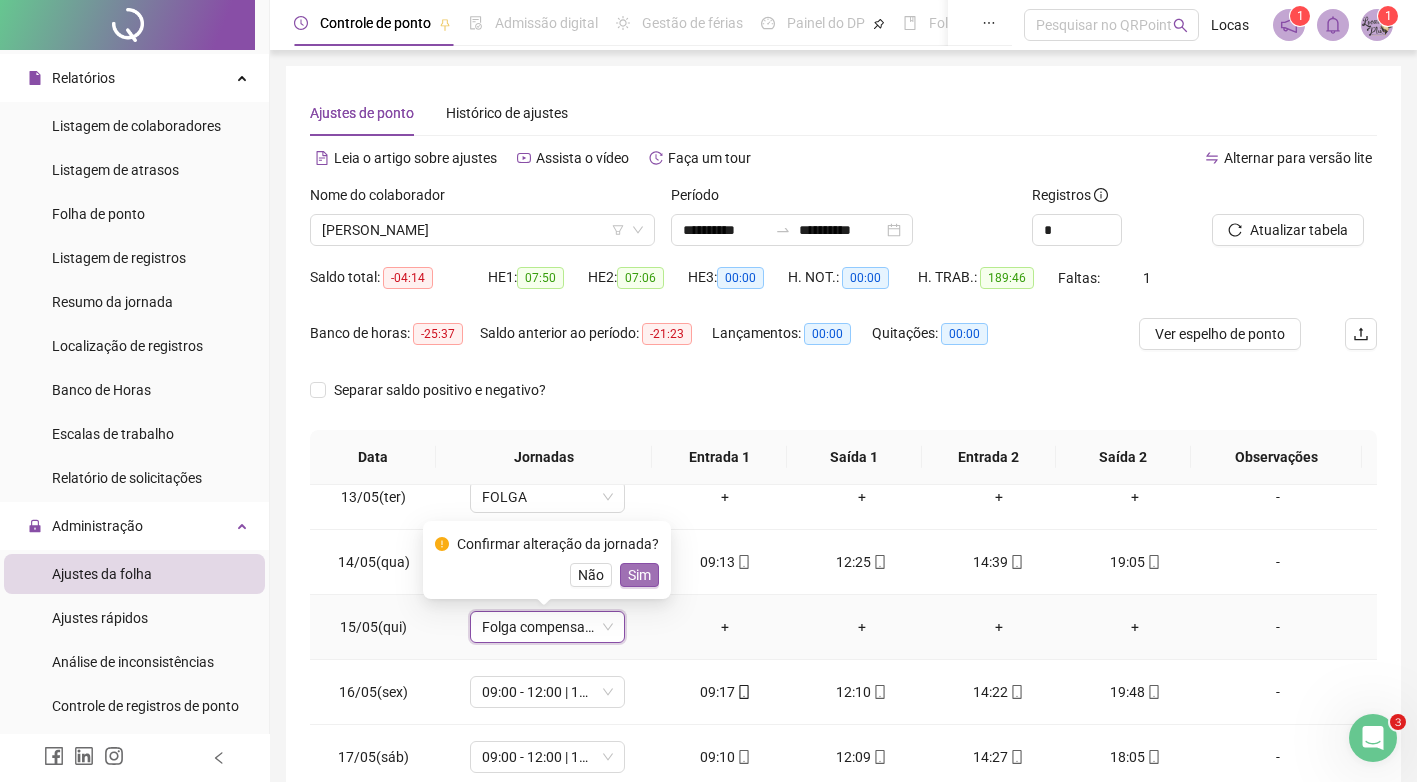 click on "Sim" at bounding box center [639, 575] 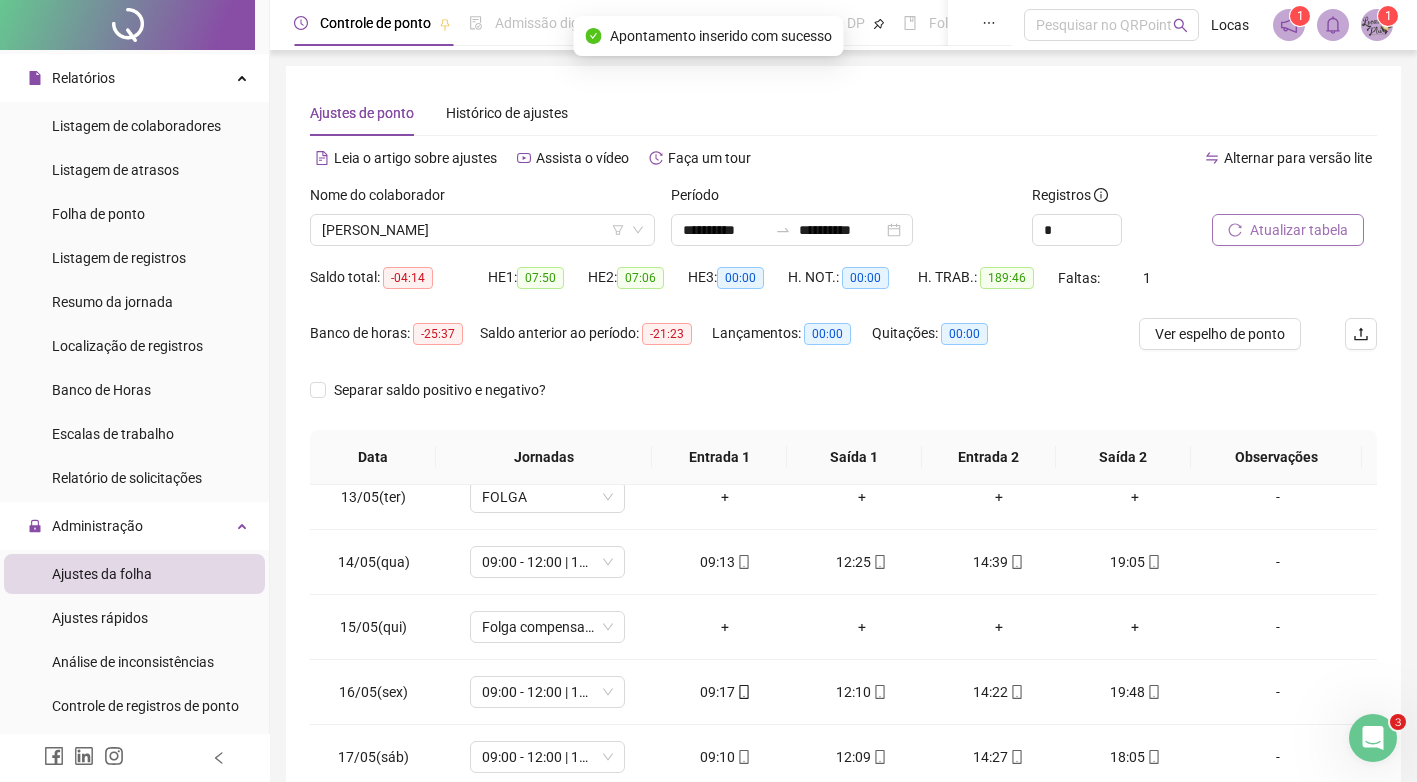 click on "Atualizar tabela" at bounding box center [1299, 230] 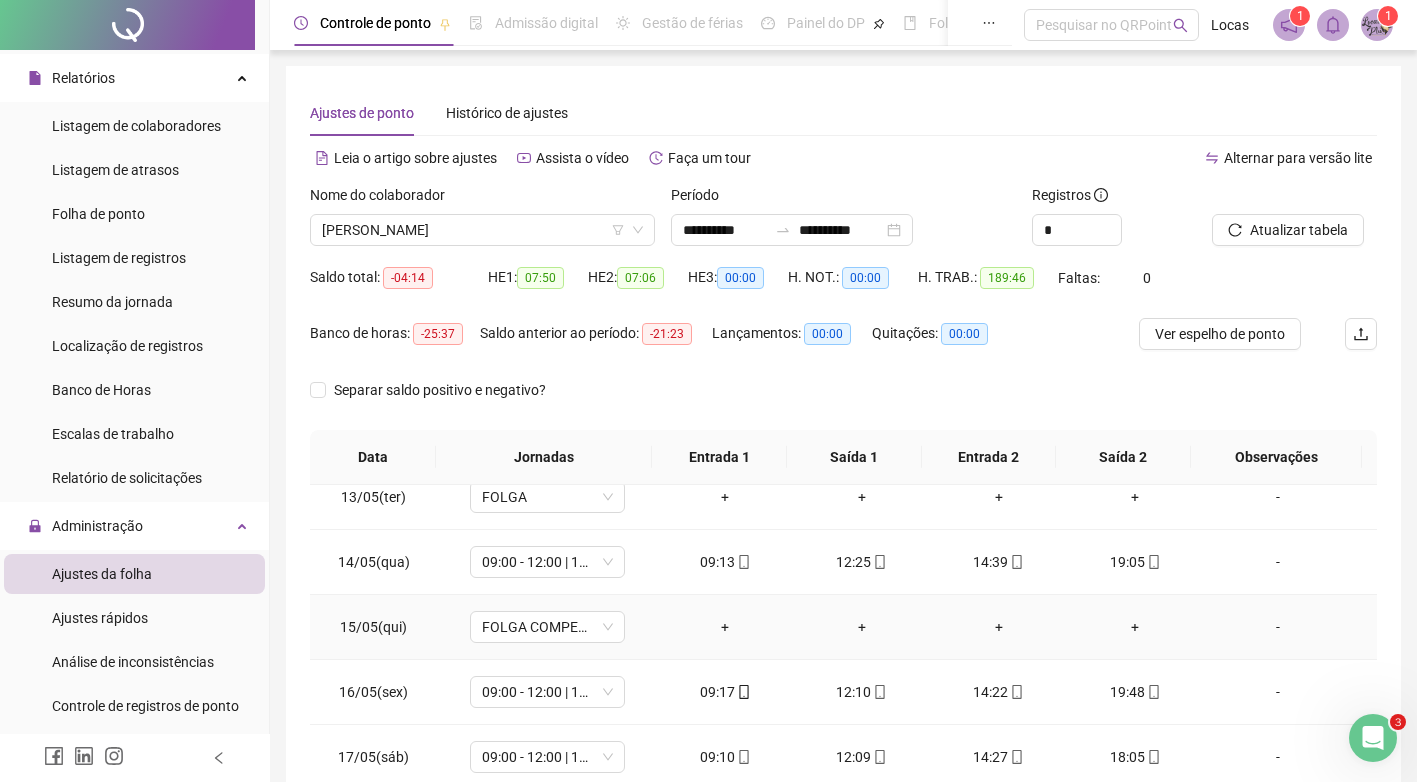 click on "-" at bounding box center (1278, 627) 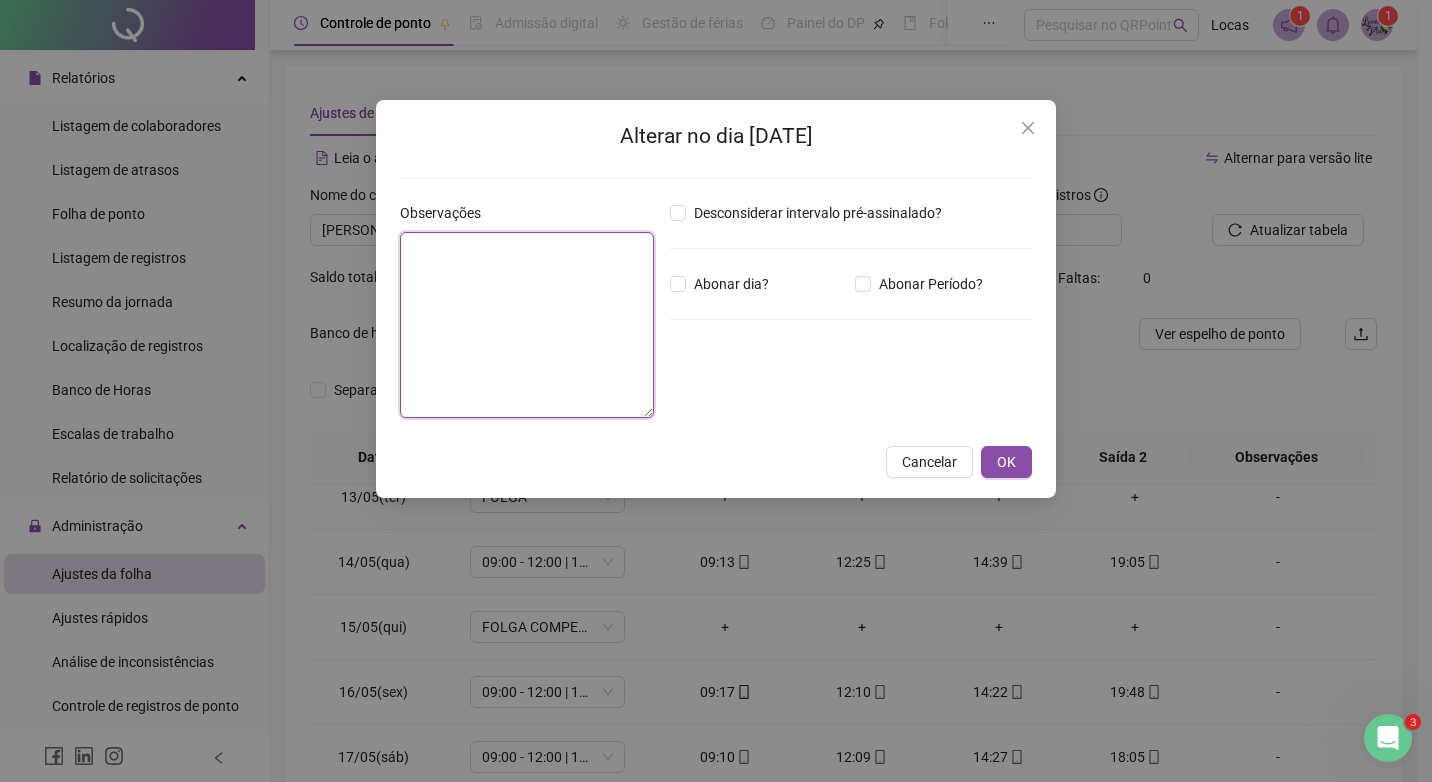 click at bounding box center (527, 325) 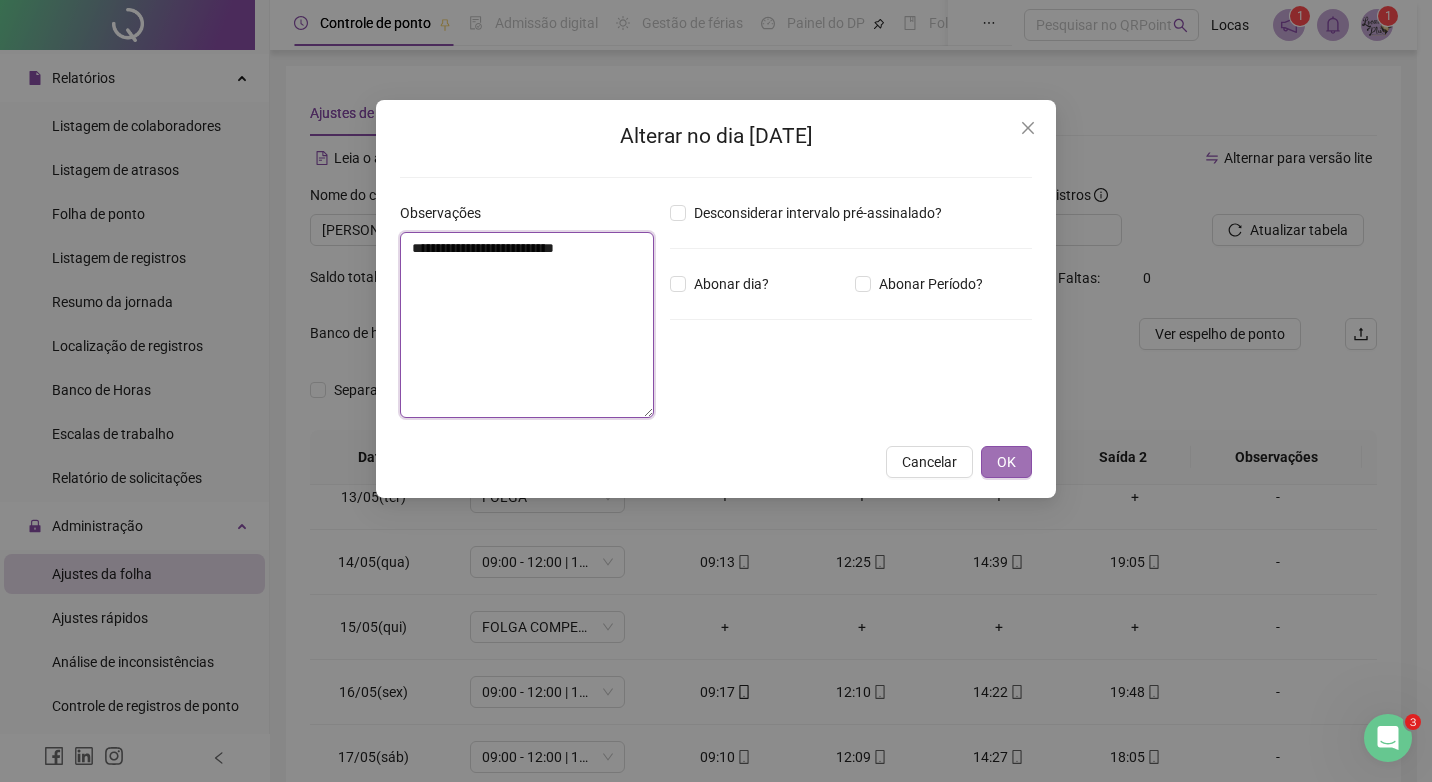 type on "**********" 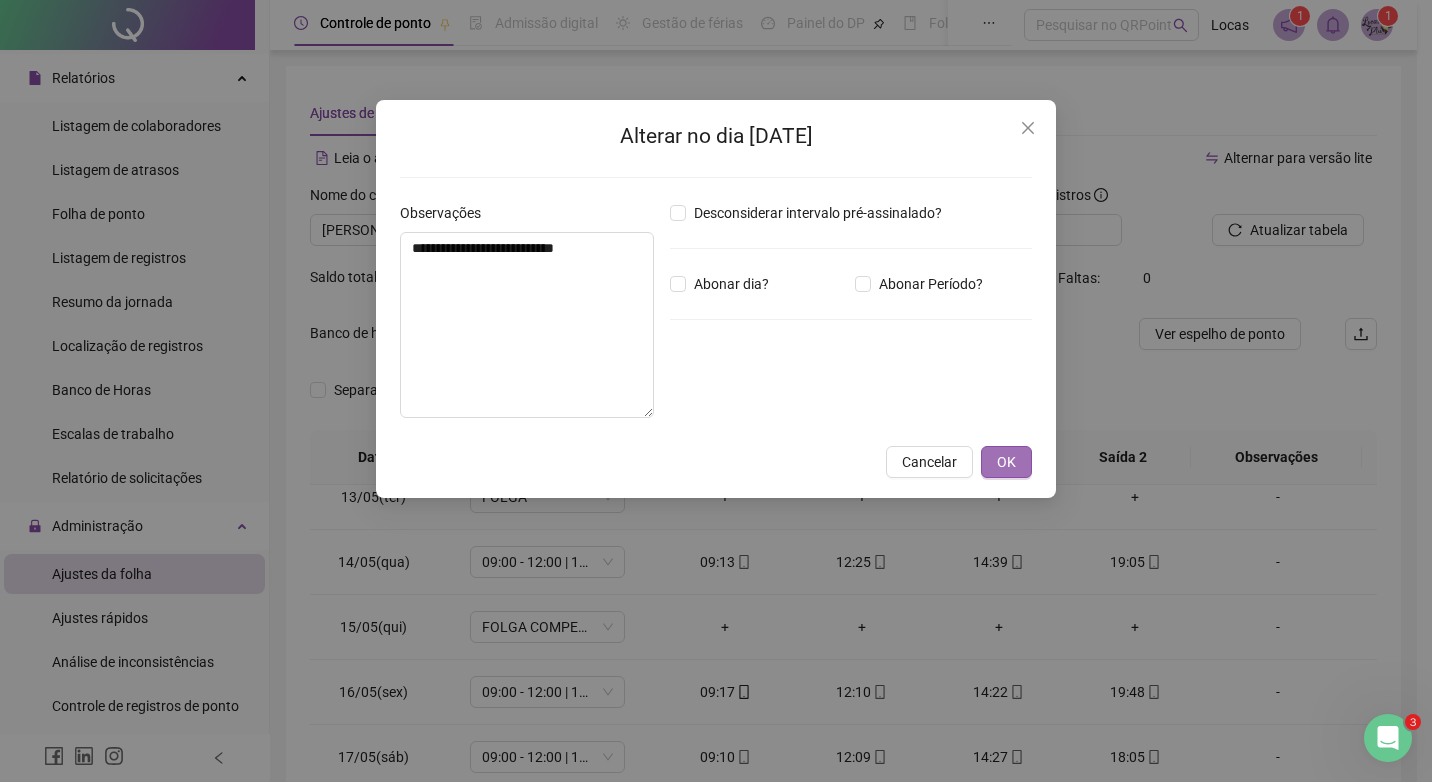 click on "OK" at bounding box center [1006, 462] 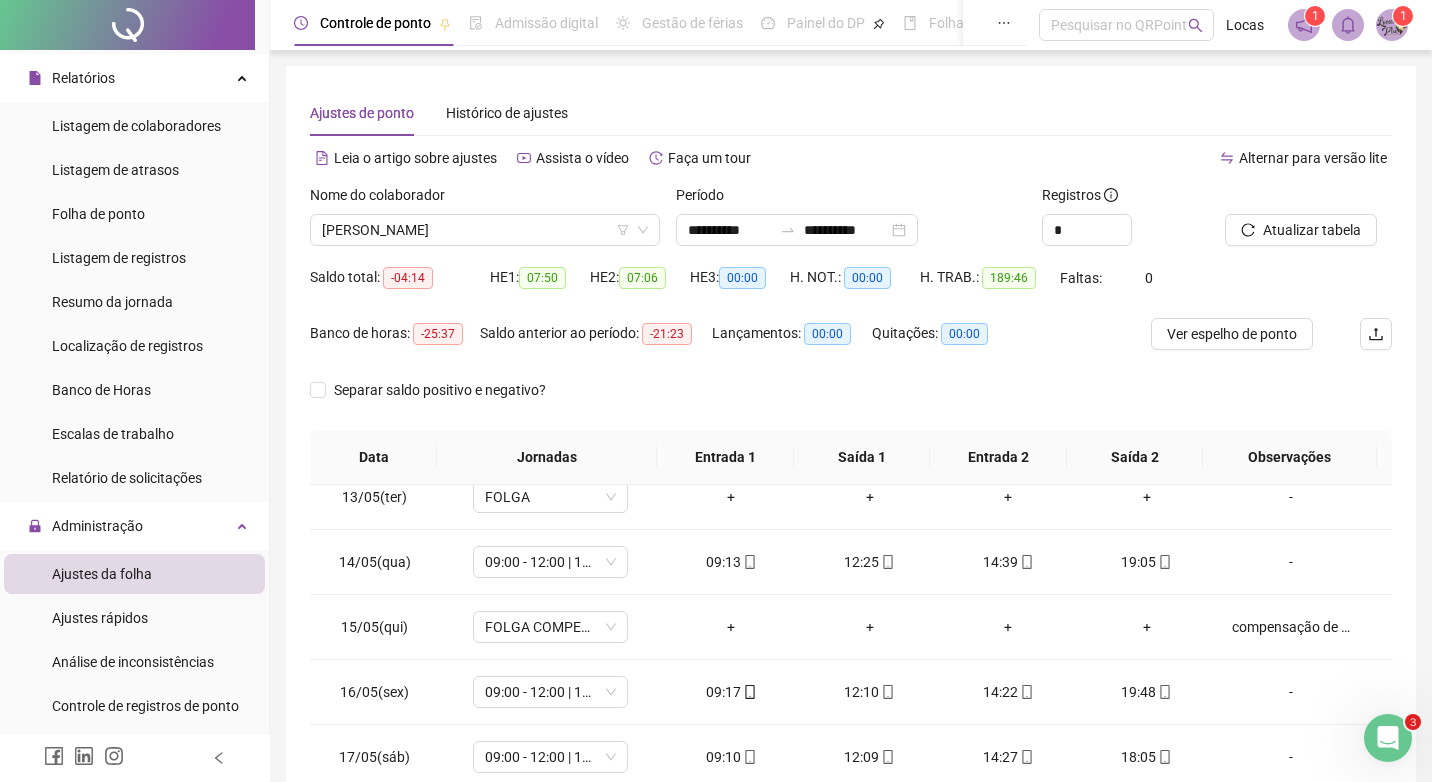 click on "**********" at bounding box center [716, 391] 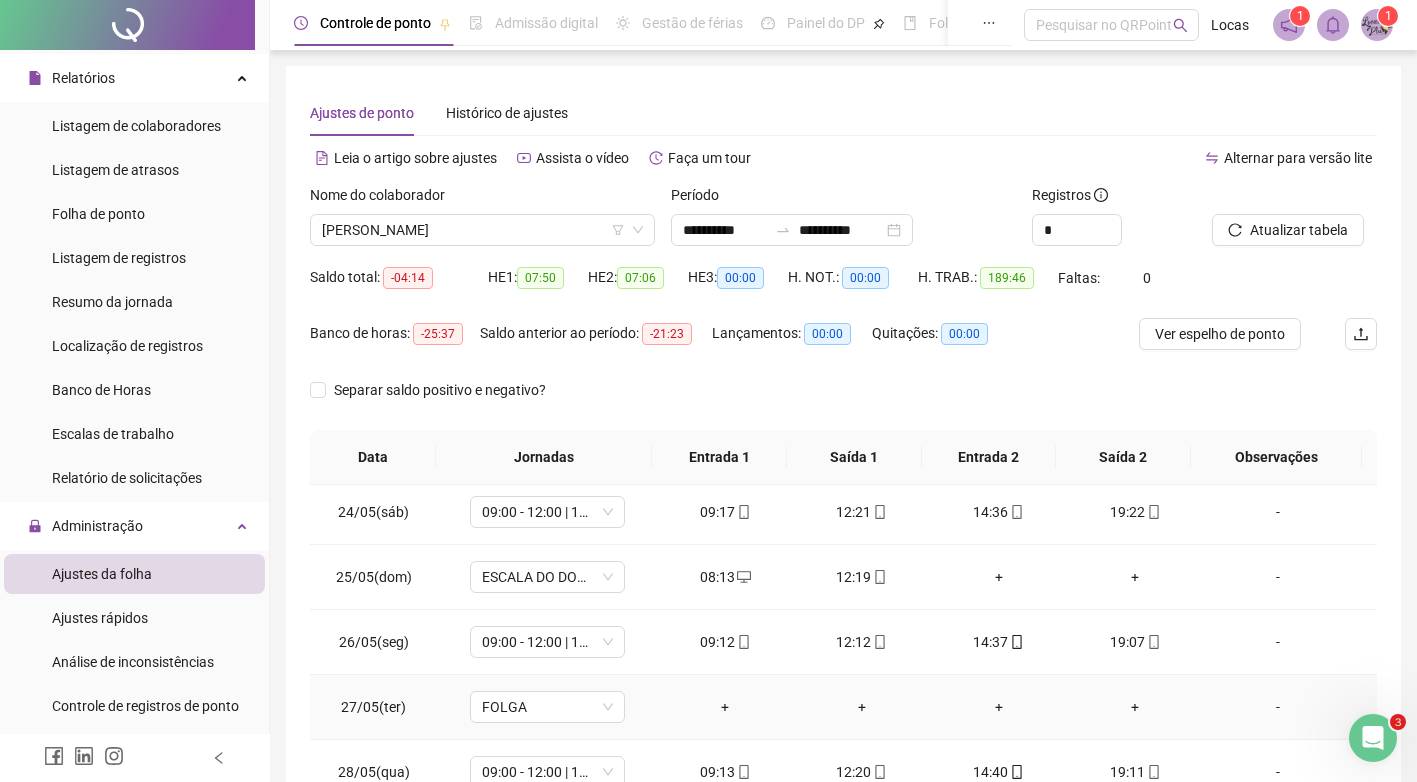 scroll, scrollTop: 1588, scrollLeft: 0, axis: vertical 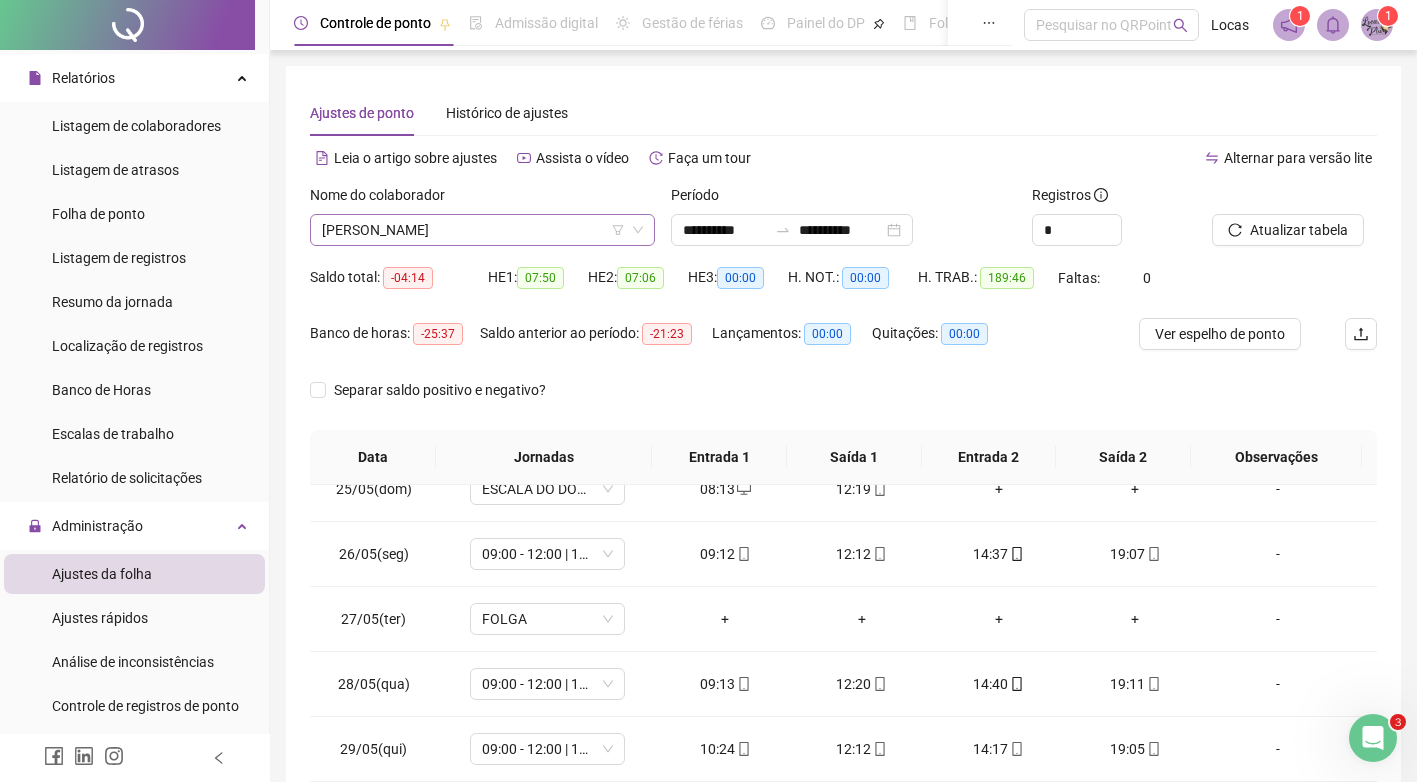 click 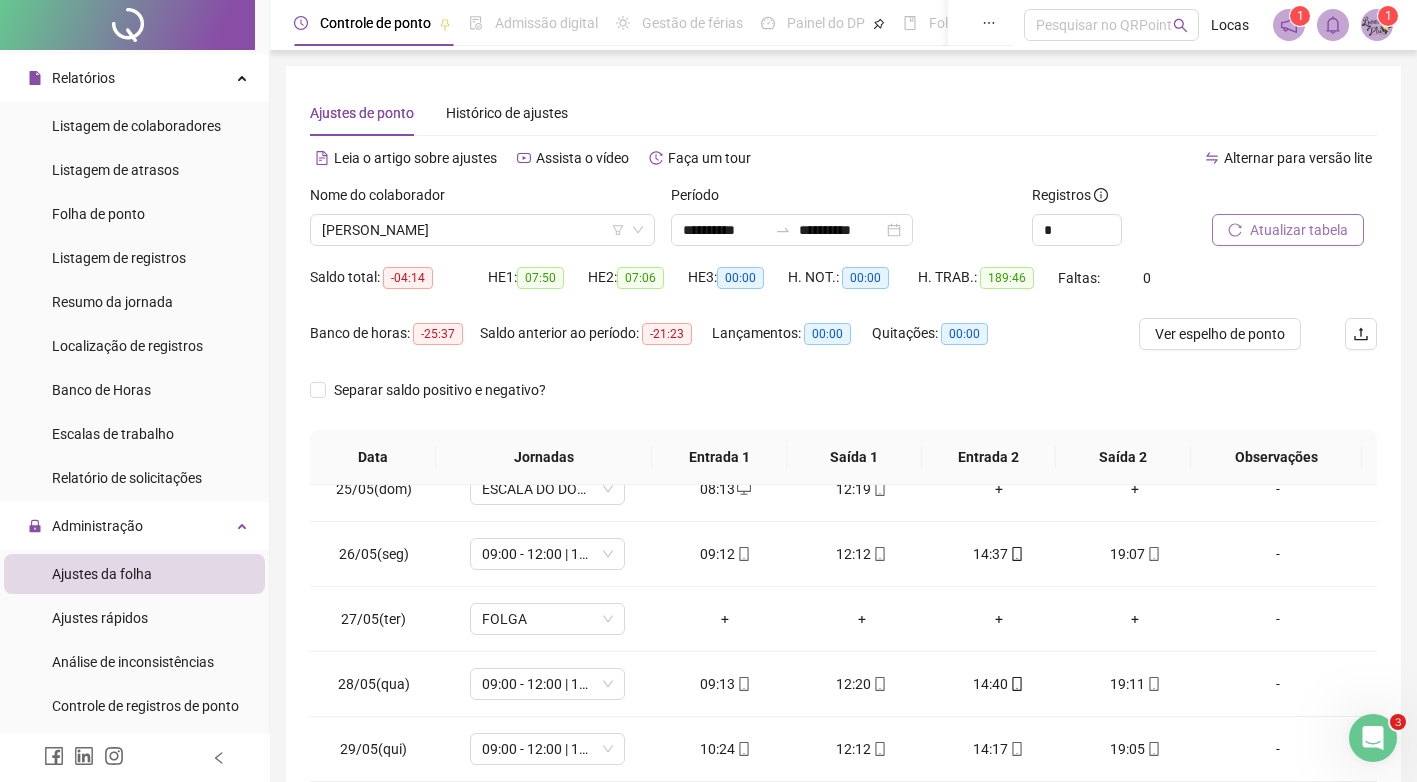 click on "Atualizar tabela" at bounding box center (1299, 230) 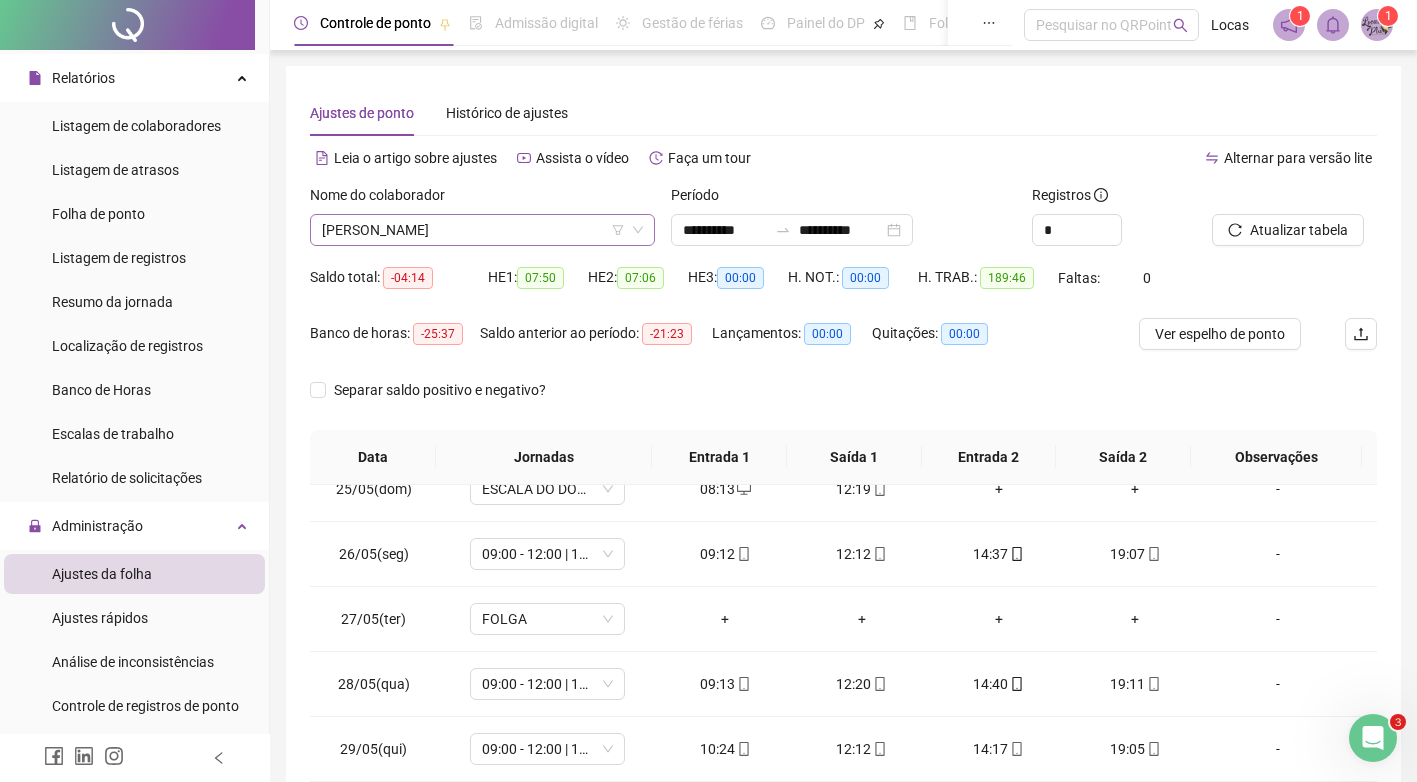 click 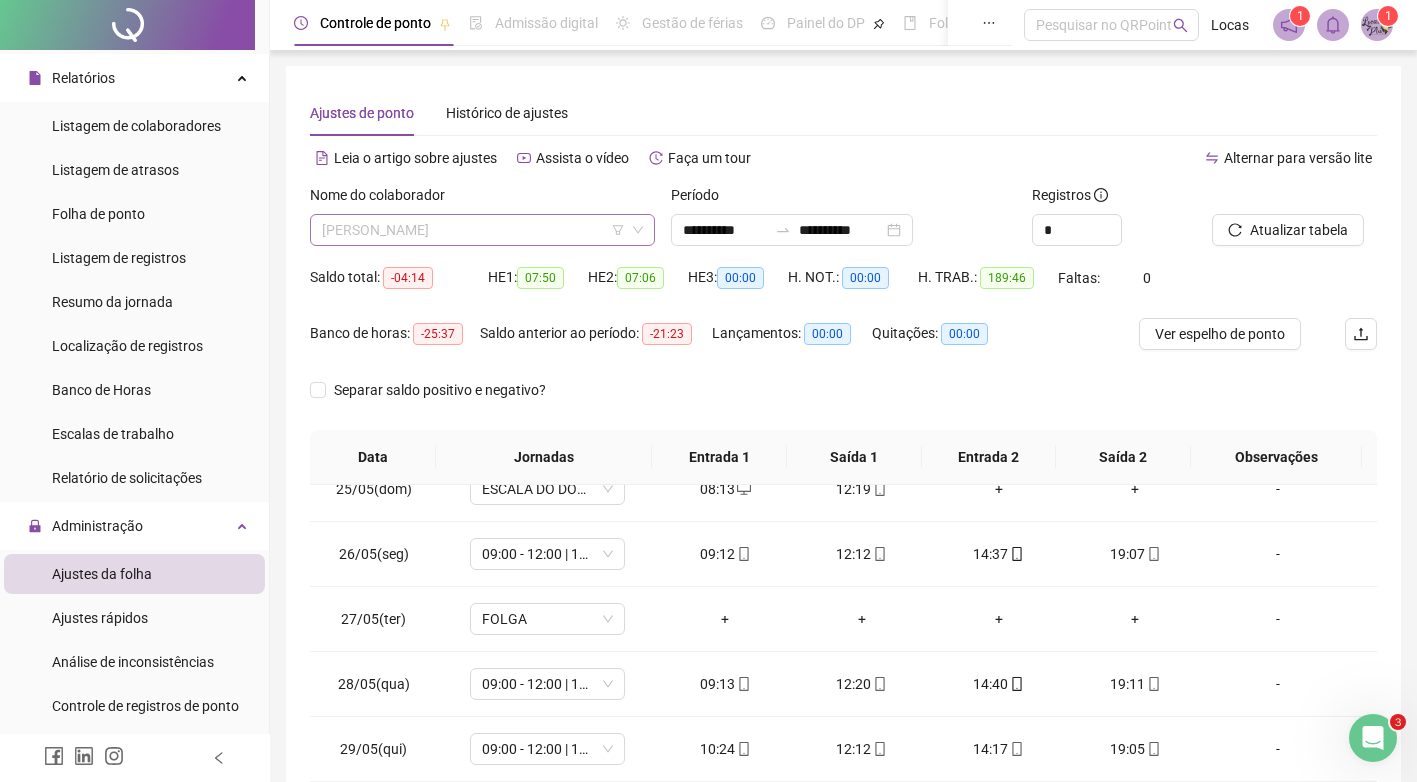 click on "[PERSON_NAME]" at bounding box center (482, 230) 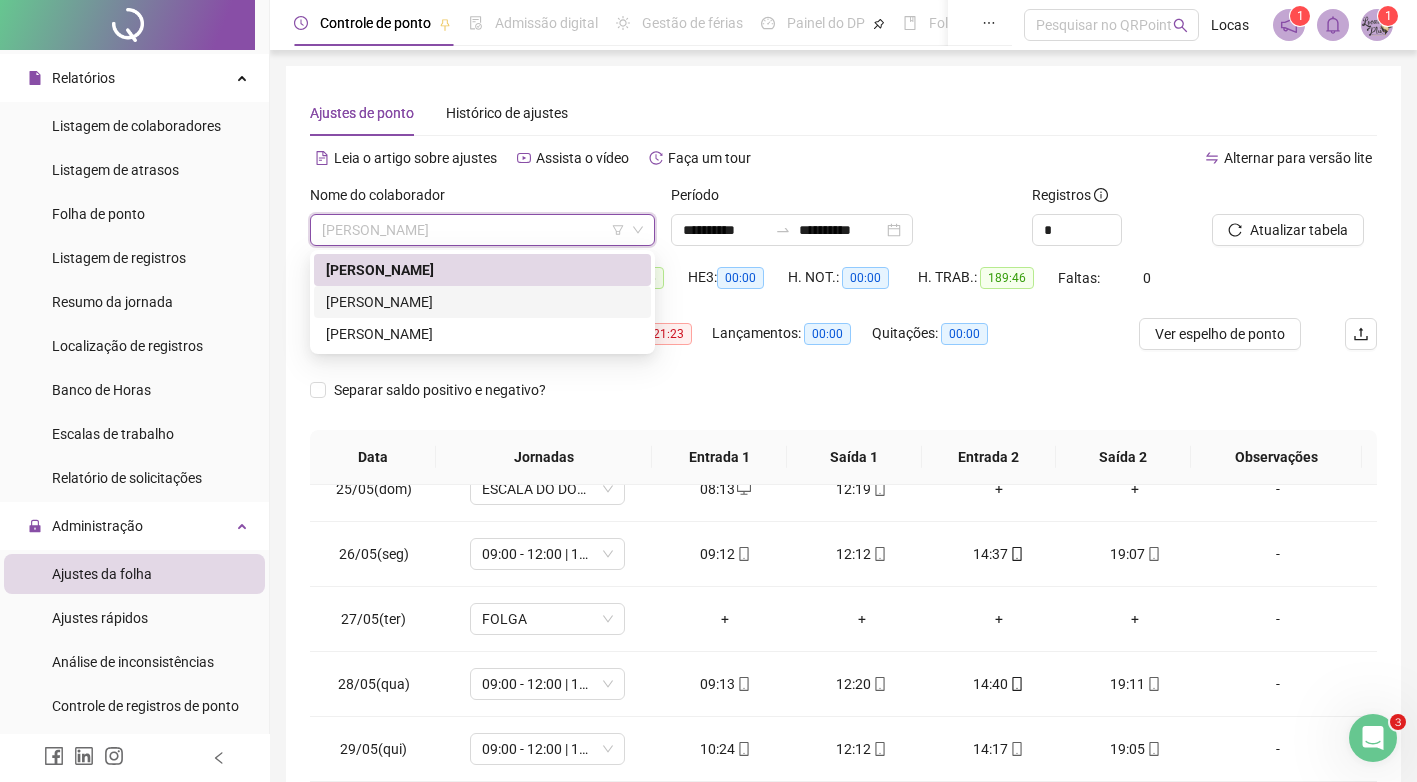 click on "[PERSON_NAME]" at bounding box center [482, 302] 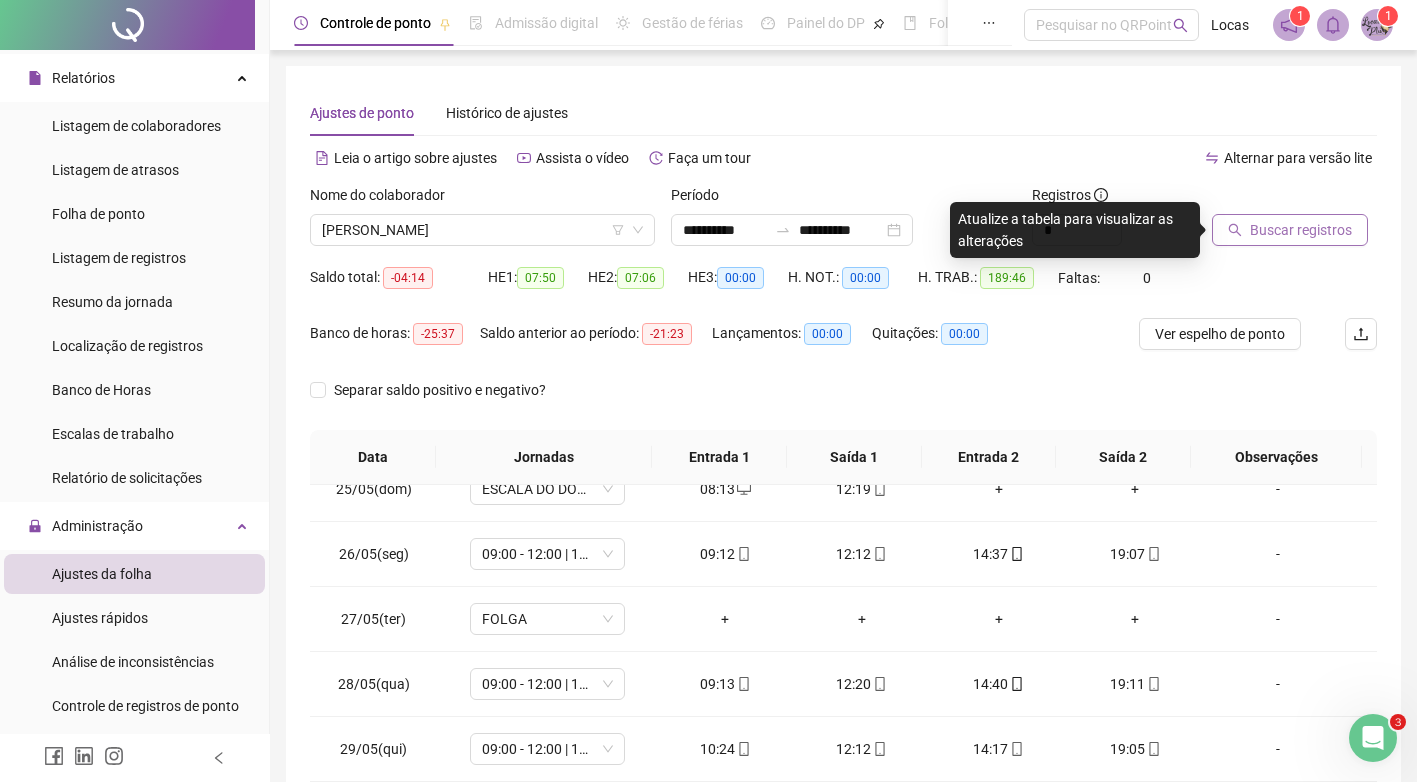 click on "Buscar registros" at bounding box center [1301, 230] 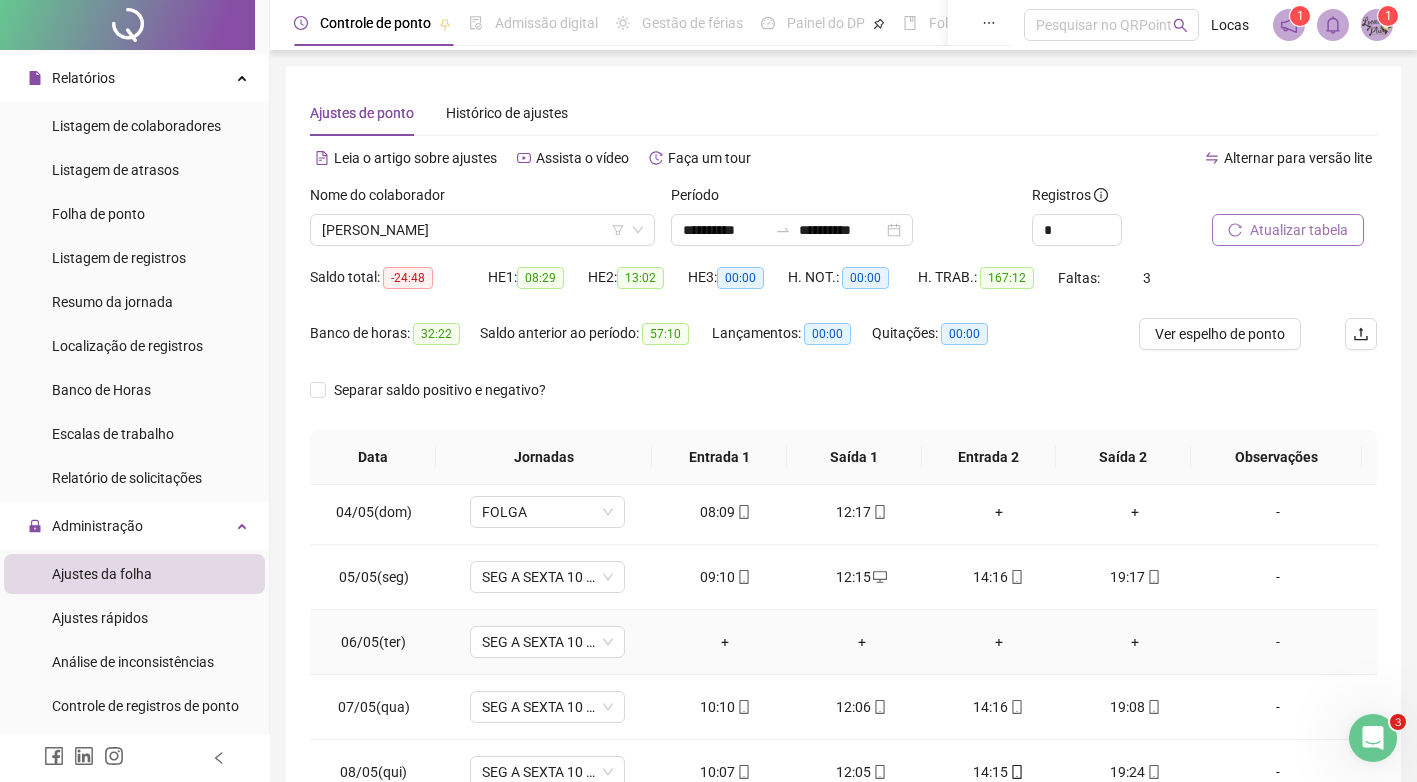 scroll, scrollTop: 100, scrollLeft: 0, axis: vertical 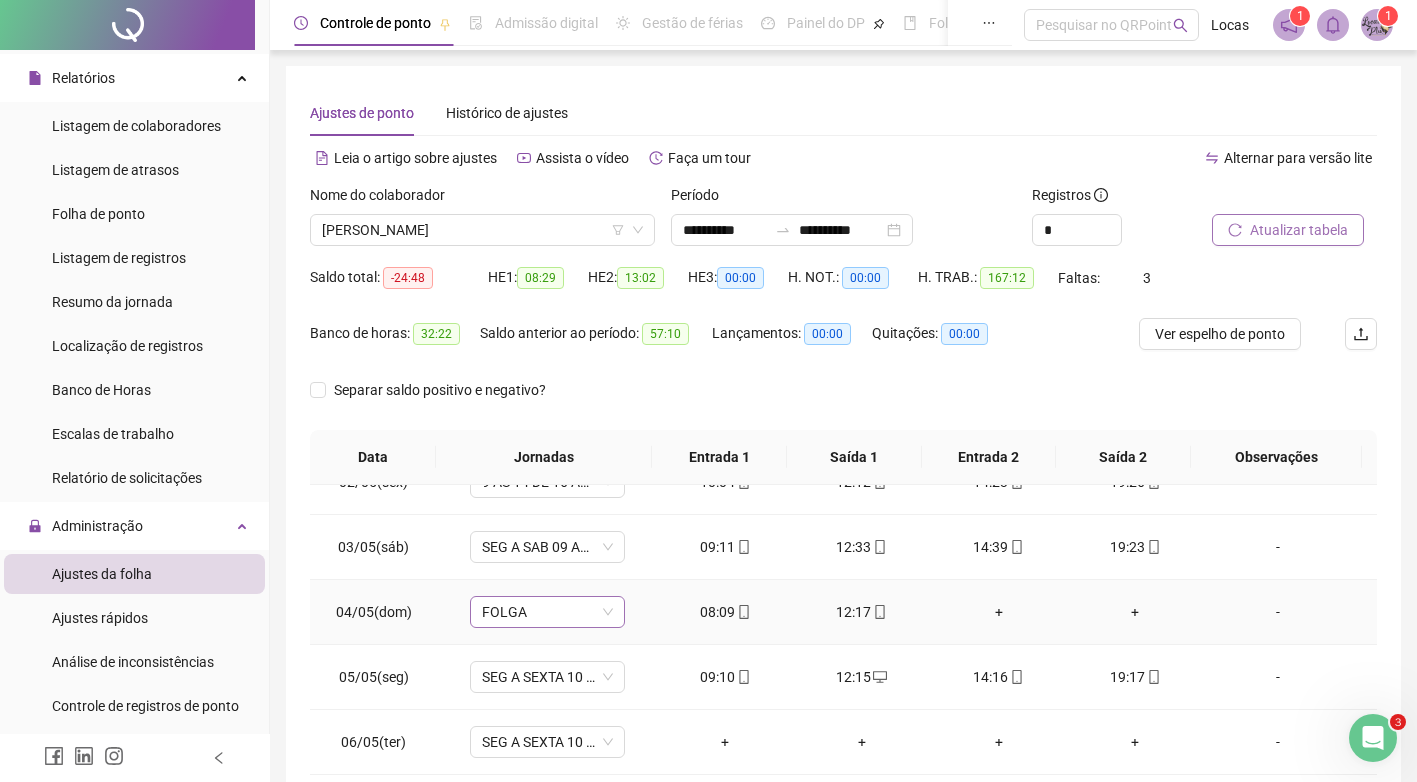 click on "FOLGA" at bounding box center (547, 612) 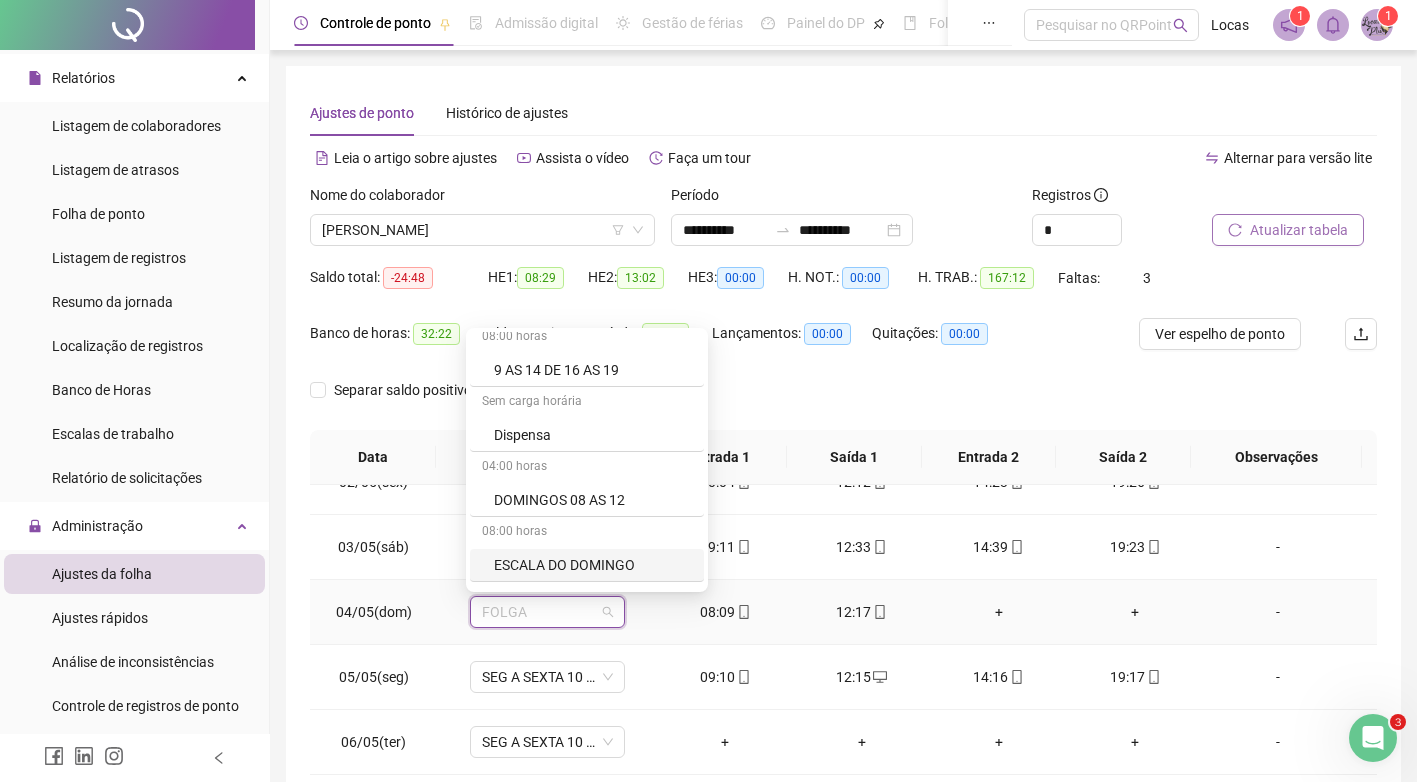 scroll, scrollTop: 500, scrollLeft: 0, axis: vertical 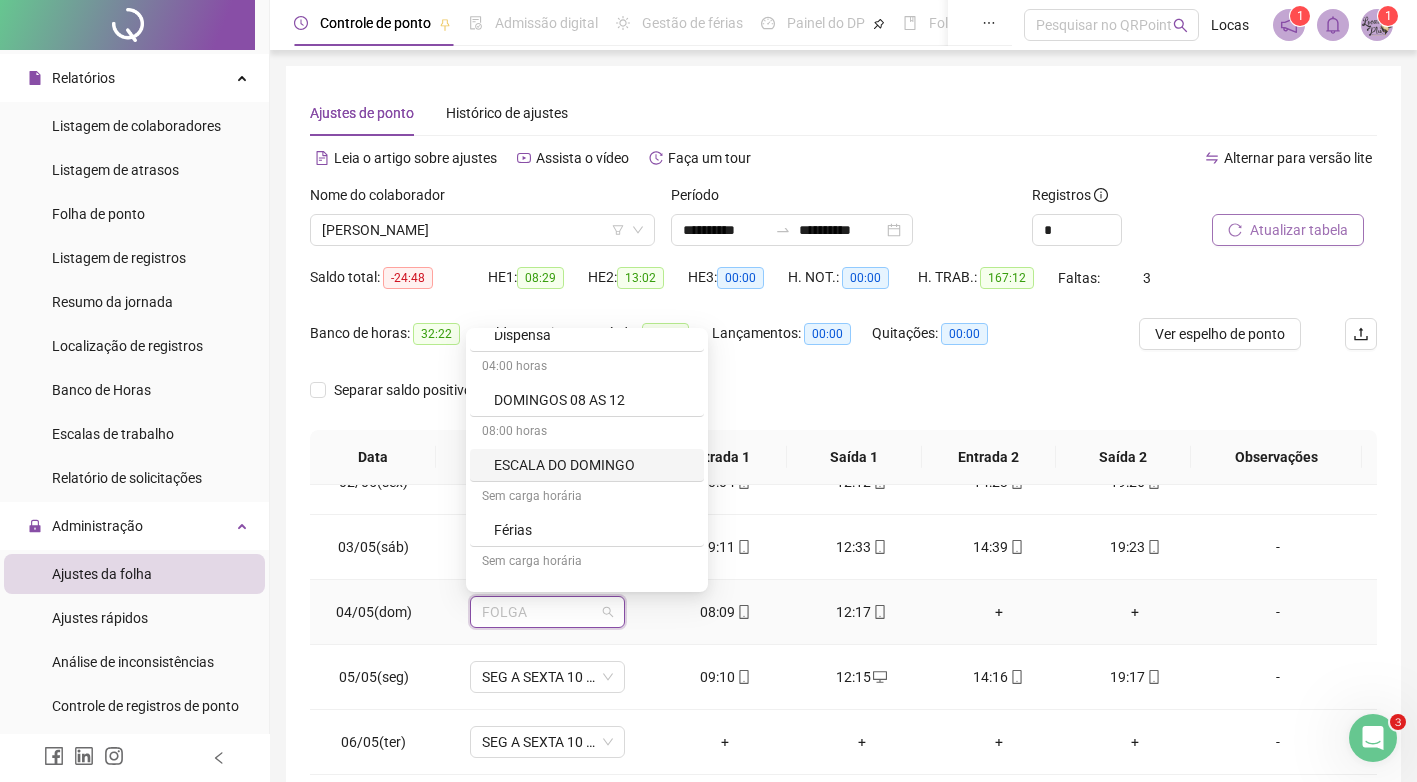 click on "ESCALA DO DOMINGO" at bounding box center [593, 465] 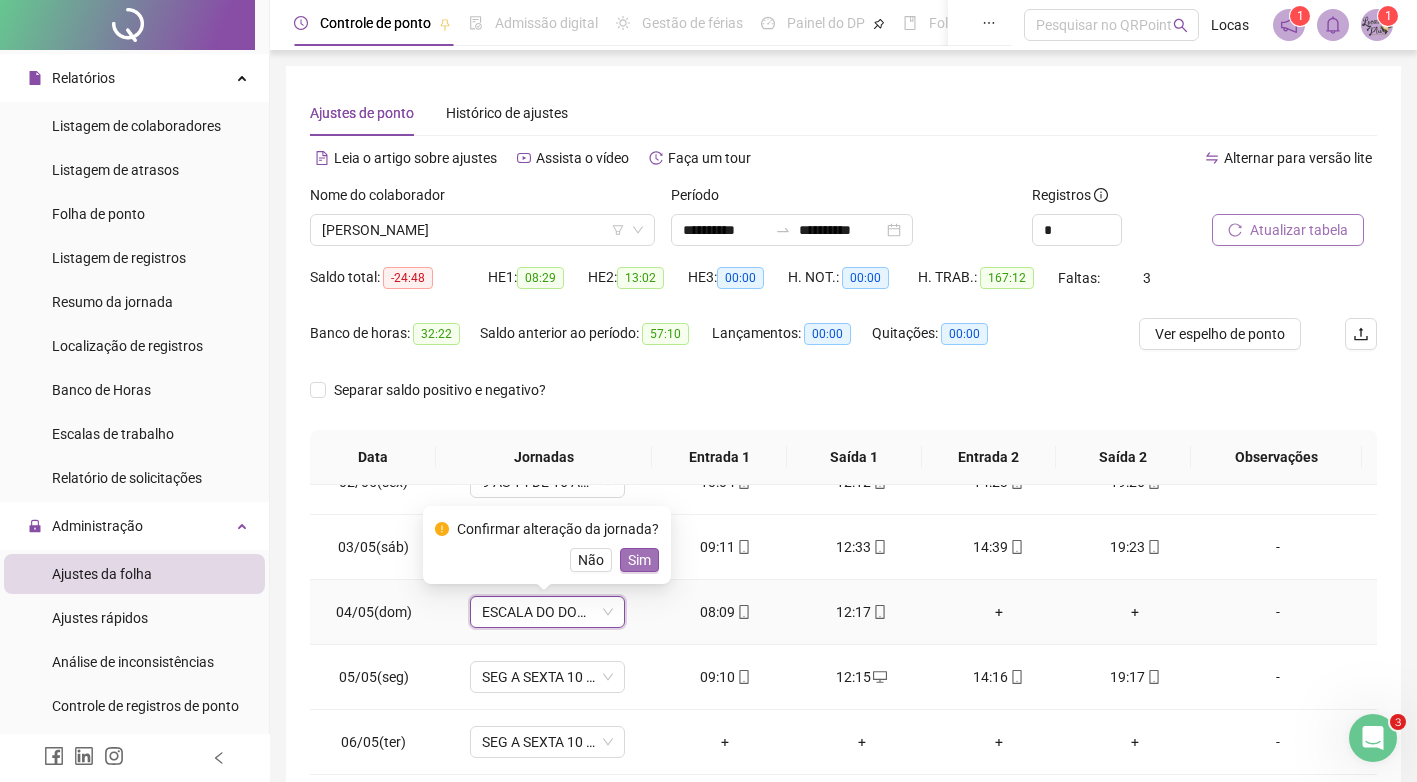 click on "Sim" at bounding box center (639, 560) 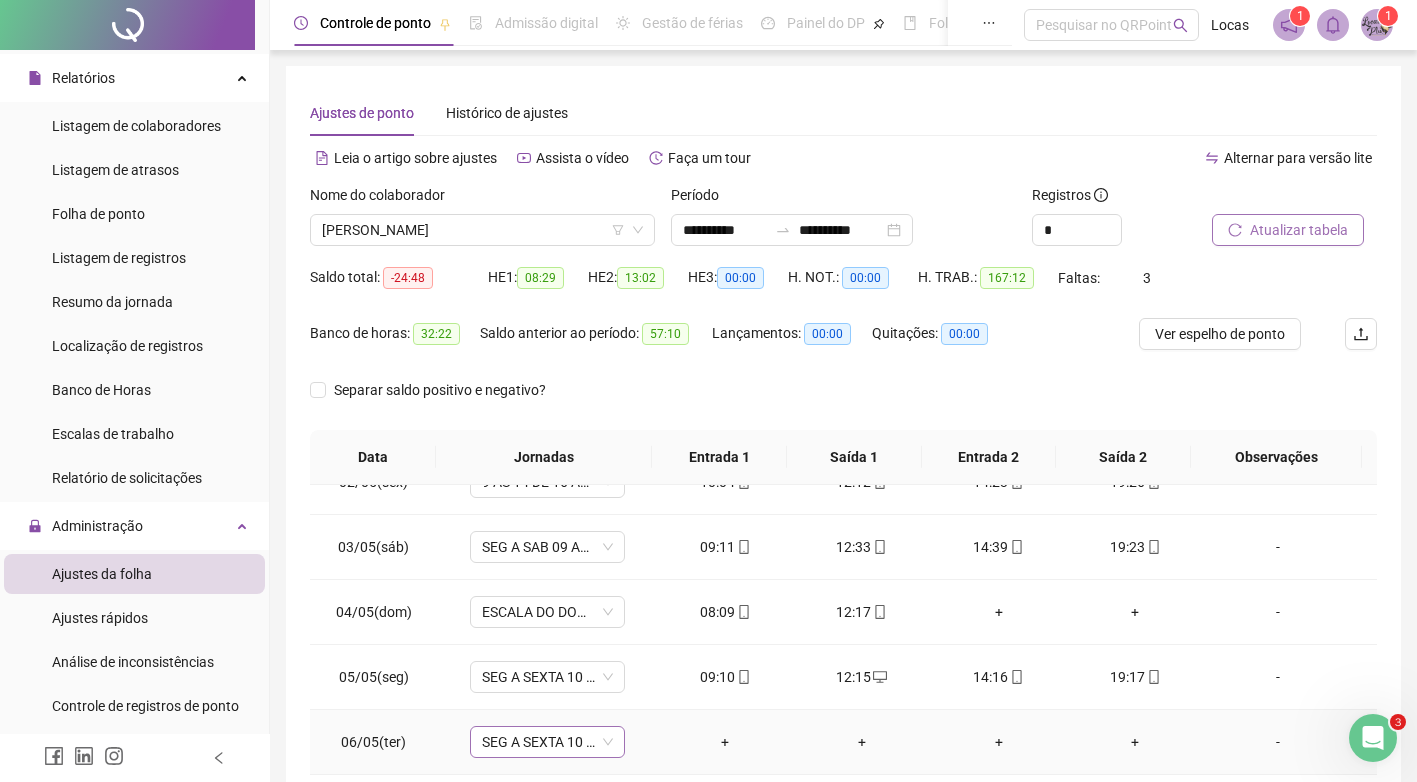 click on "SEG A SEXTA 10 AS 13 15 AS 19" at bounding box center [547, 742] 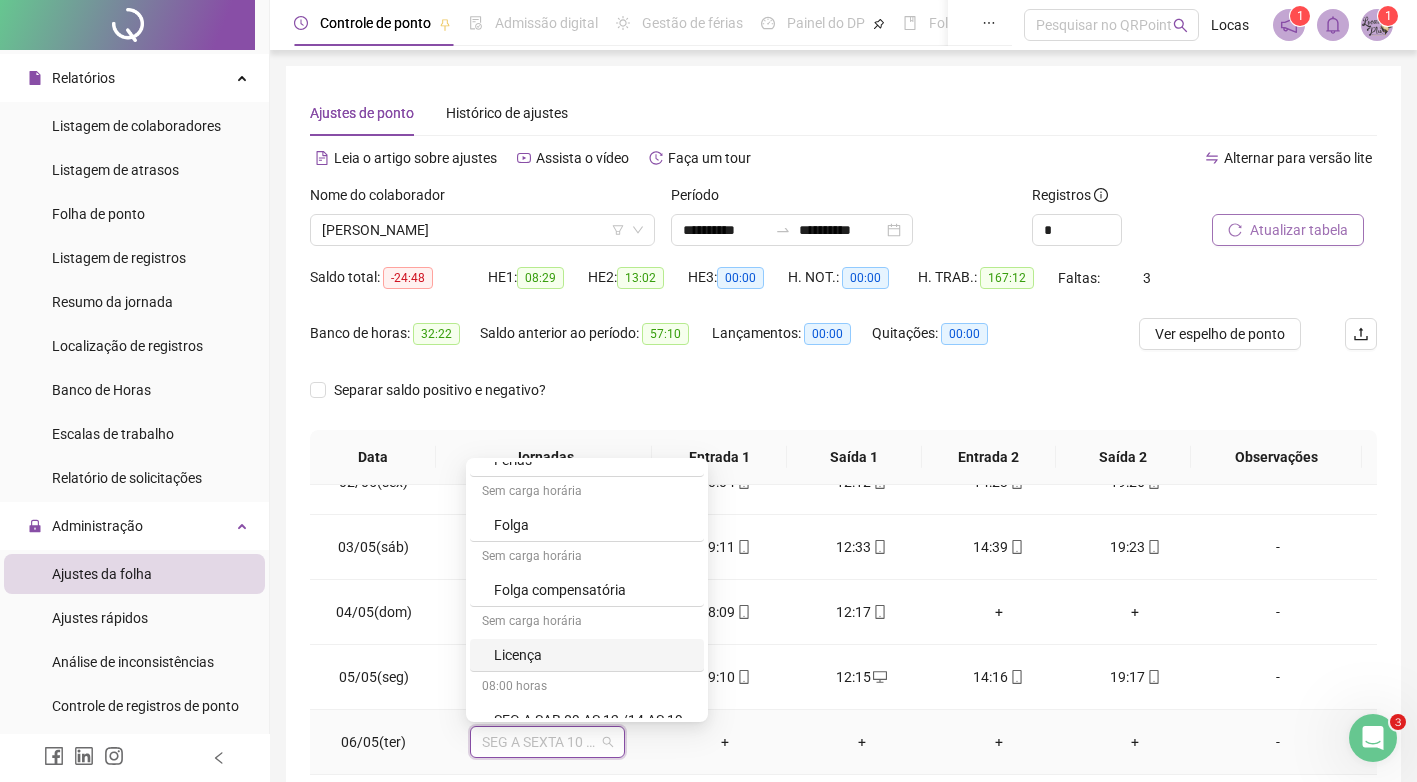 scroll, scrollTop: 784, scrollLeft: 0, axis: vertical 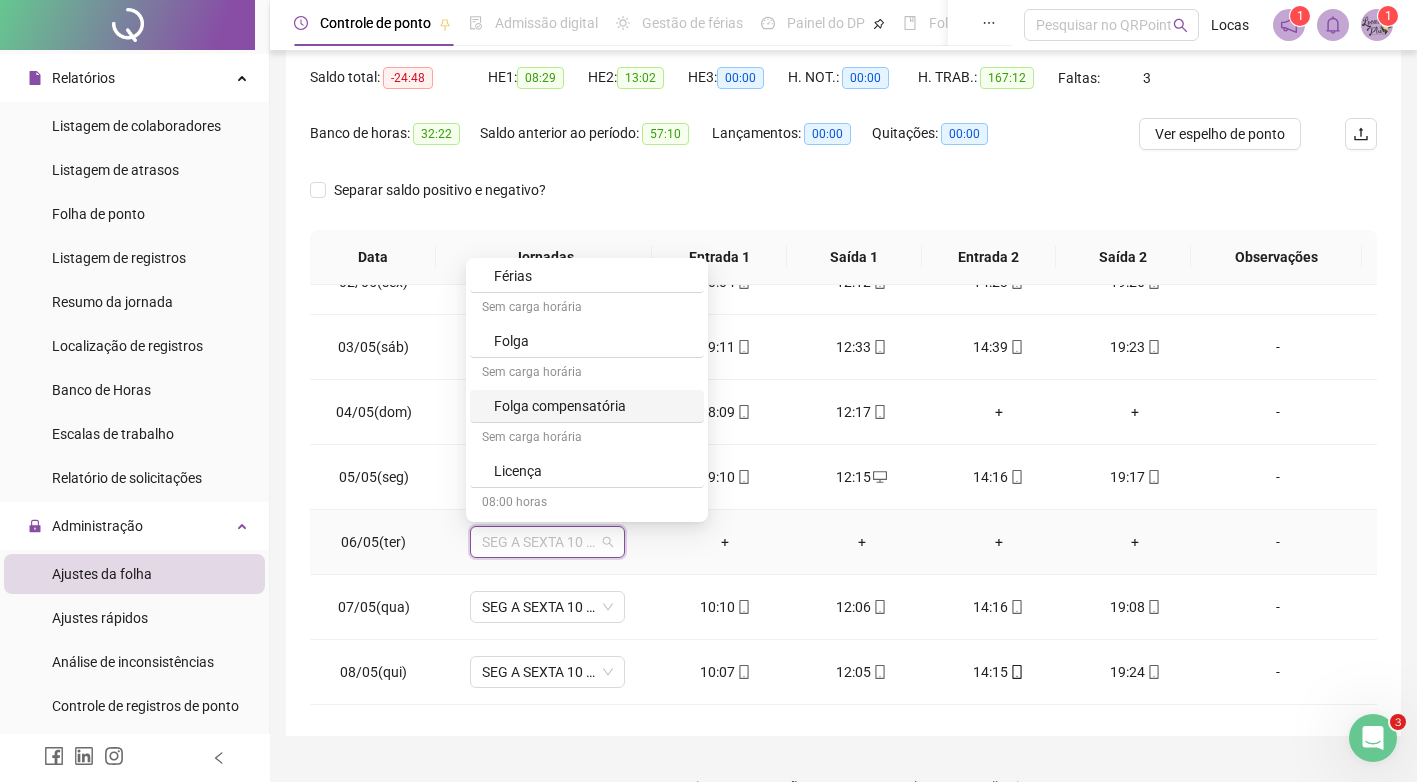 click on "Folga compensatória" at bounding box center [593, 406] 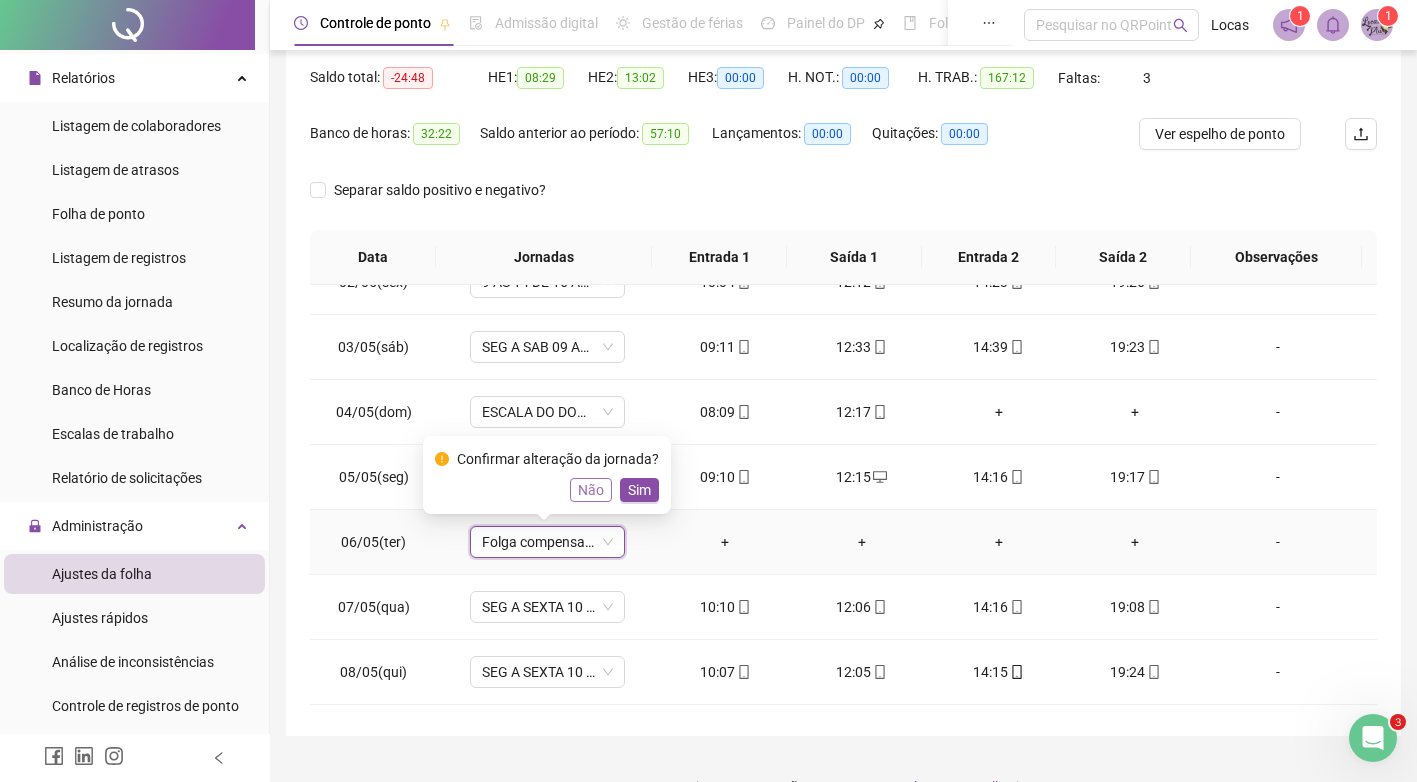 click on "Não" at bounding box center (591, 490) 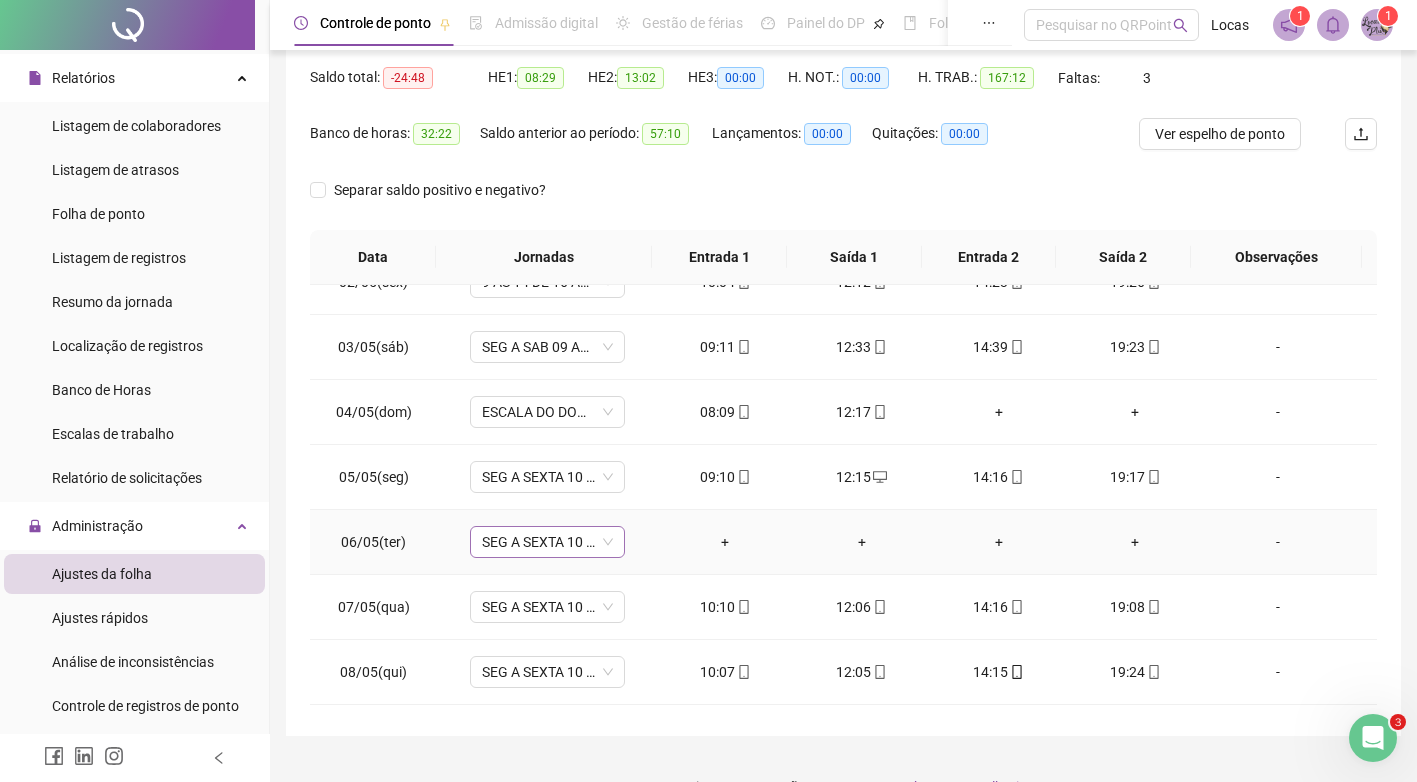 click on "SEG A SEXTA 10 AS 13 15 AS 19" at bounding box center [547, 542] 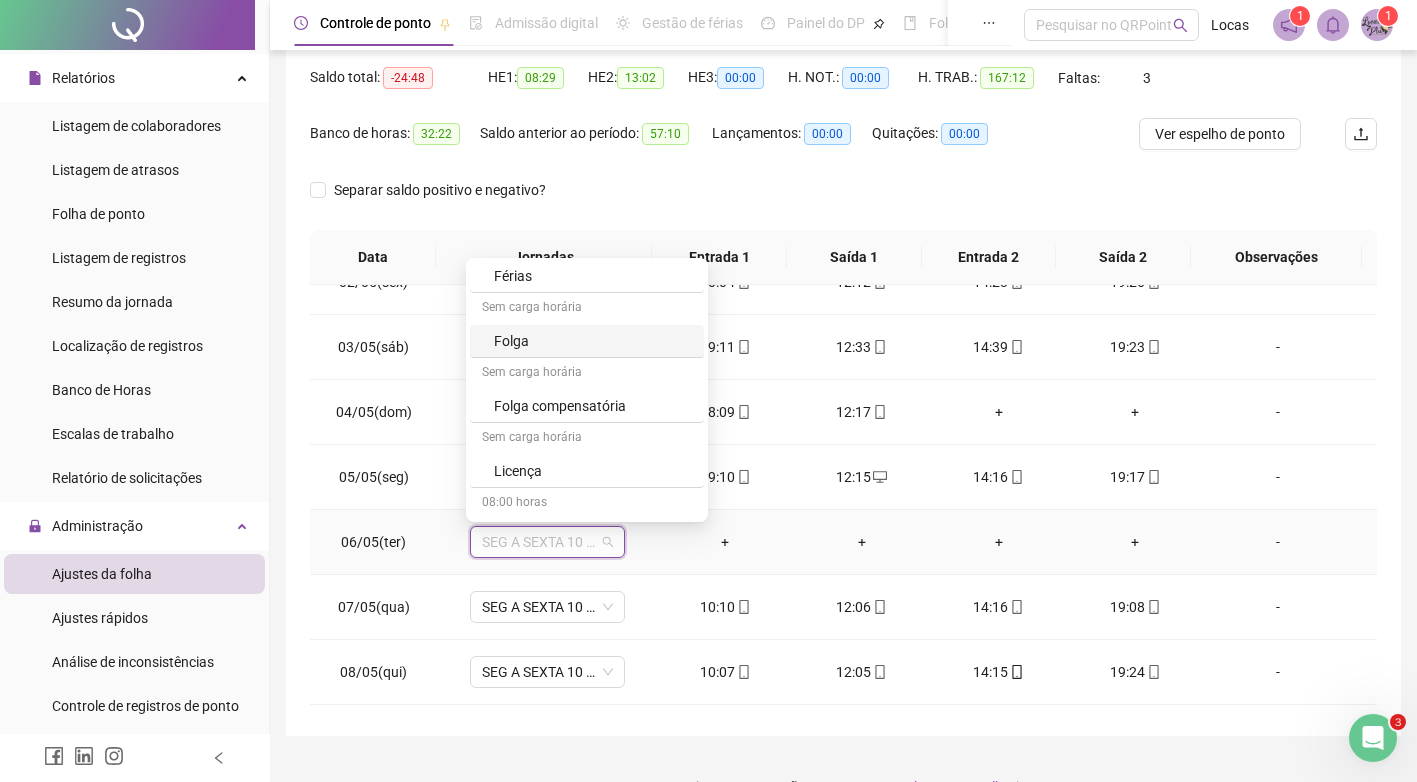click on "Folga" at bounding box center (593, 341) 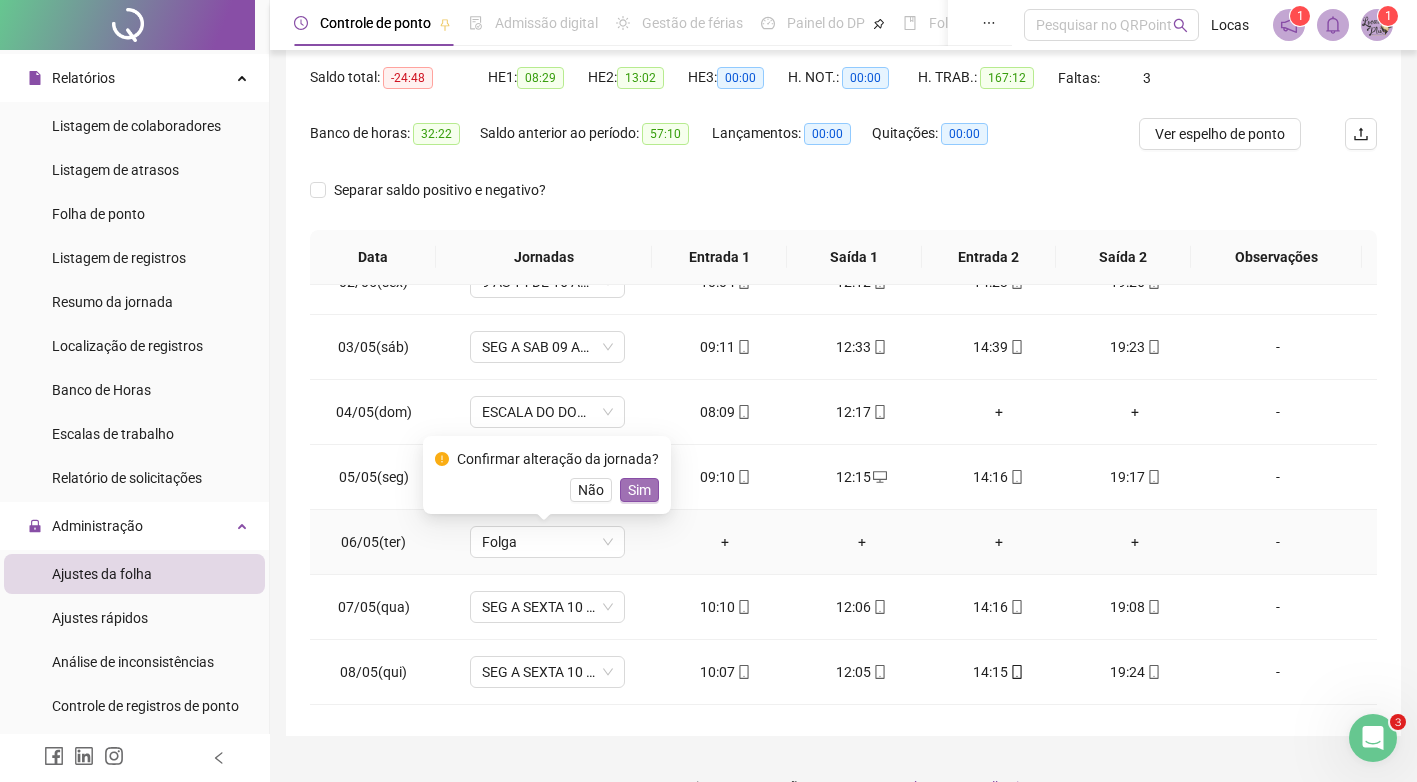 click on "Sim" at bounding box center (639, 490) 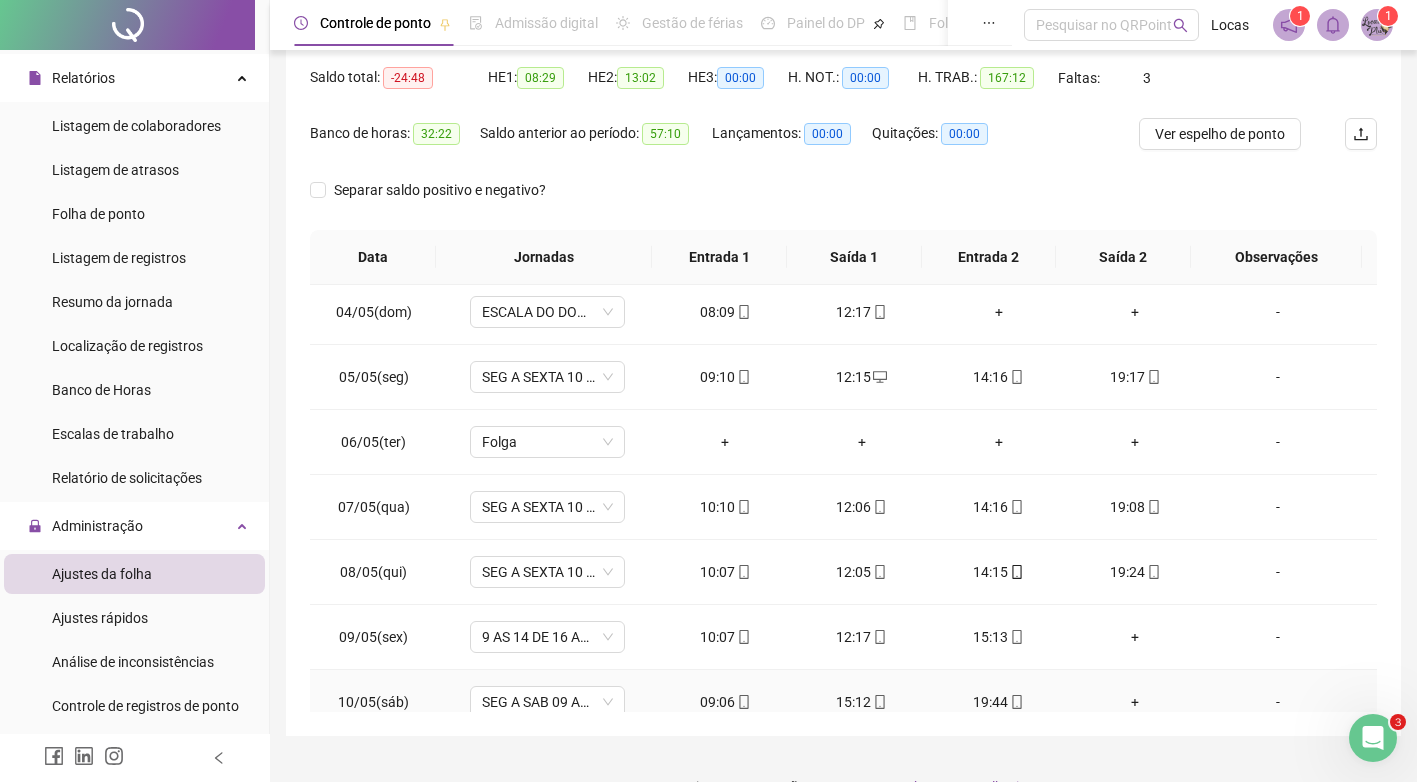 scroll, scrollTop: 300, scrollLeft: 0, axis: vertical 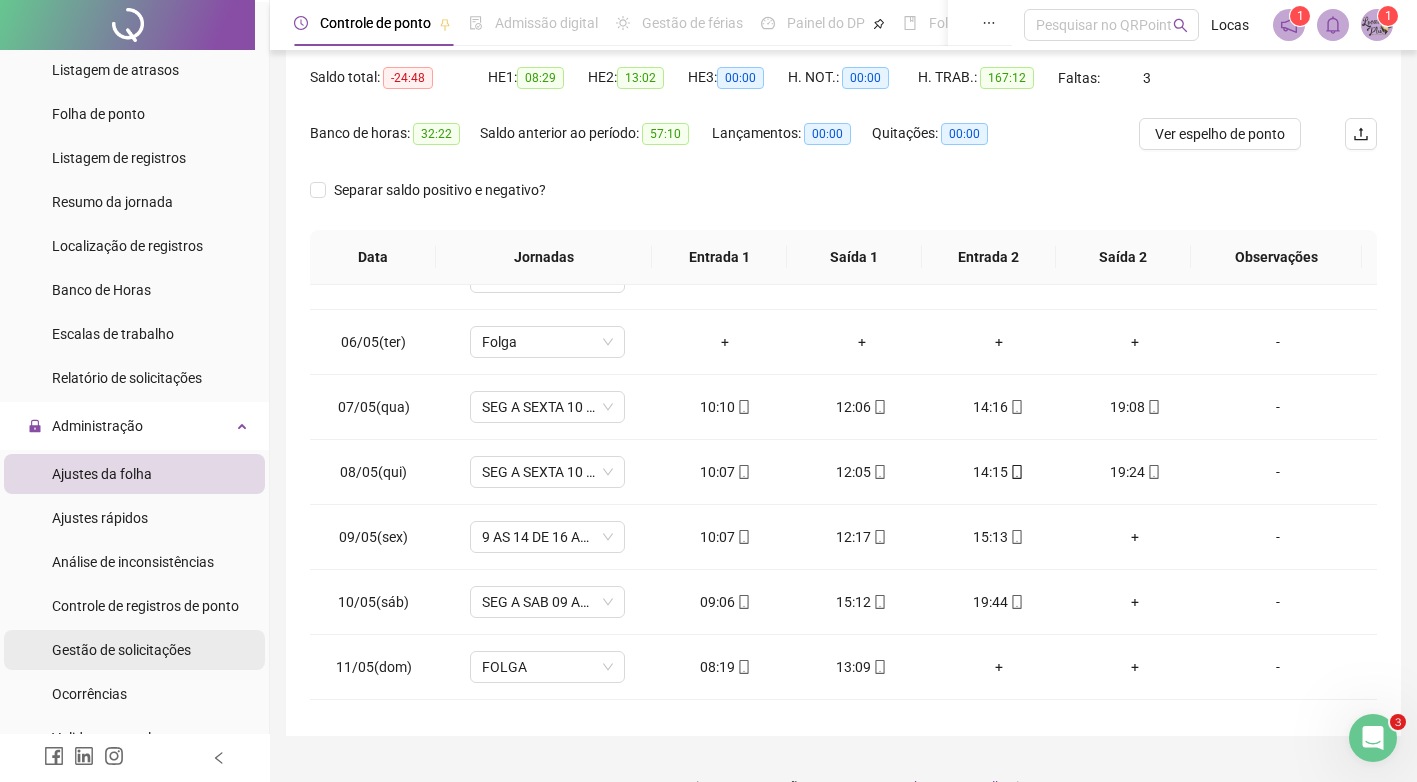 click on "Gestão de solicitações" at bounding box center (121, 650) 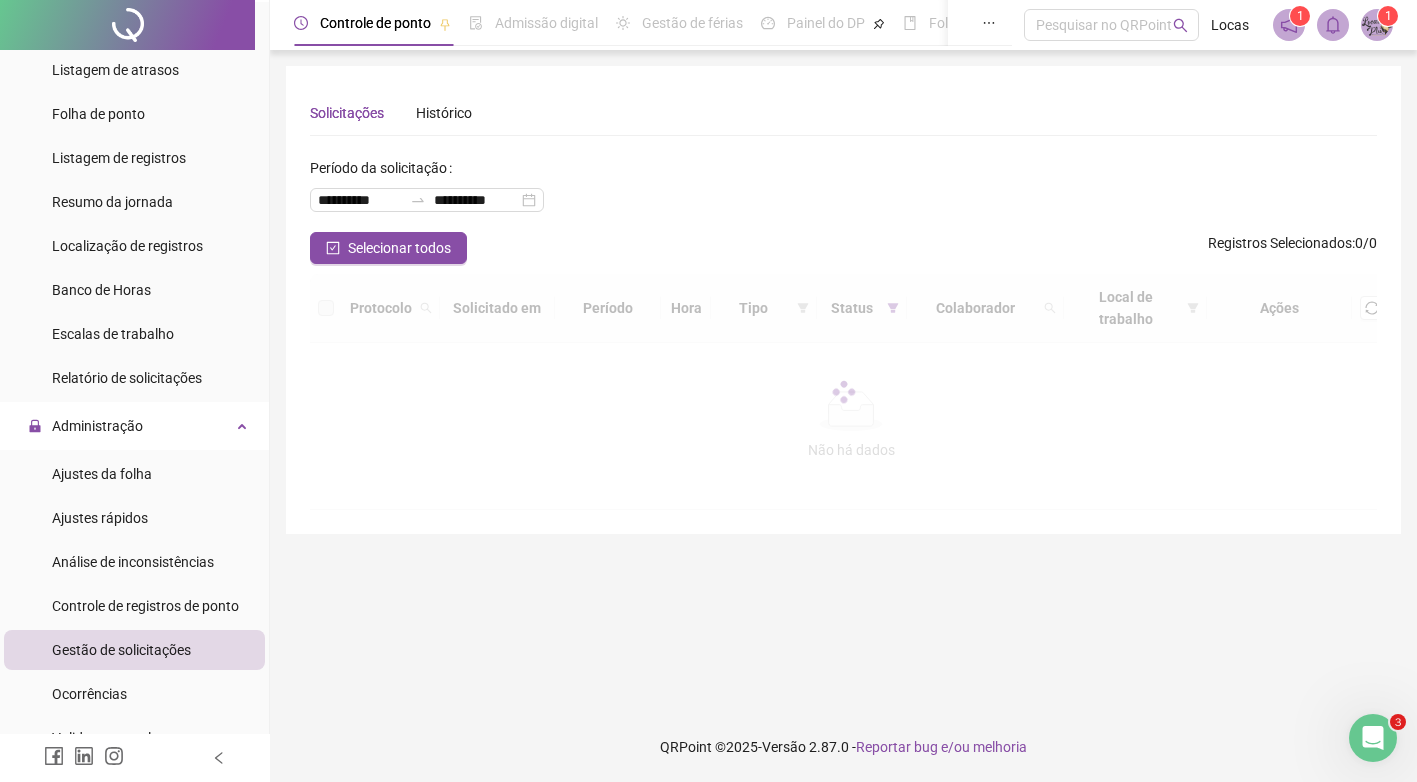 scroll, scrollTop: 0, scrollLeft: 0, axis: both 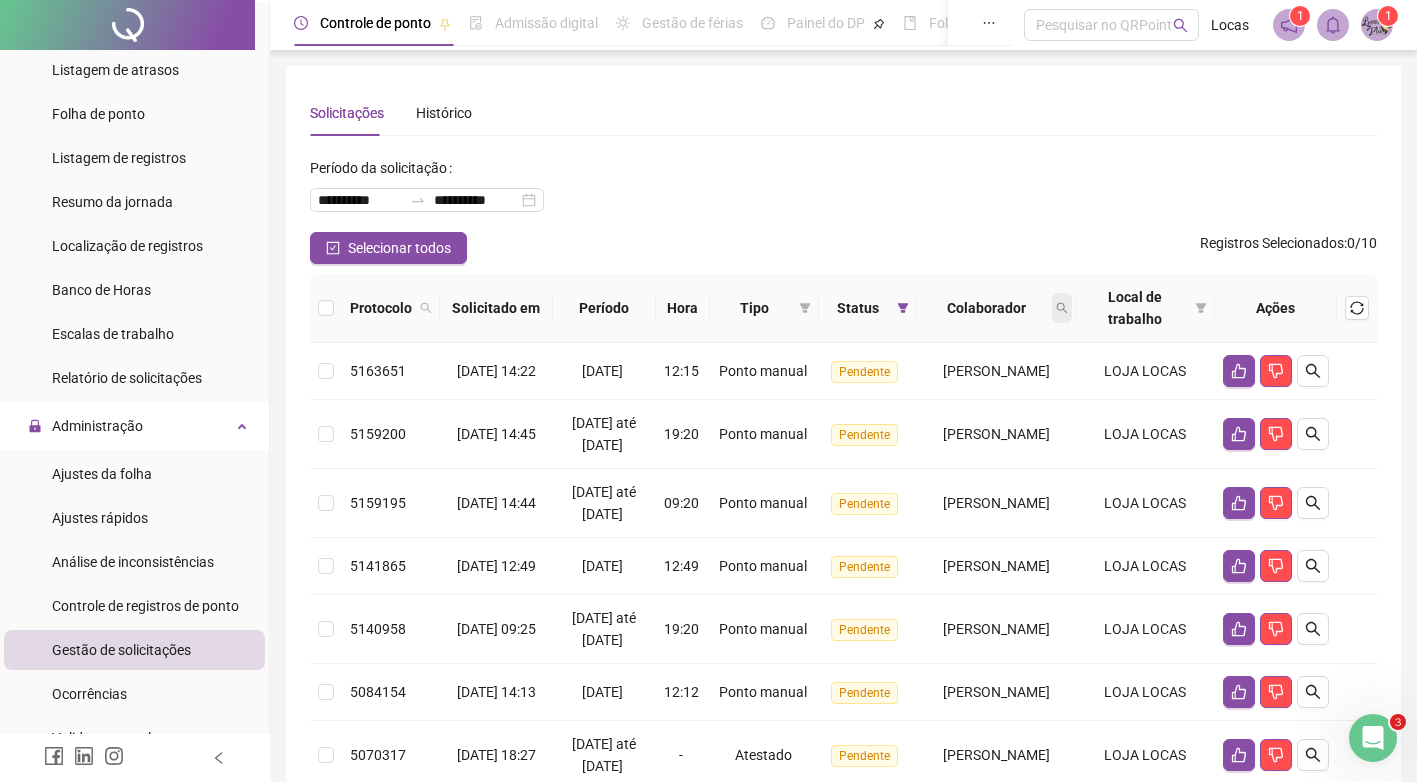 click 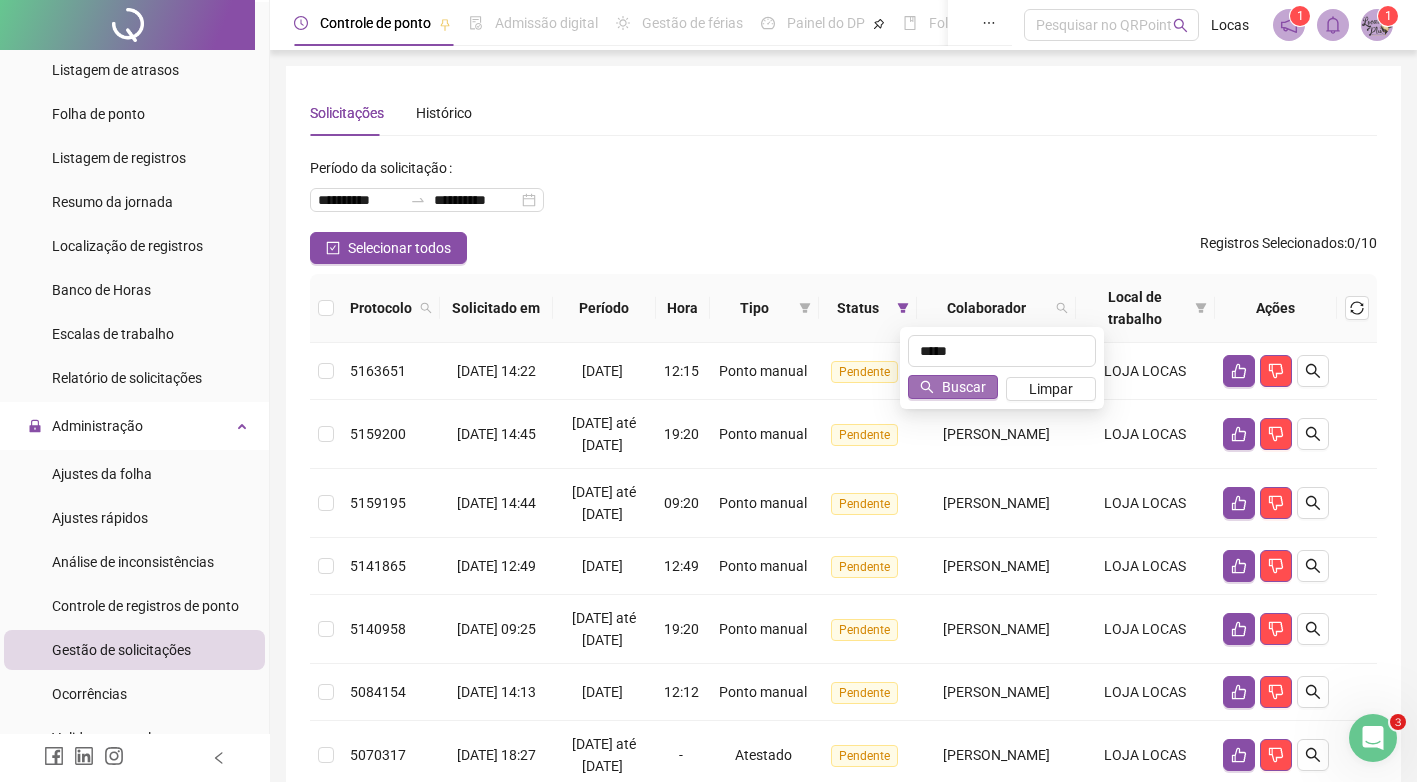 type on "*****" 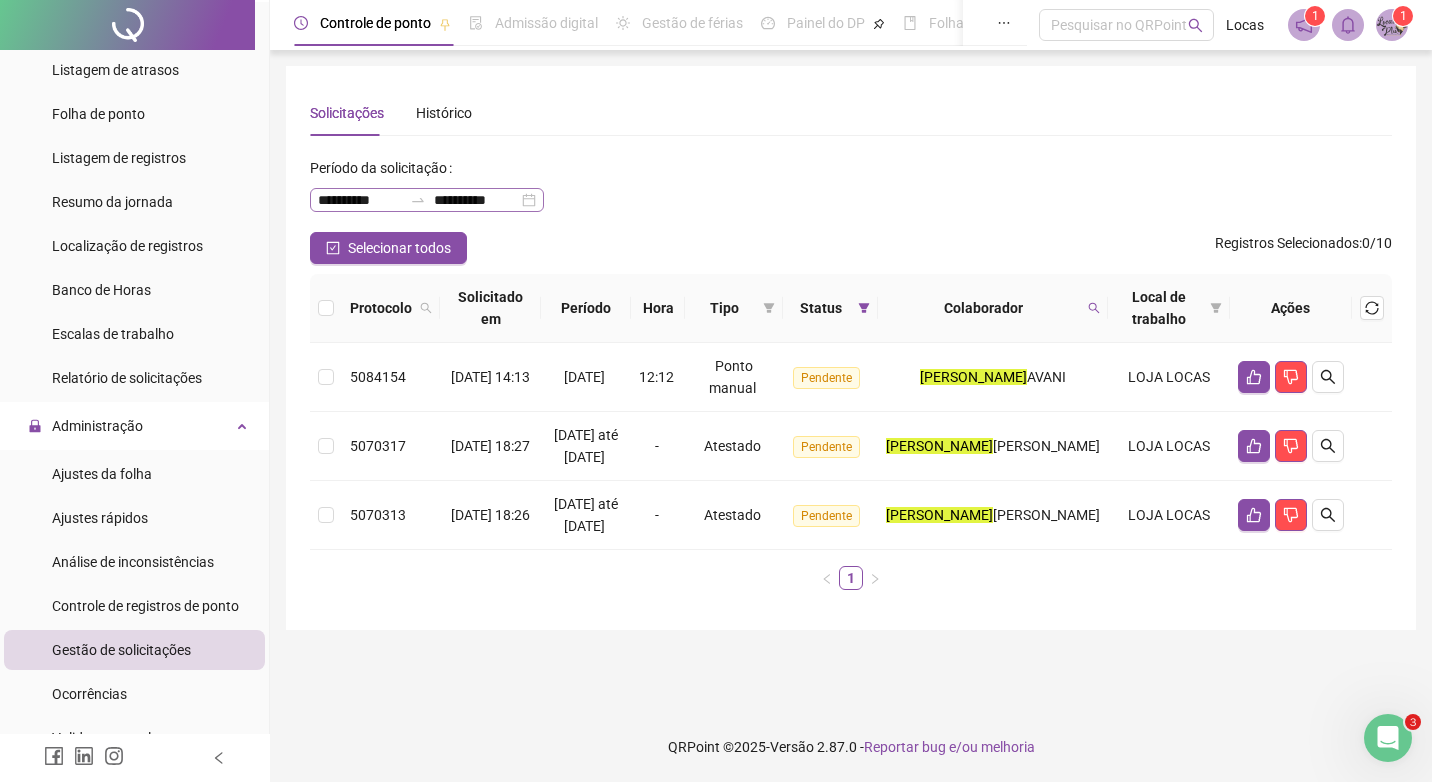 click on "**********" at bounding box center (427, 200) 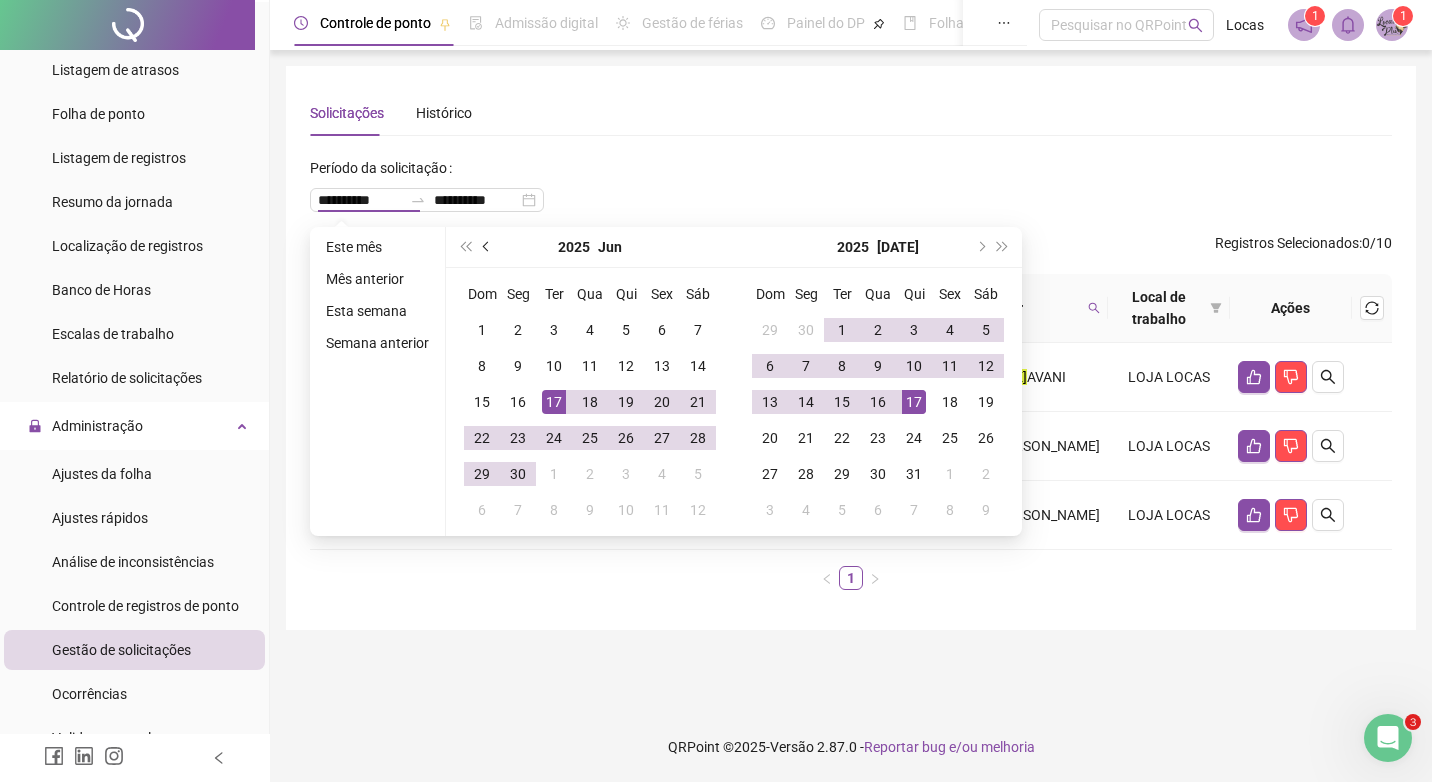 click at bounding box center [488, 247] 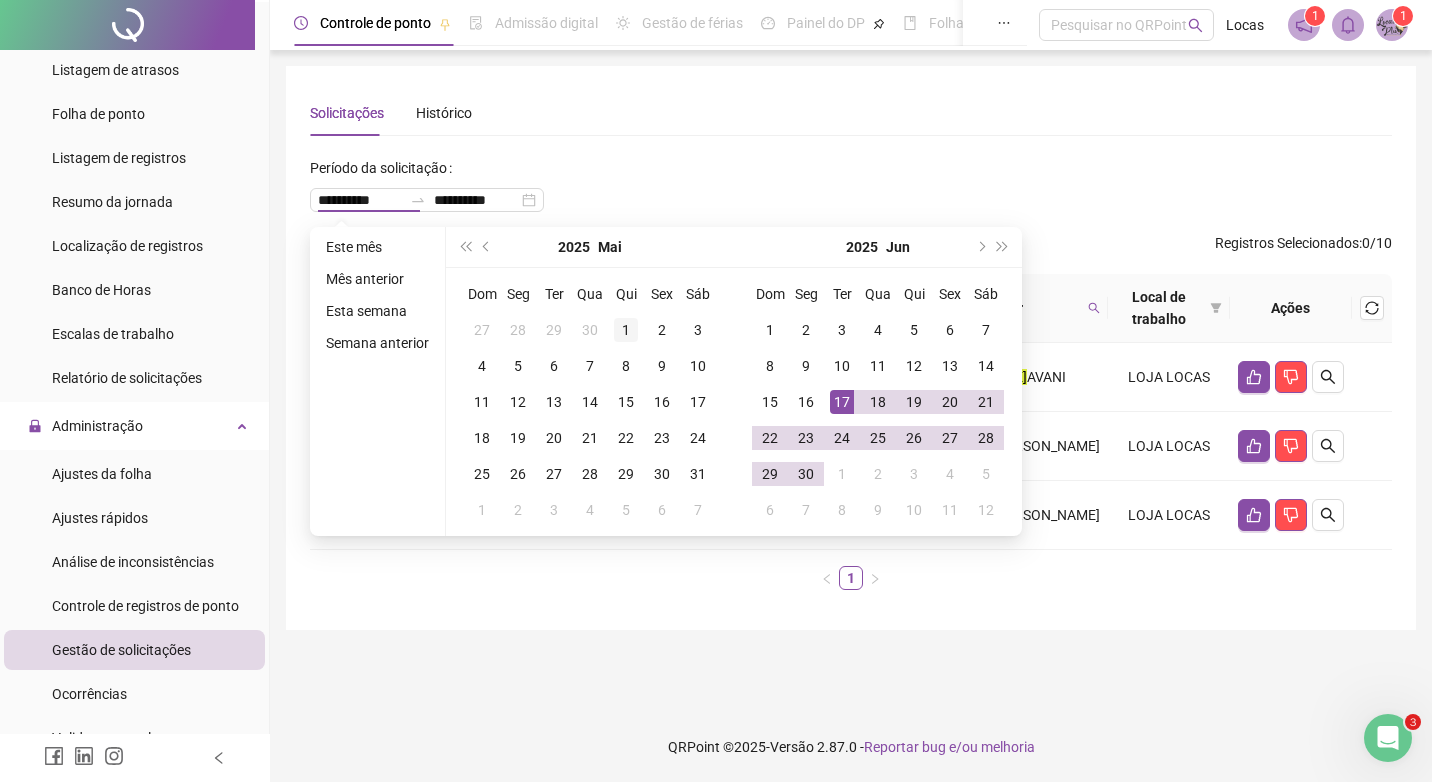 type on "**********" 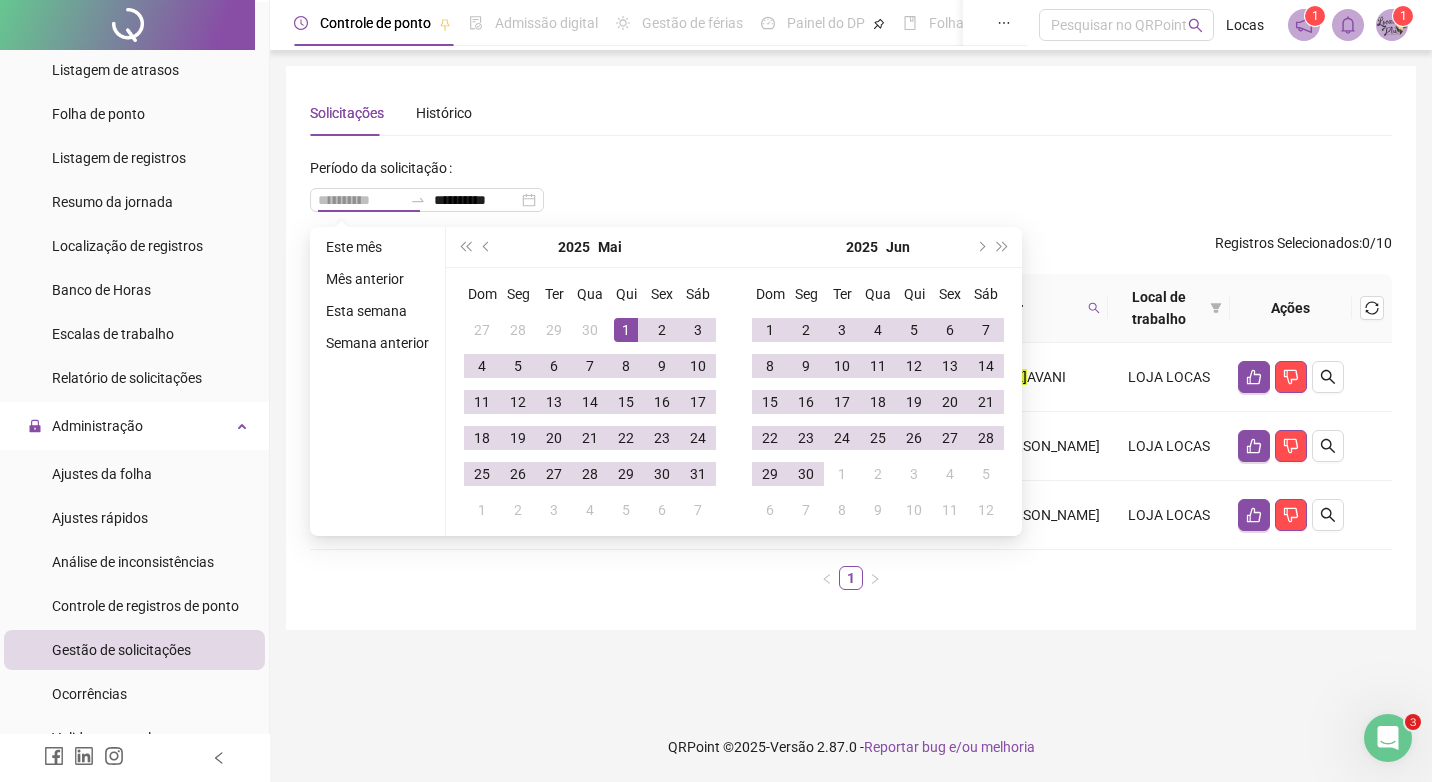 click on "1" at bounding box center [626, 330] 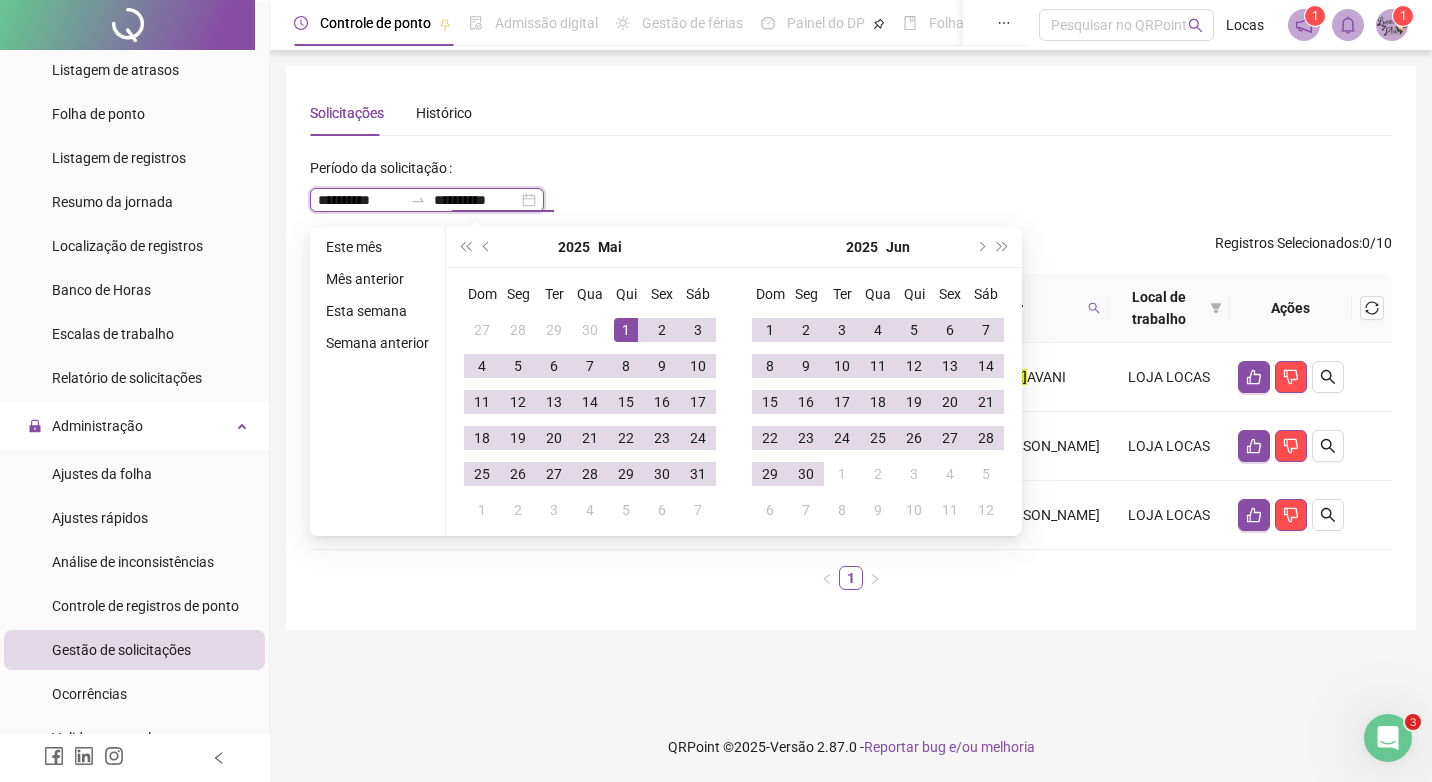 type on "**********" 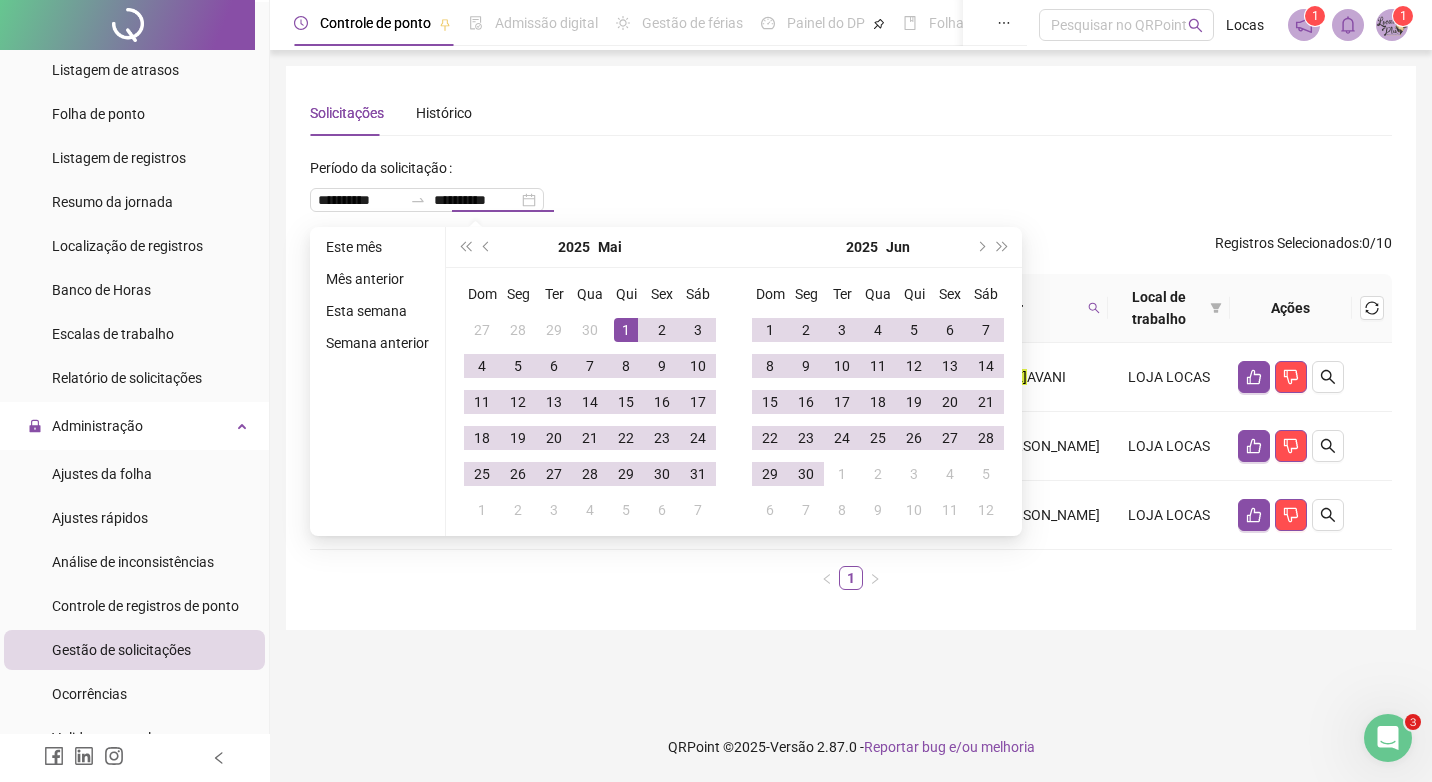 click on "**********" at bounding box center (851, 192) 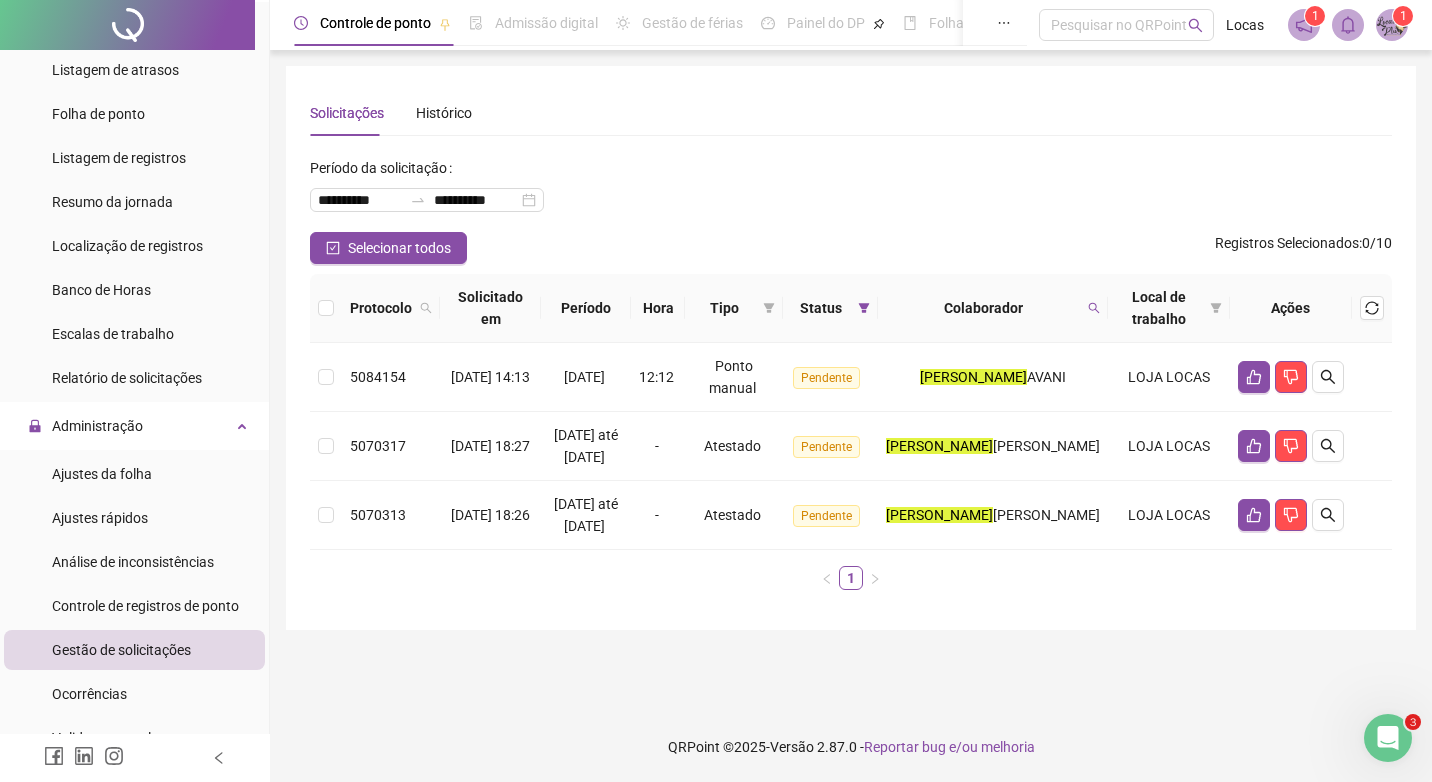click on "Selecionar todos Registros Selecionados :  0 / 10" at bounding box center [851, 248] 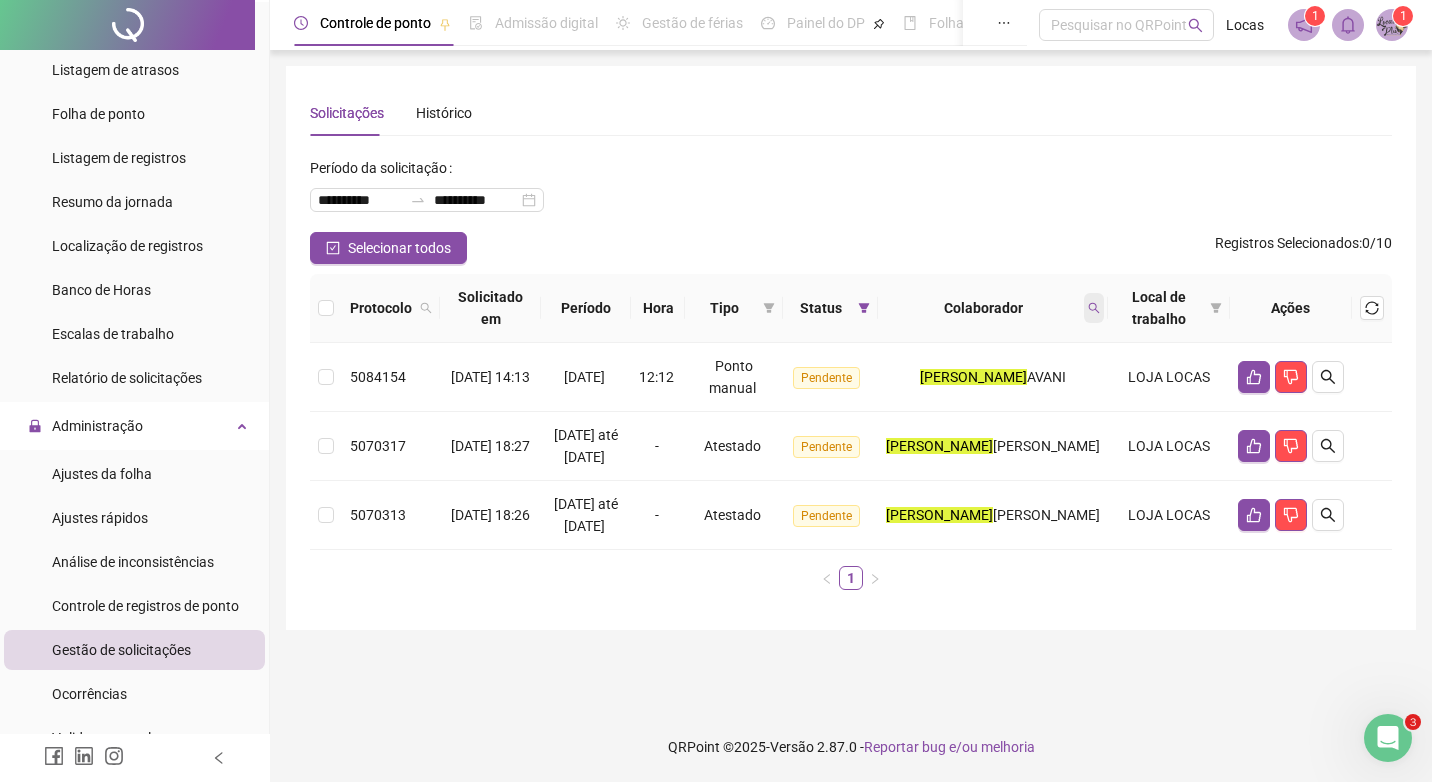 click 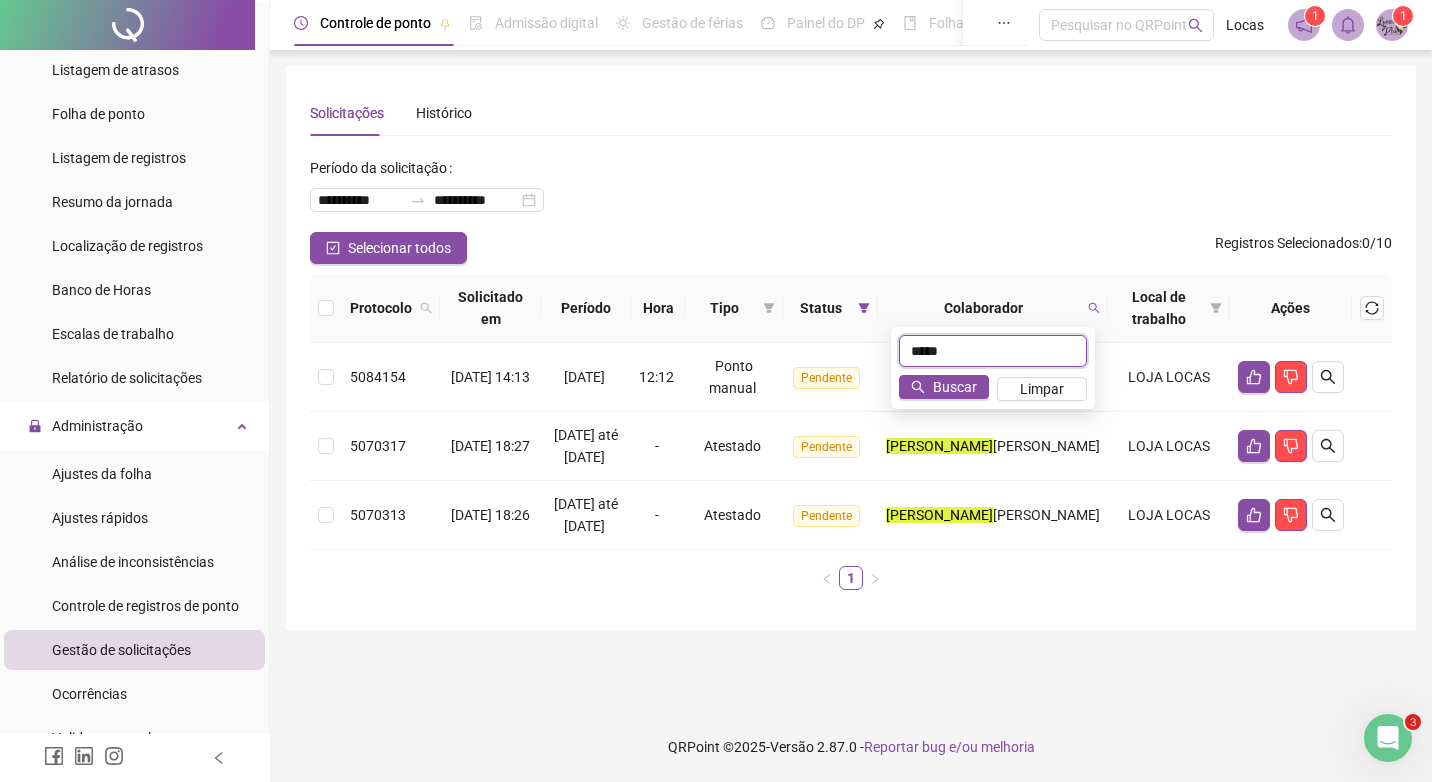 click on "*****" at bounding box center (993, 351) 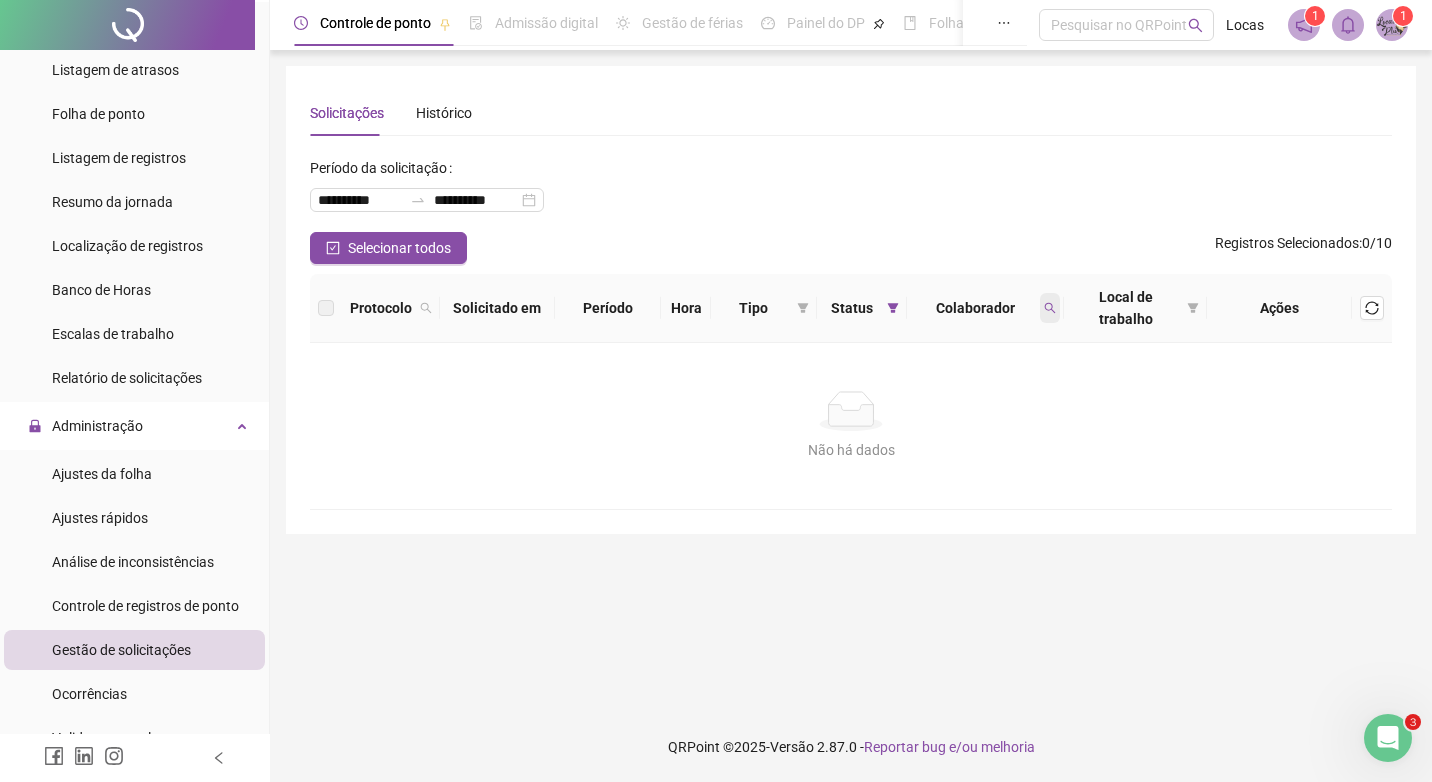 click at bounding box center (1050, 308) 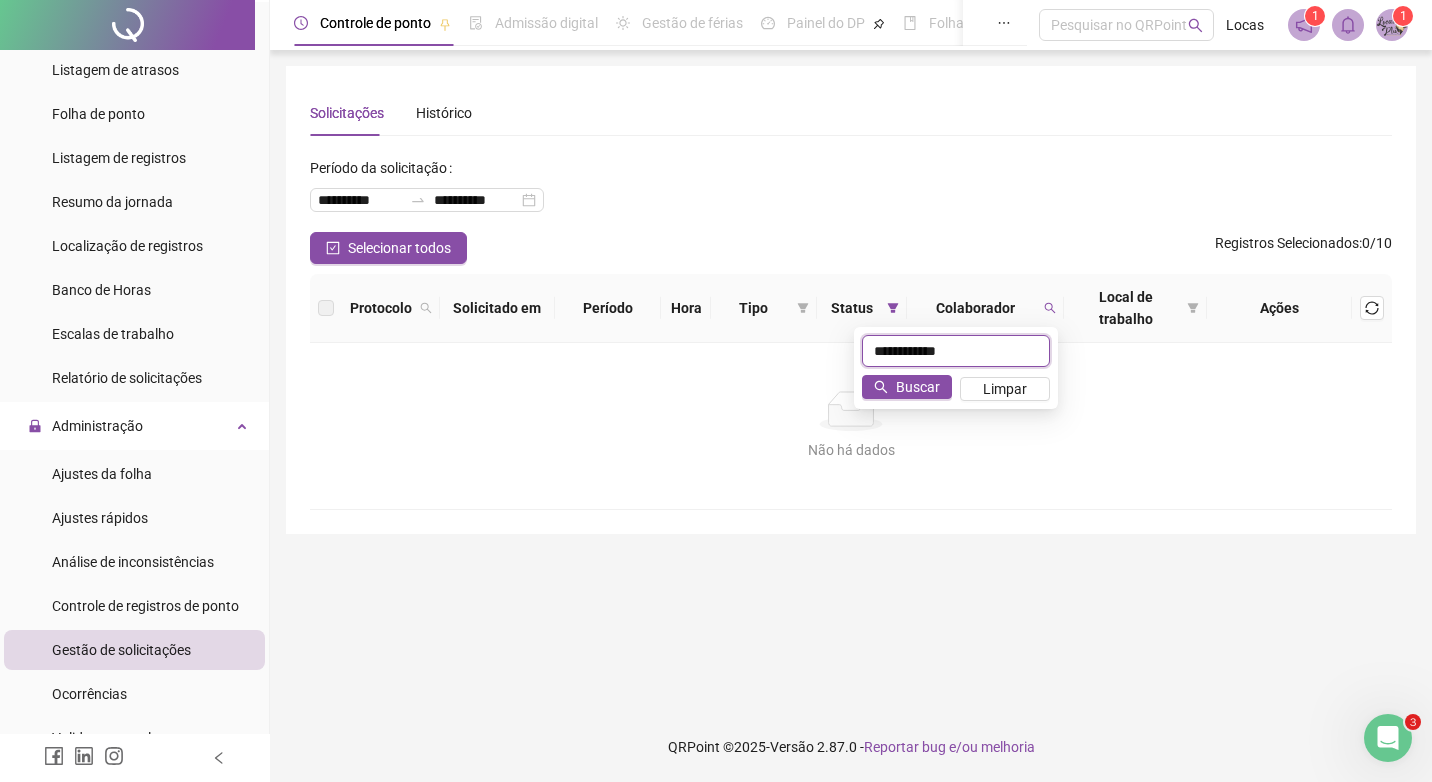click on "**********" at bounding box center (956, 351) 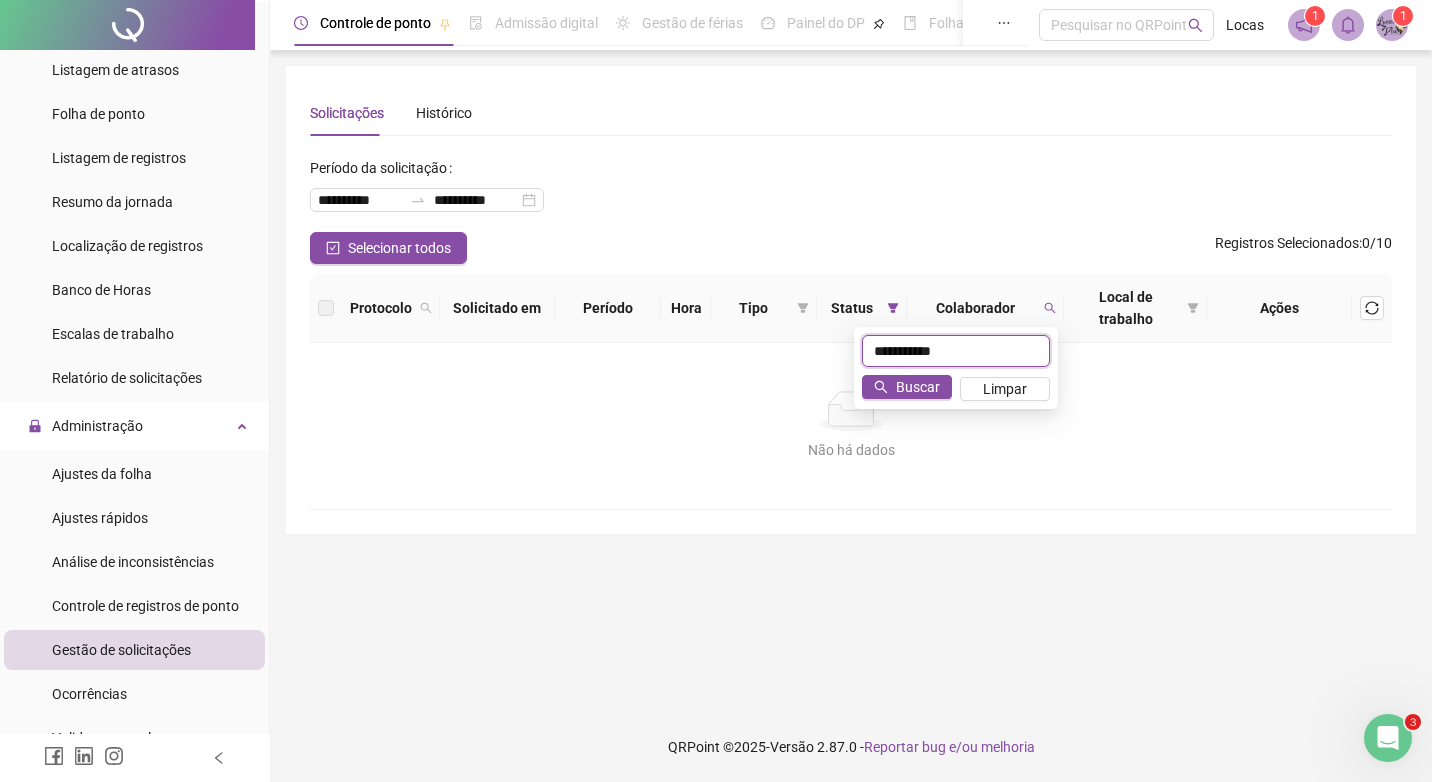 type on "**********" 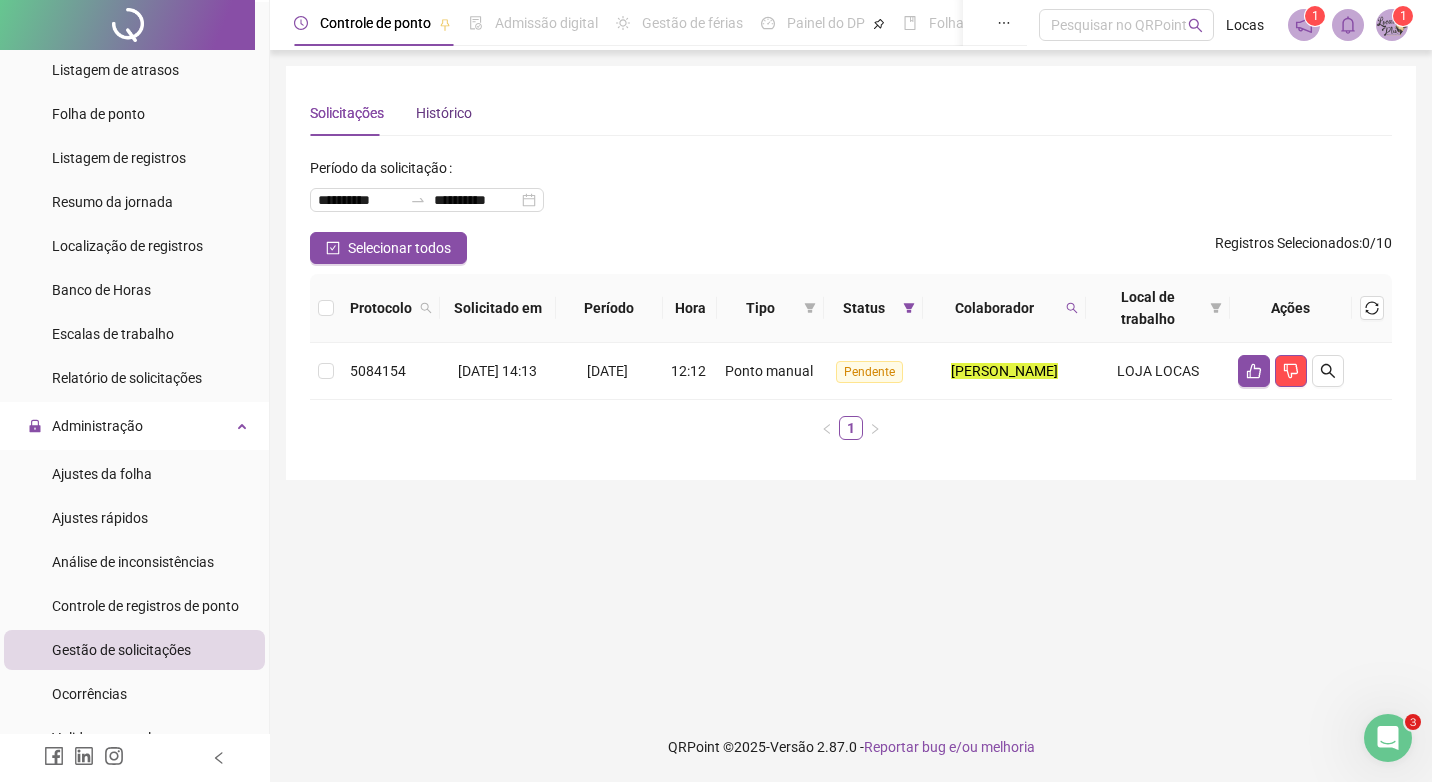 click on "Histórico" at bounding box center [444, 113] 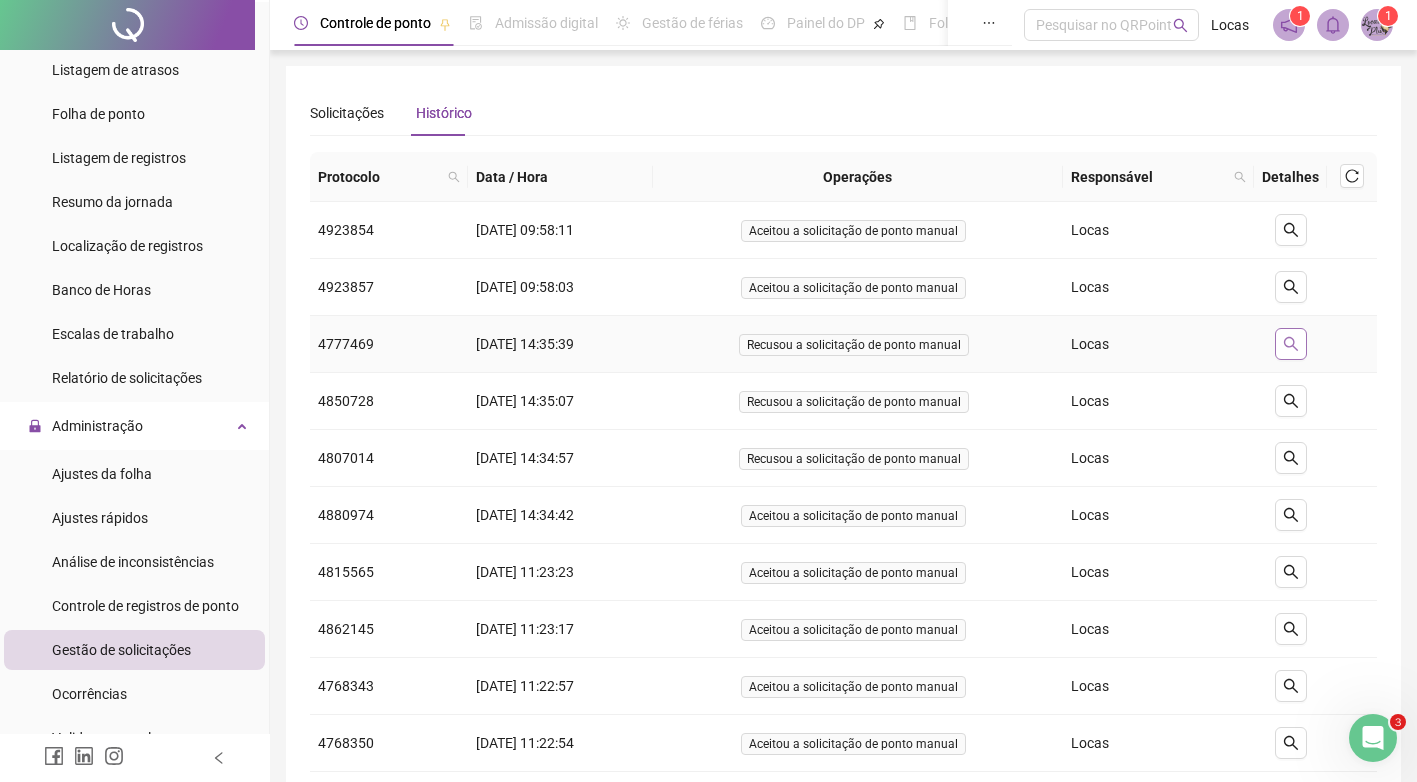click 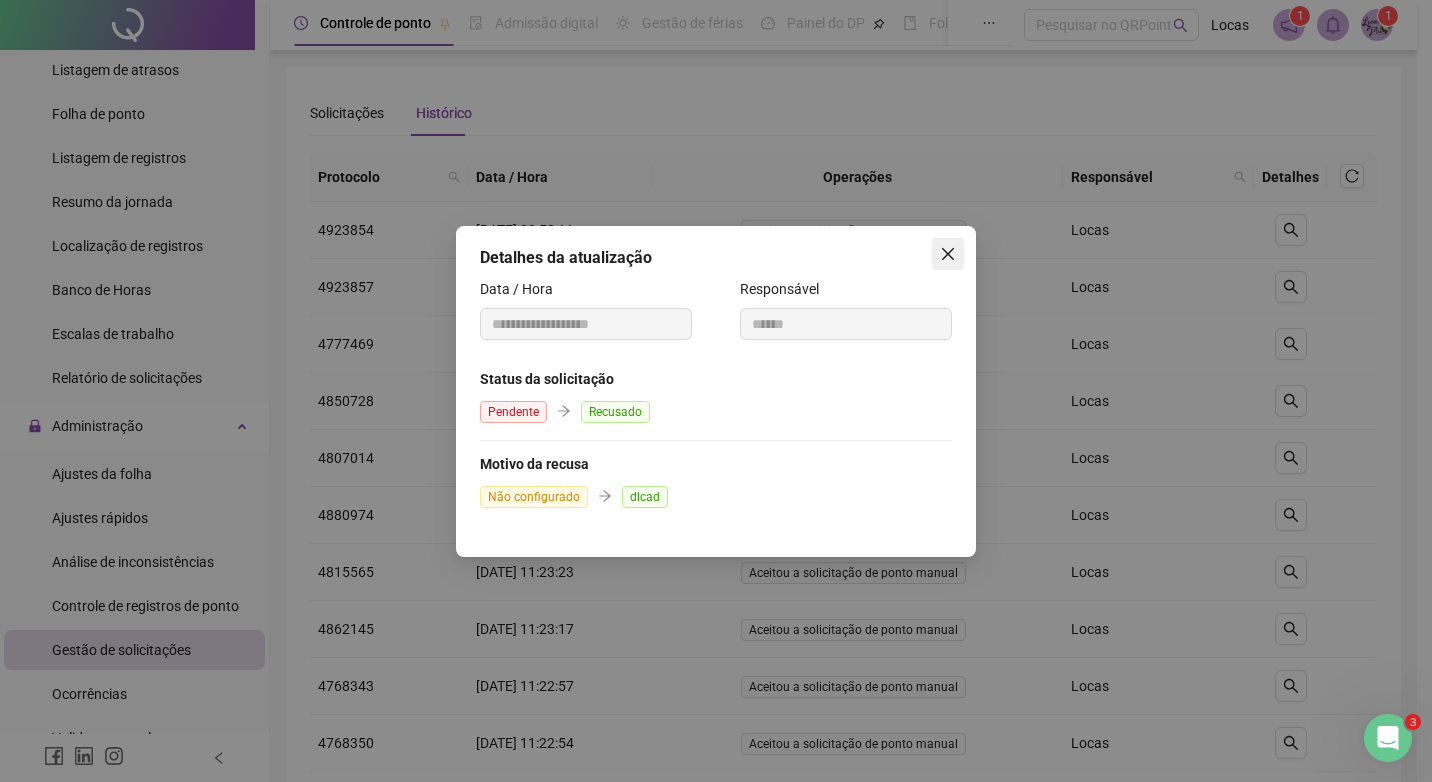 click 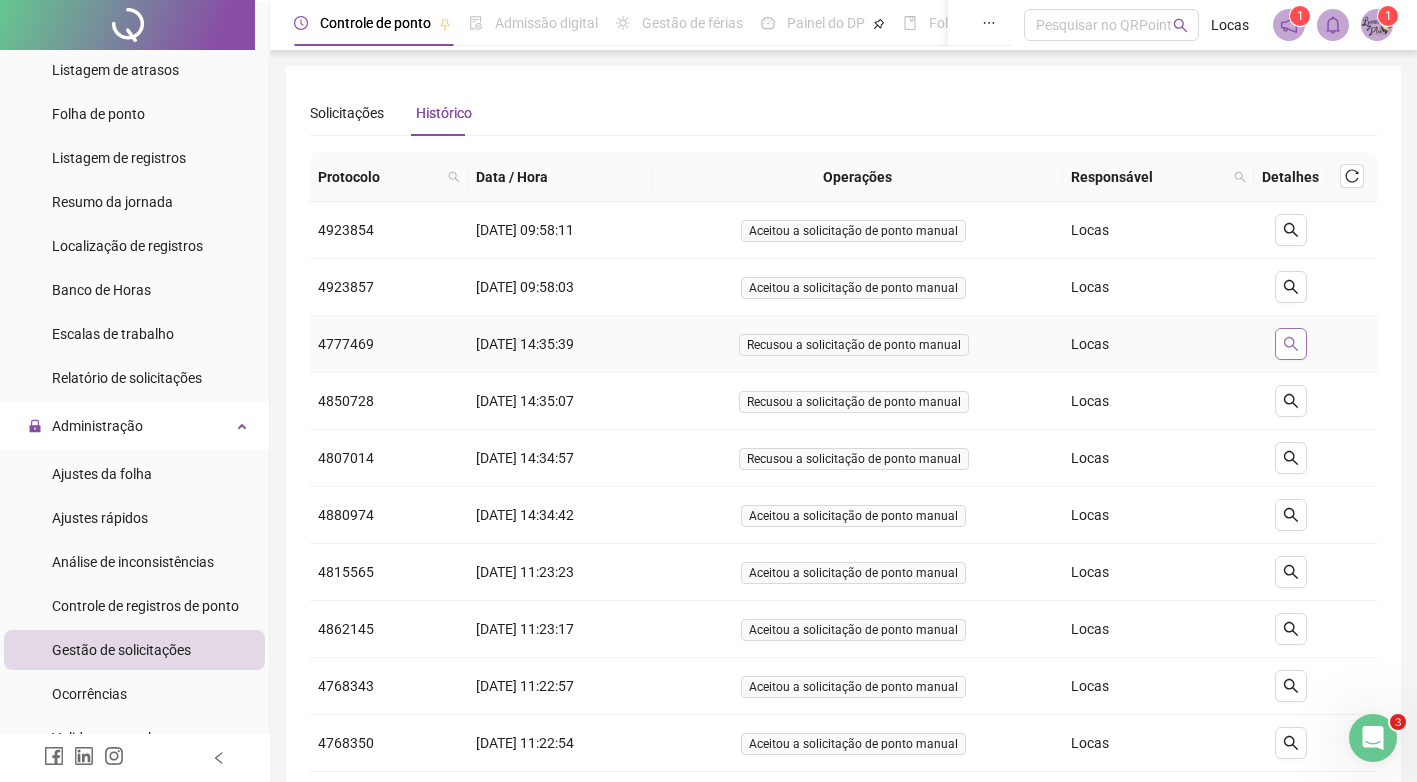 click 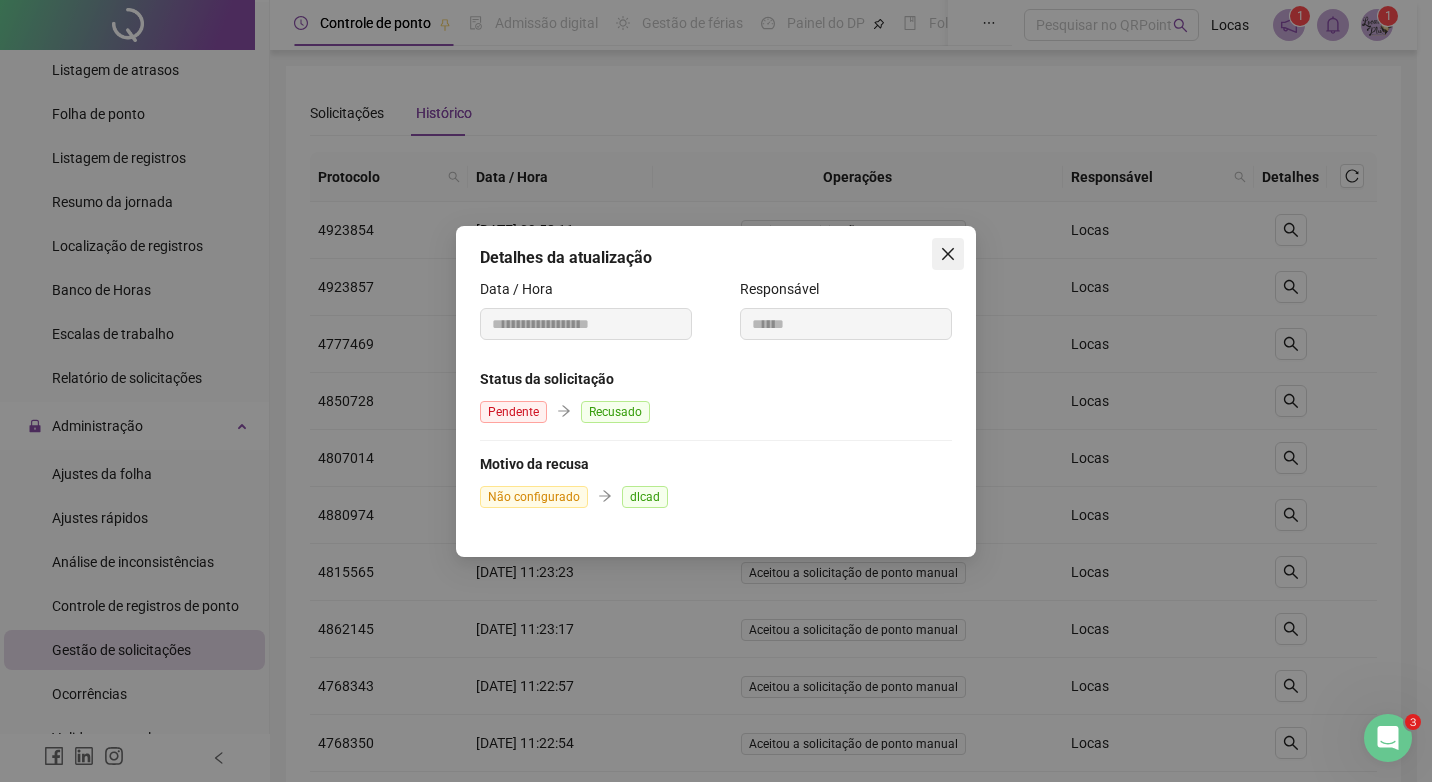 click 